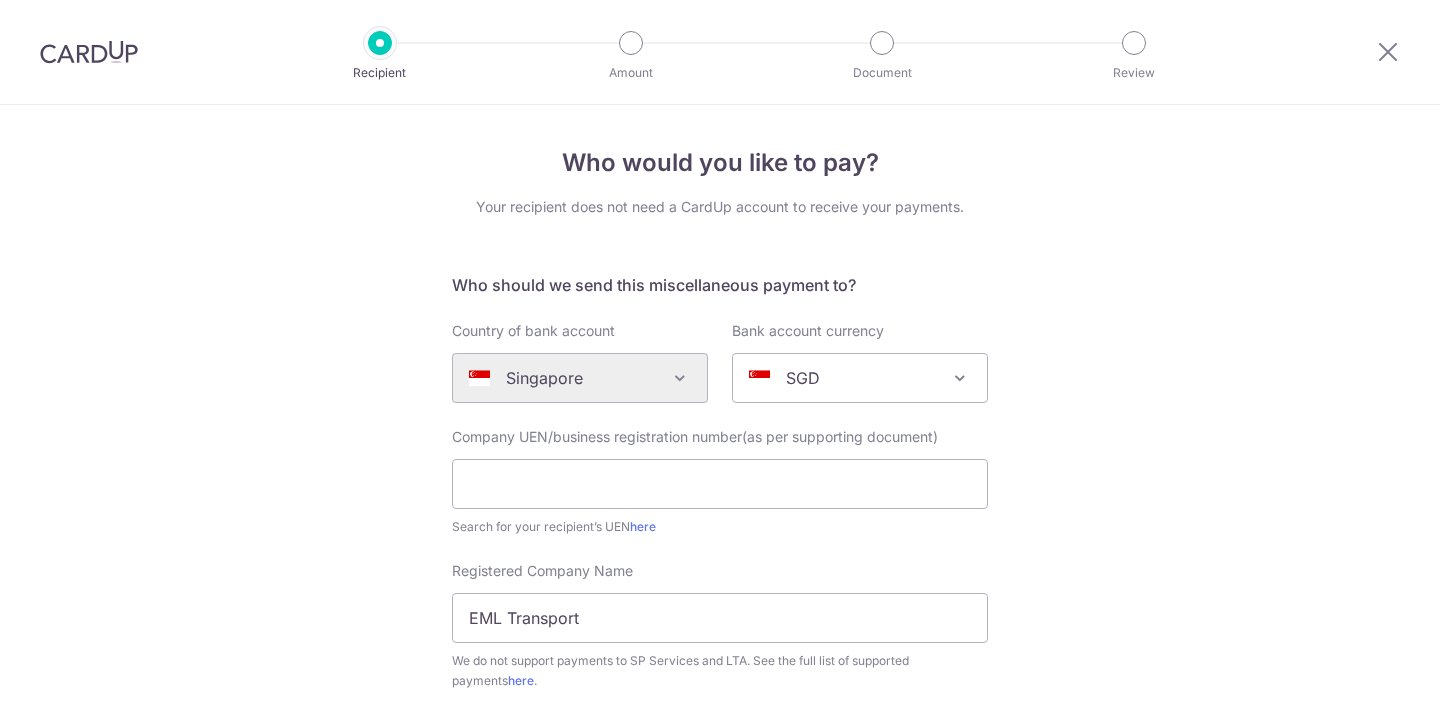 scroll, scrollTop: 0, scrollLeft: 0, axis: both 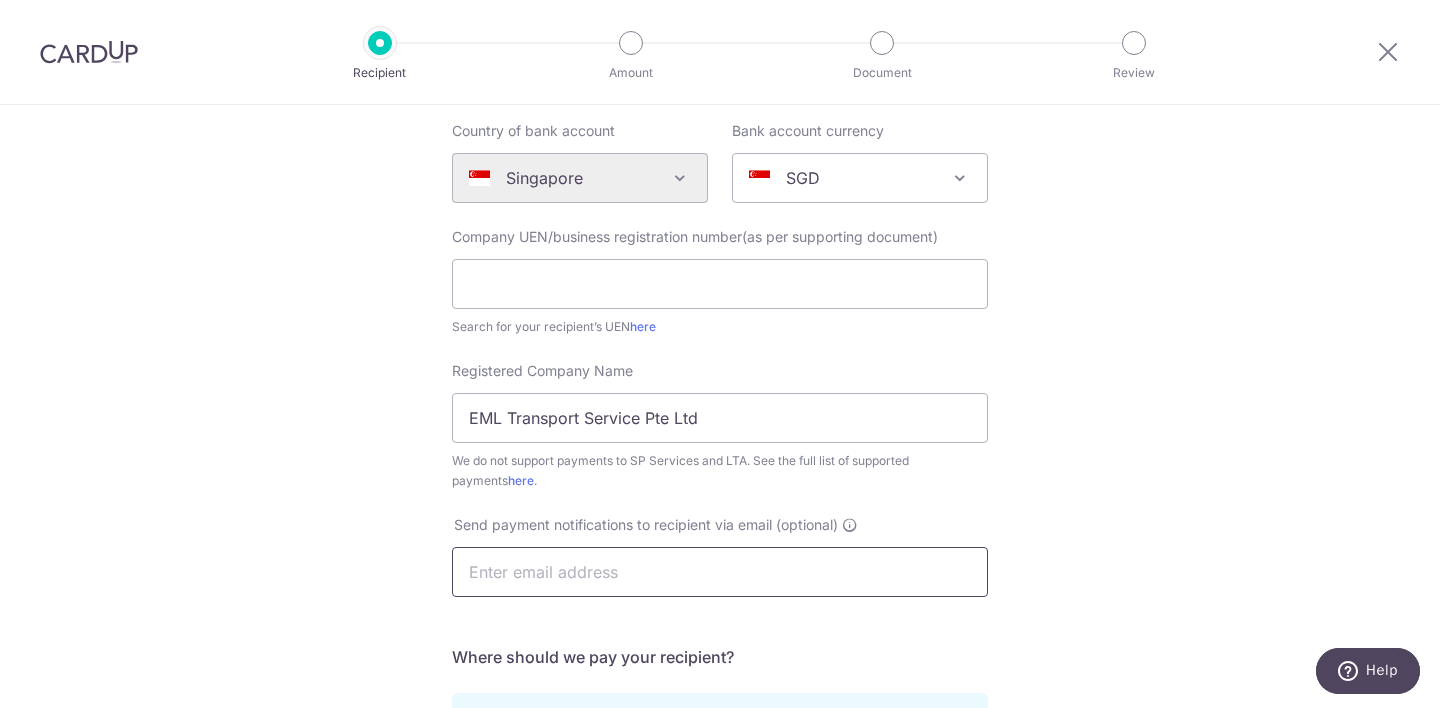 type on "EML Transport Service Pte Ltd" 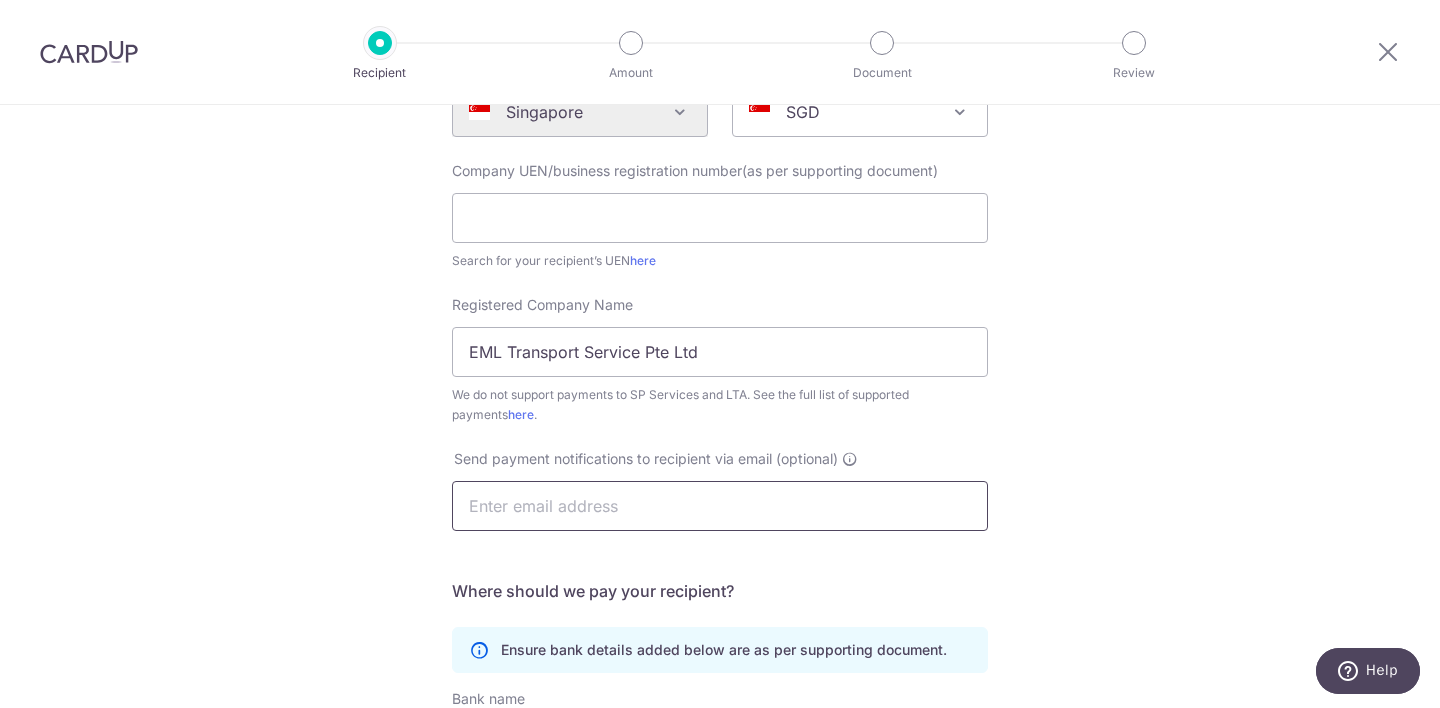 scroll, scrollTop: 290, scrollLeft: 0, axis: vertical 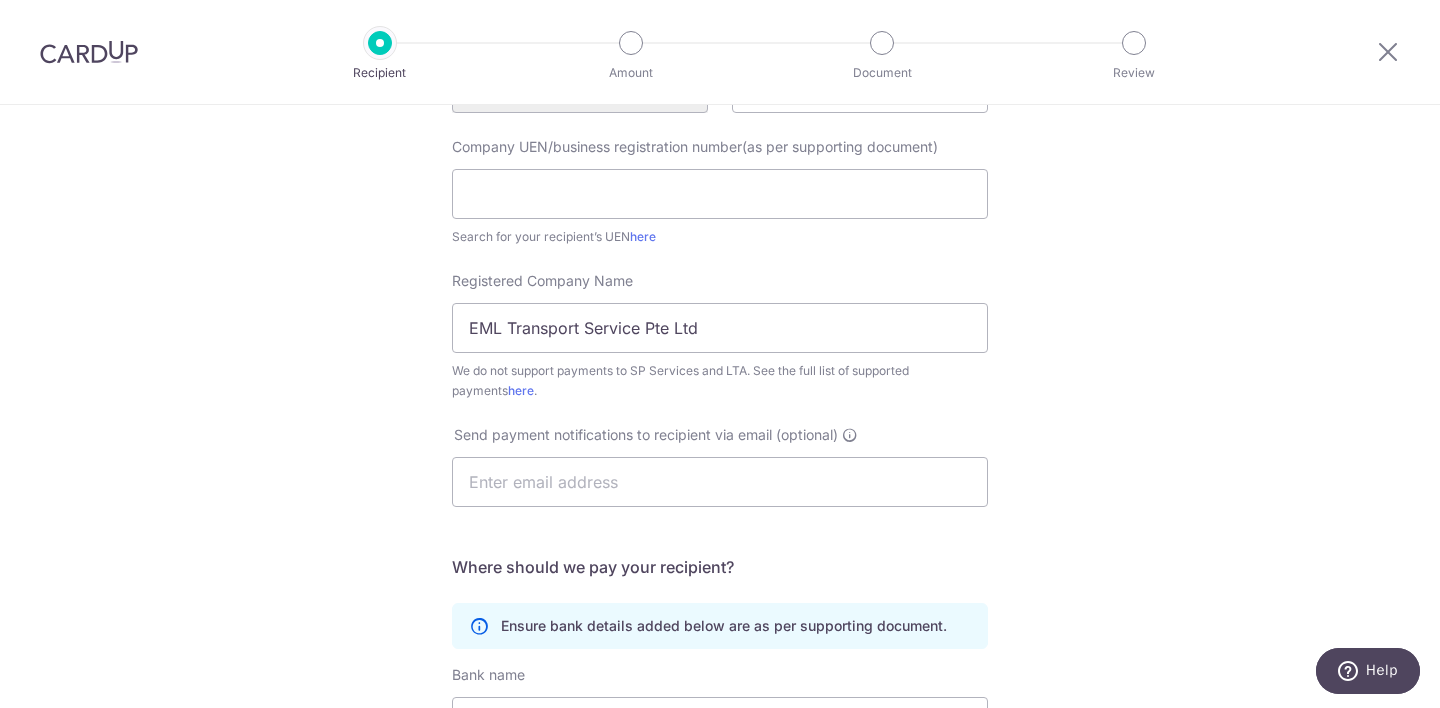 click on "Who would you like to pay?
Your recipient does not need a CardUp account to receive your payments.
Who should we send this miscellaneous payment to?
Country of bank account
Algeria
Andorra
Angola
Anguilla
Argentina
Armenia
Aruba
Australia
Austria
Azerbaijan
Bahrain
Bangladesh
Belgium
Bolivia
Bosnia and Herzegovina
Brazil
British Virgin Islands
Bulgaria
Canada
Chile
China
Colombia
Costa Rica
Croatia
Cyprus
Czech Republic
Denmark
Dominica
Dominican Republic
East Timor
Ecuador
Egypt
Estonia
Faroe Islands
Fiji
Finland
France
French Guiana
French Polynesia
French Southern Territories
Georgia
Germany
Greece
Greenland
Grenada
Guernsey
Guyana
Honduras
Hong Kong
Hungary
Iceland
India
Indonesia
Ireland
Isle of Man
Israel
Italy
Japan
Jersey
Kazakhstan
Kosovo
Kuwait
Kyrgyzstan" at bounding box center (720, 435) 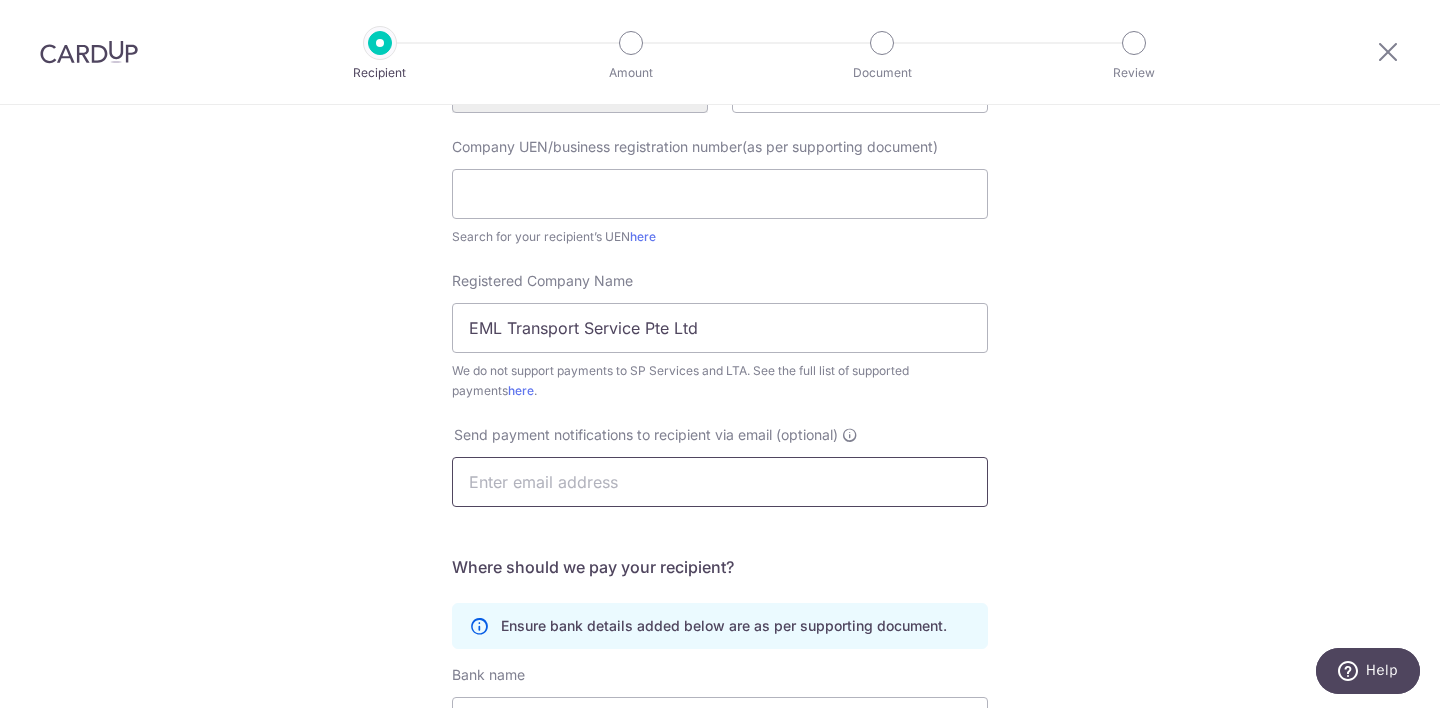 click at bounding box center (720, 482) 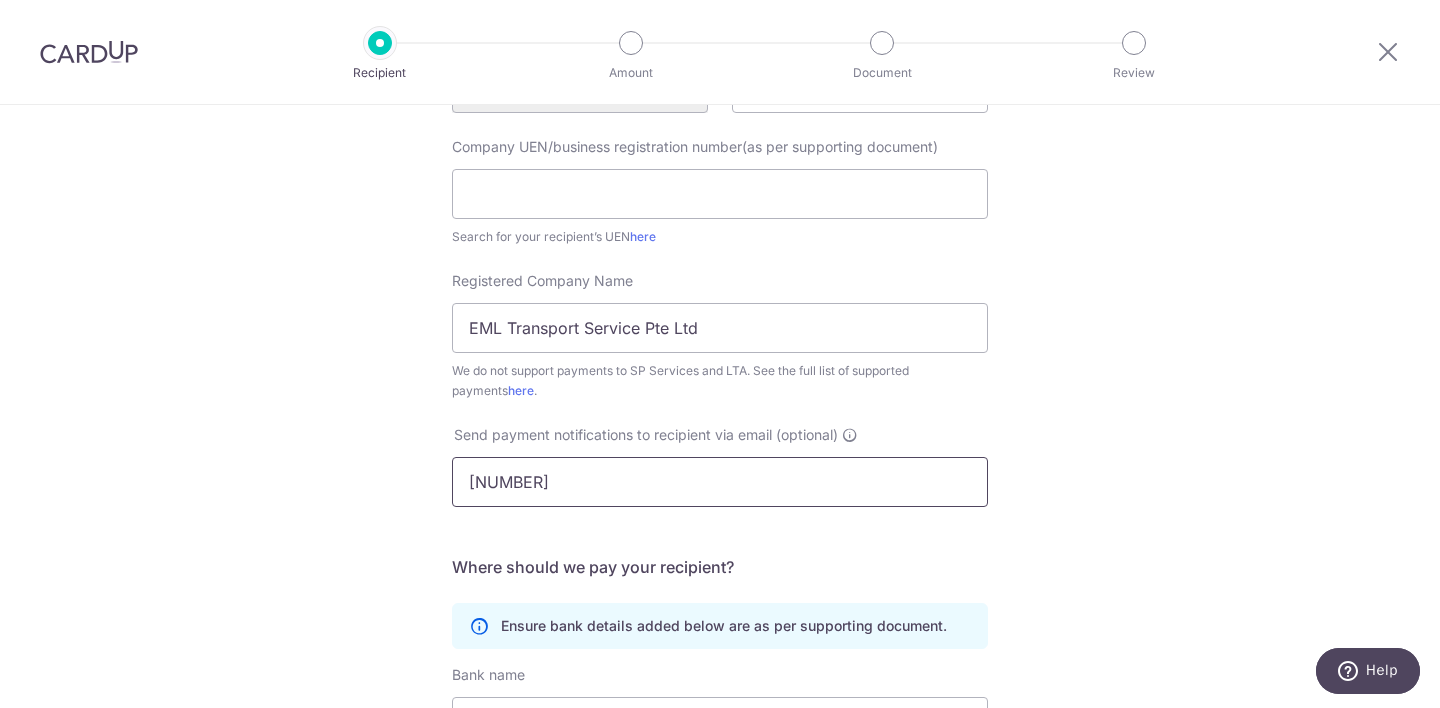 type on "2707-DCIS11453" 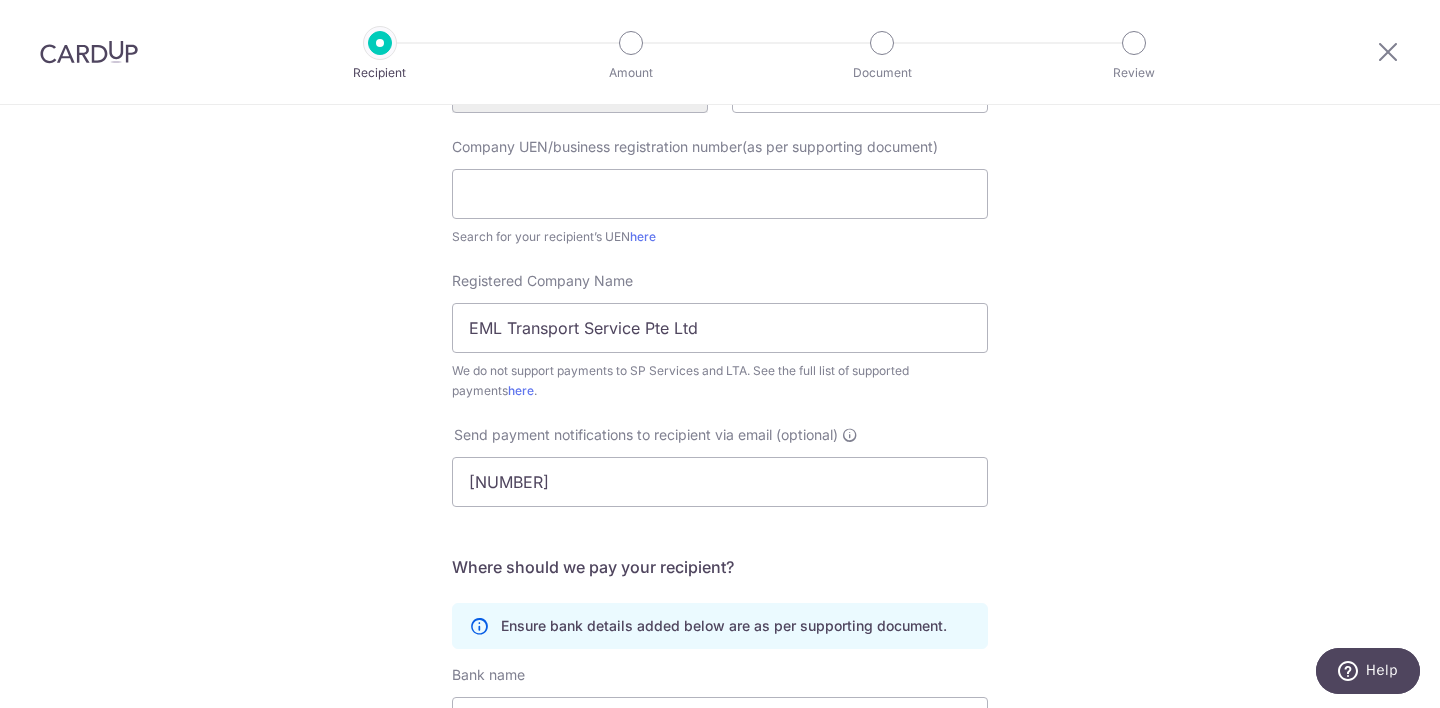 click on "Who would you like to pay?
Your recipient does not need a CardUp account to receive your payments.
Who should we send this miscellaneous payment to?
Country of bank account
Algeria
Andorra
Angola
Anguilla
Argentina
Armenia
Aruba
Australia
Austria
Azerbaijan
Bahrain
Bangladesh
Belgium
Bolivia
Bosnia and Herzegovina
Brazil
British Virgin Islands
Bulgaria
Canada
Chile
China
Colombia
Costa Rica
Croatia
Cyprus
Czech Republic
Denmark
Dominica
Dominican Republic
East Timor
Ecuador
Egypt
Estonia
Faroe Islands
Fiji
Finland
France
French Guiana
French Polynesia
French Southern Territories
Georgia
Germany
Greece
Greenland
Grenada
Guernsey
Guyana
Honduras
Hong Kong
Hungary
Iceland
India
Indonesia
Ireland
Isle of Man
Israel
Italy
Japan
Jersey
Kazakhstan
Kosovo
Kuwait
Kyrgyzstan" at bounding box center (720, 435) 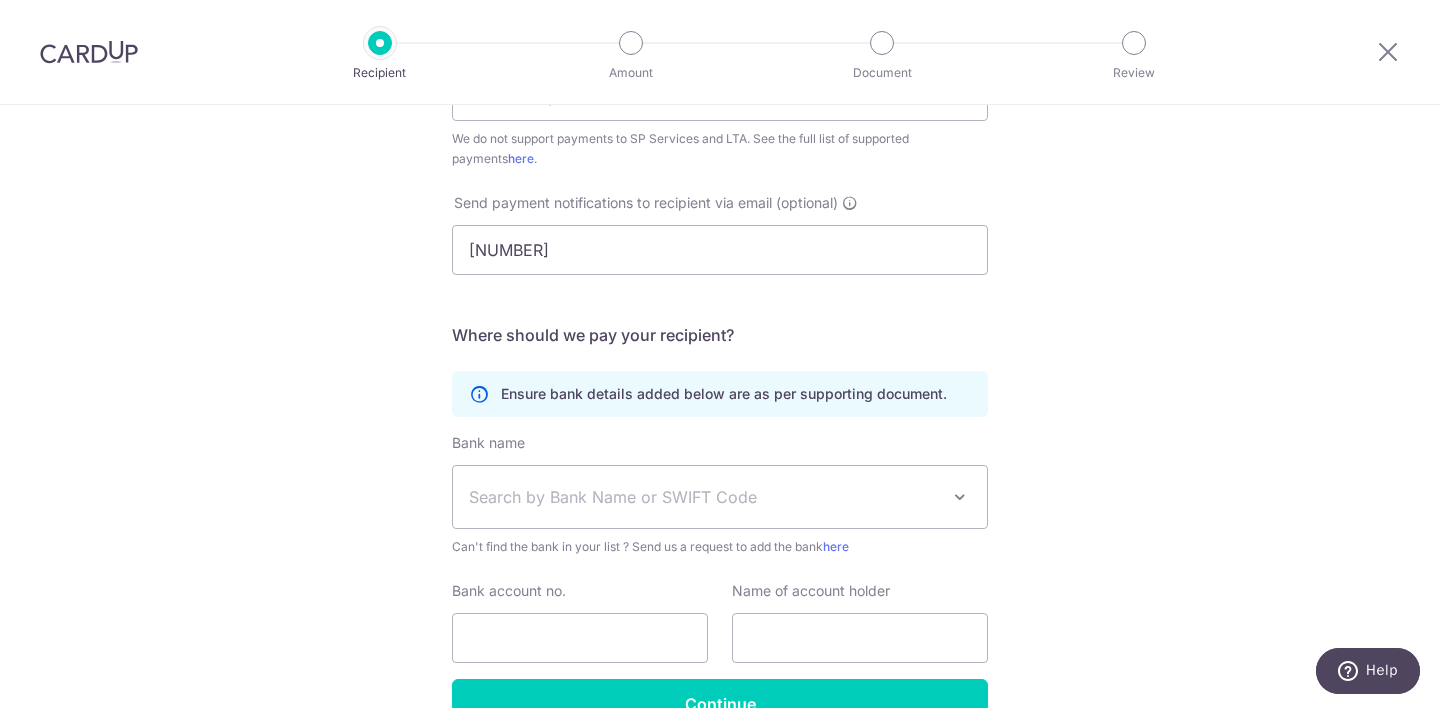 scroll, scrollTop: 637, scrollLeft: 0, axis: vertical 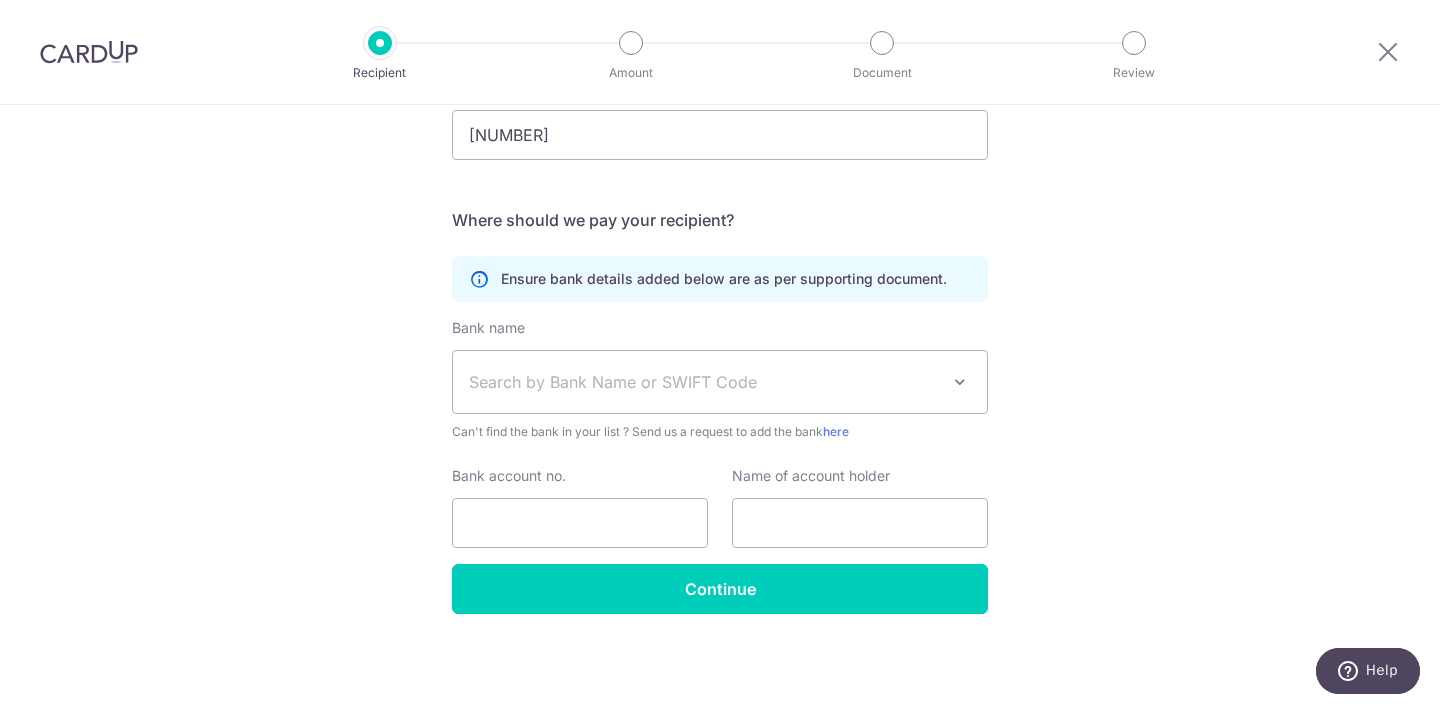 click on "Search by Bank Name or SWIFT Code" at bounding box center (704, 382) 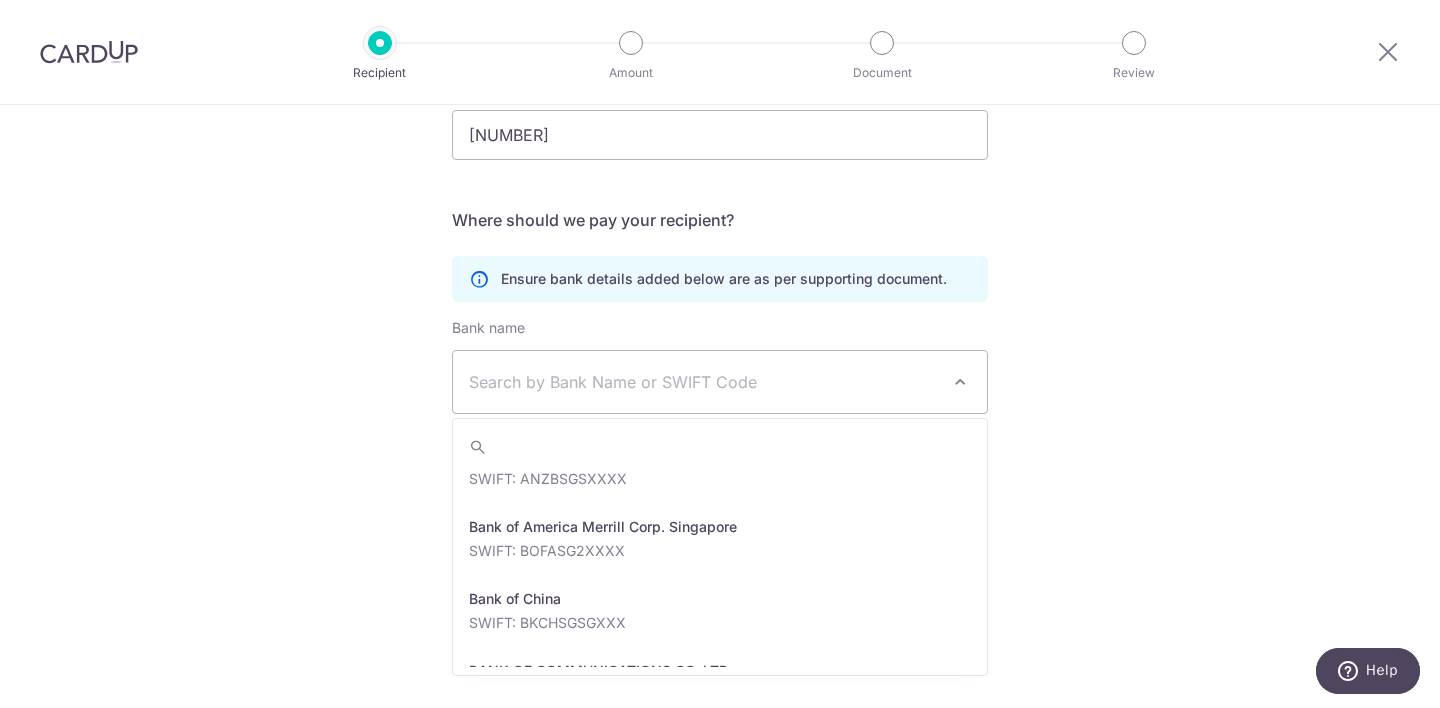 scroll, scrollTop: 177, scrollLeft: 0, axis: vertical 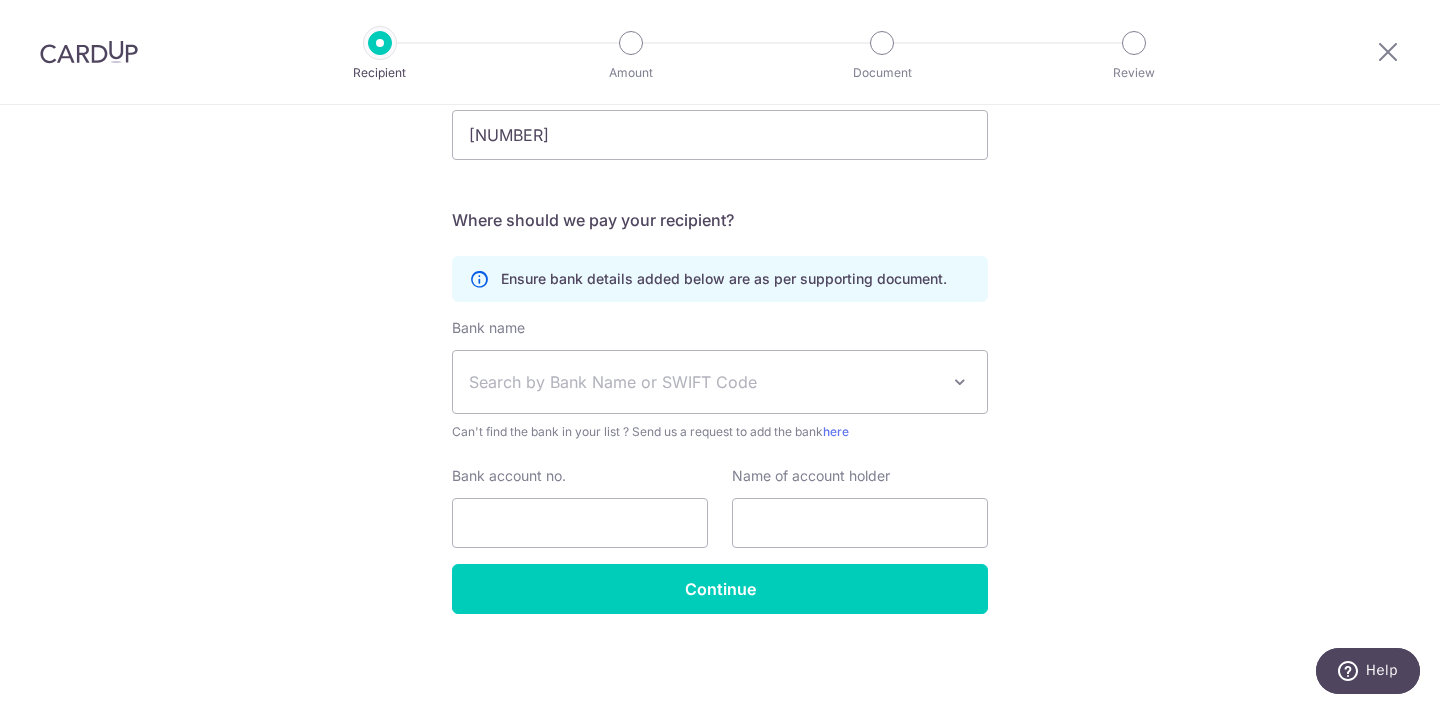 click on "Search by Bank Name or SWIFT Code" at bounding box center (720, 382) 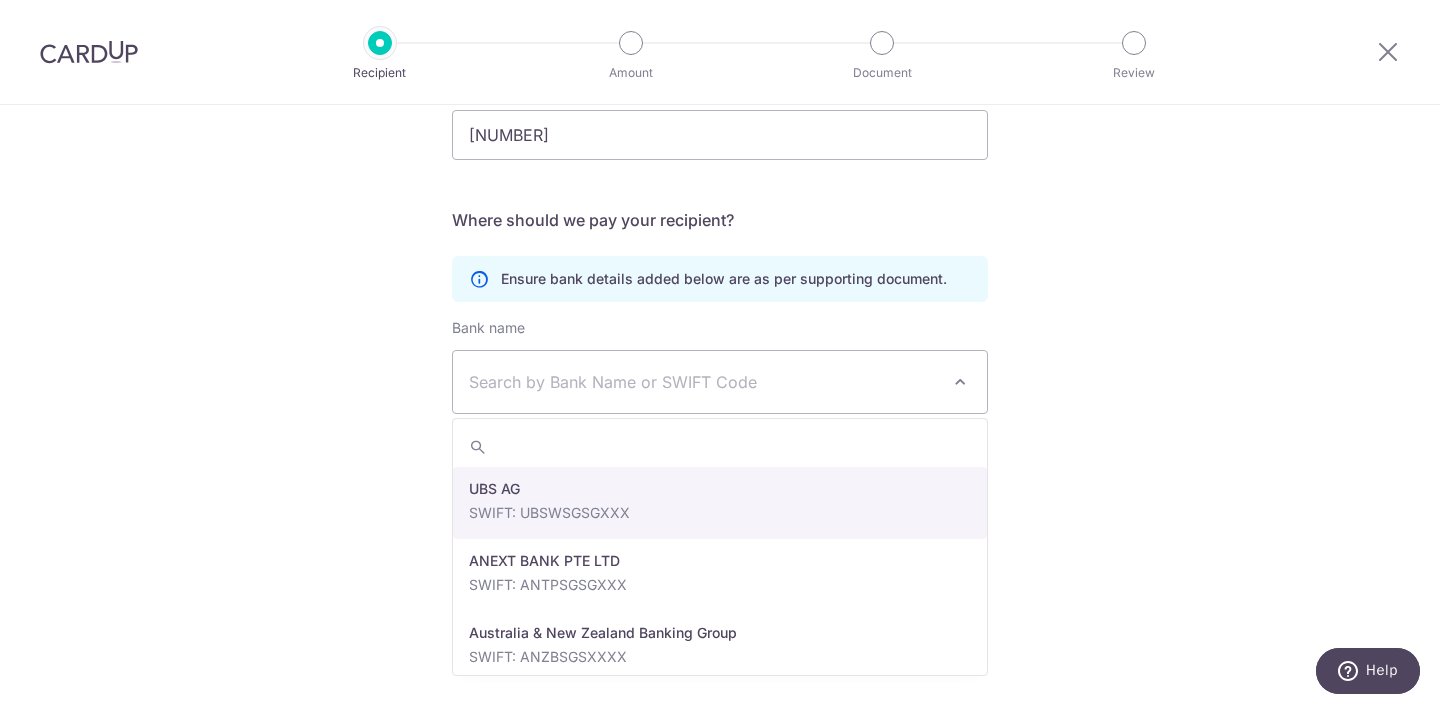 click on "Search by Bank Name or SWIFT Code" at bounding box center [720, 382] 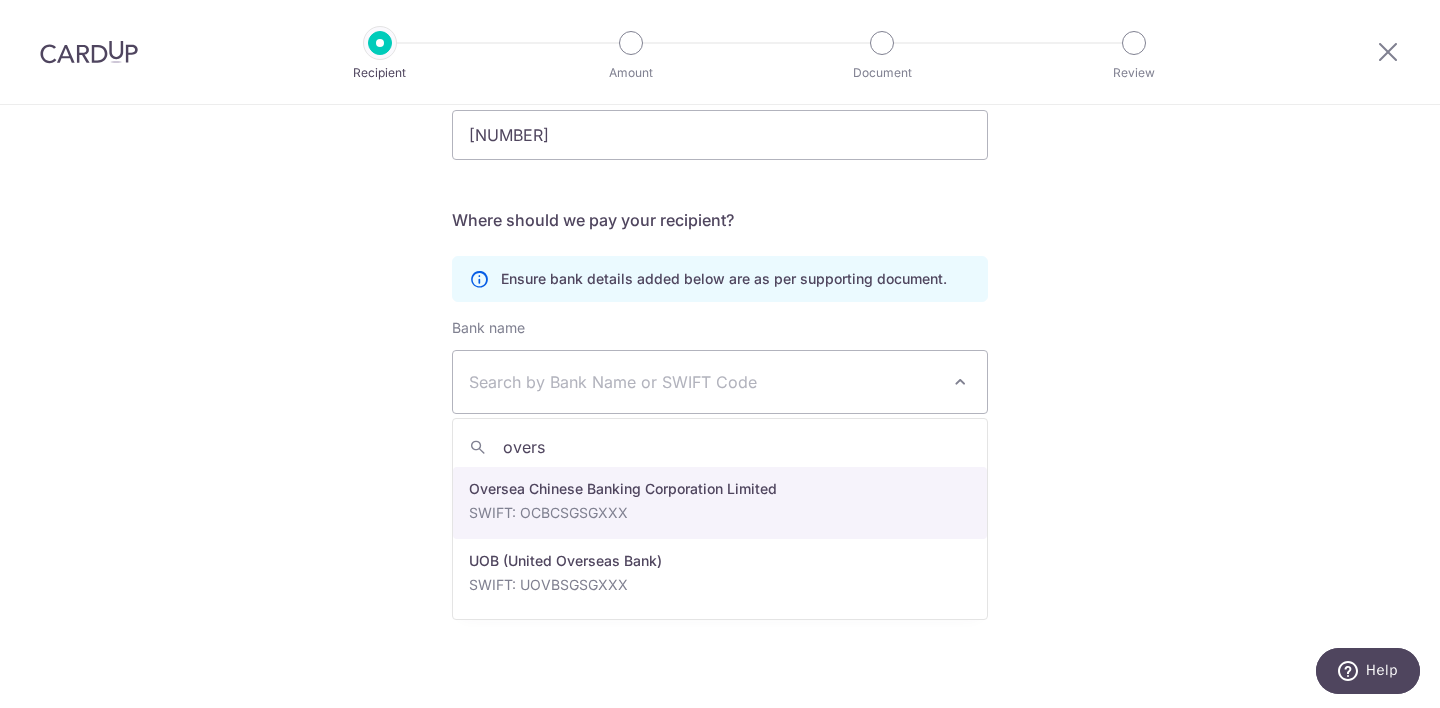 type on "overs" 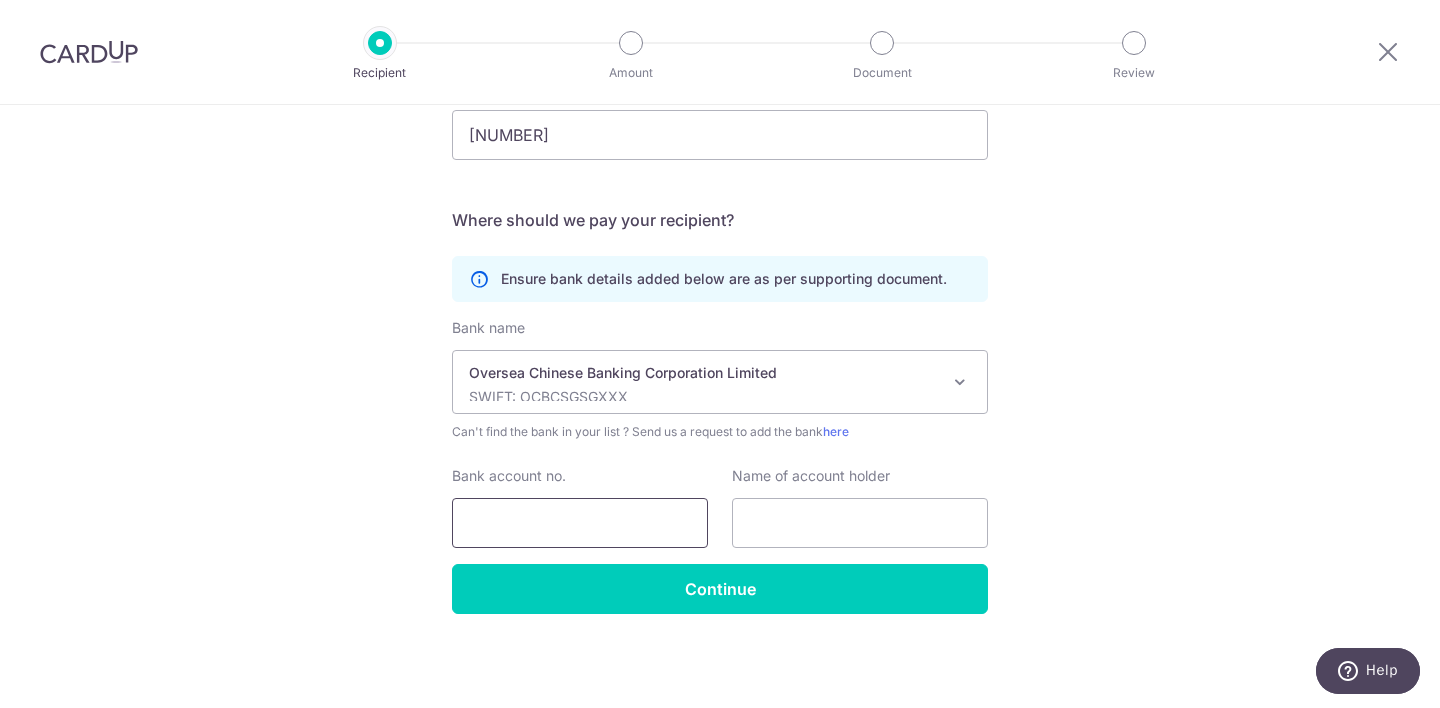 click on "Bank account no." at bounding box center (580, 523) 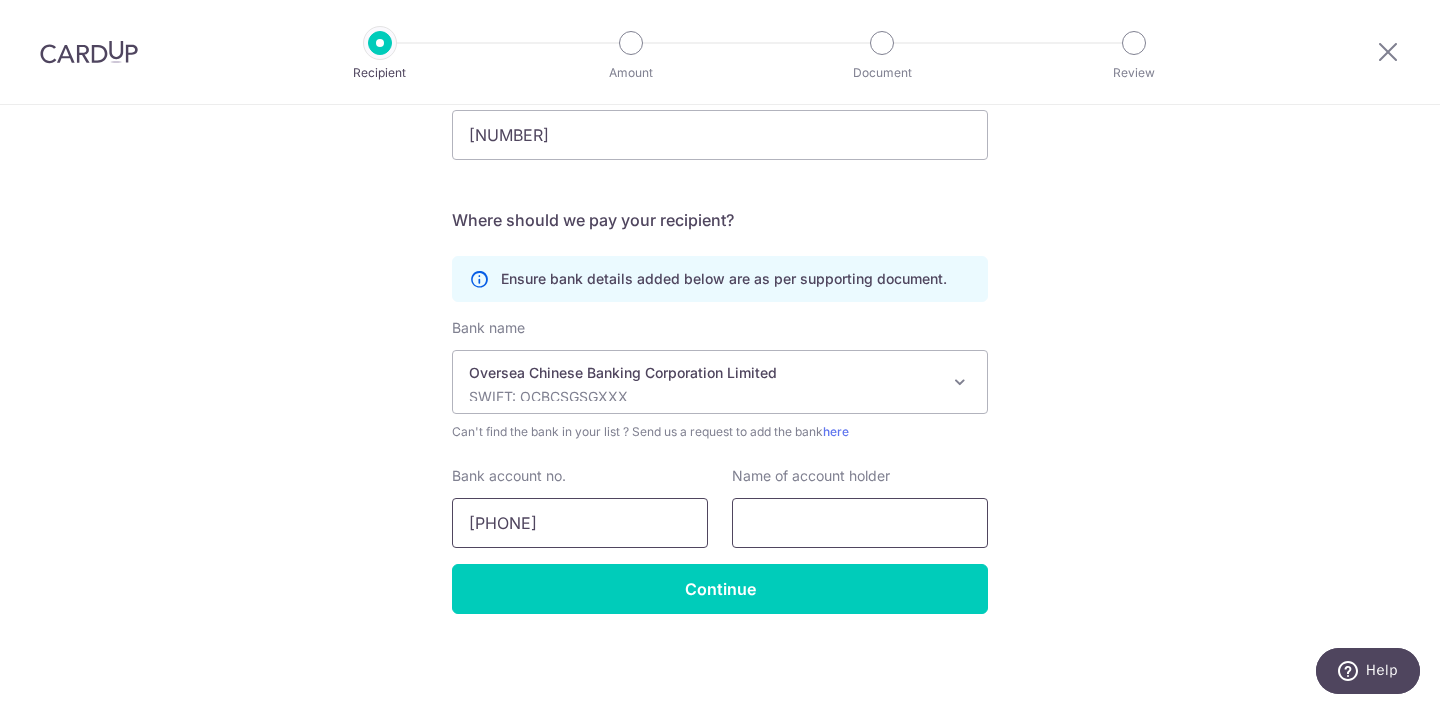 type on "524-740297-001" 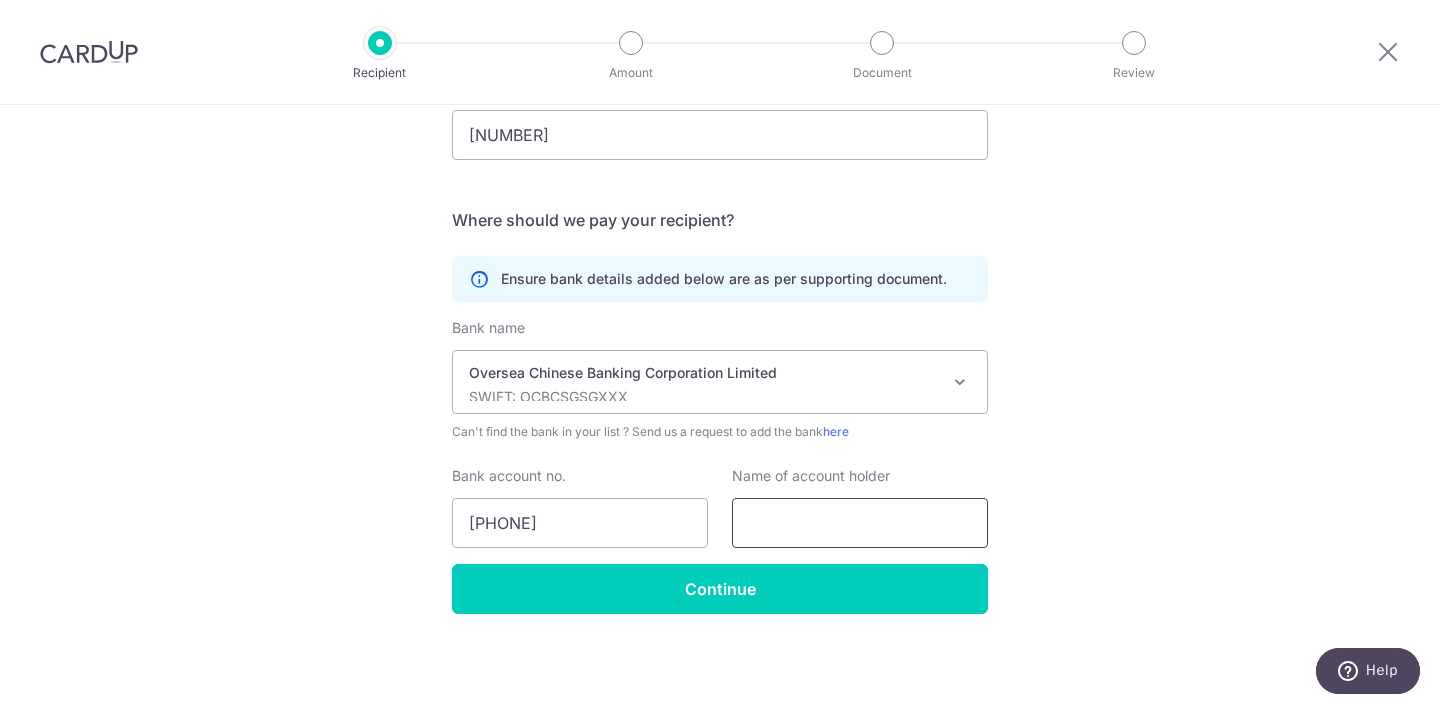 click at bounding box center (860, 523) 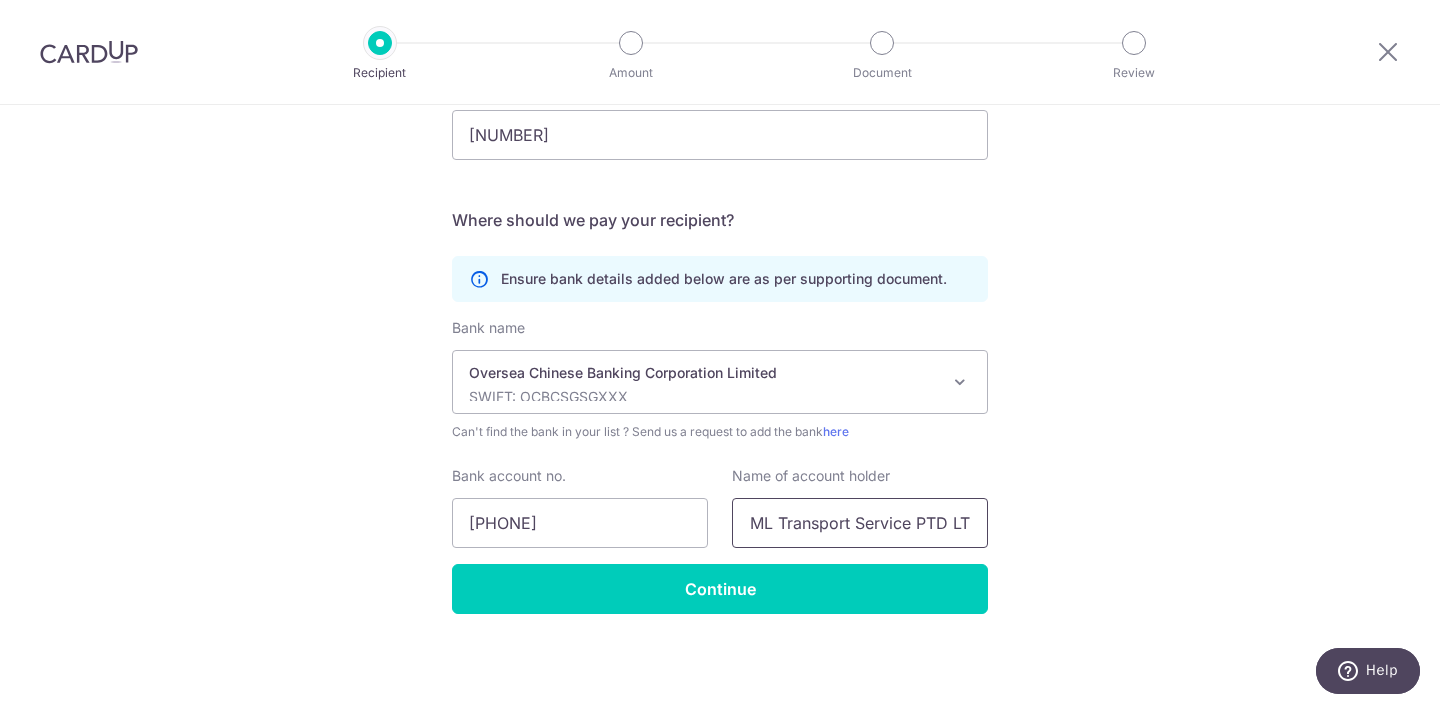 scroll, scrollTop: 0, scrollLeft: 21, axis: horizontal 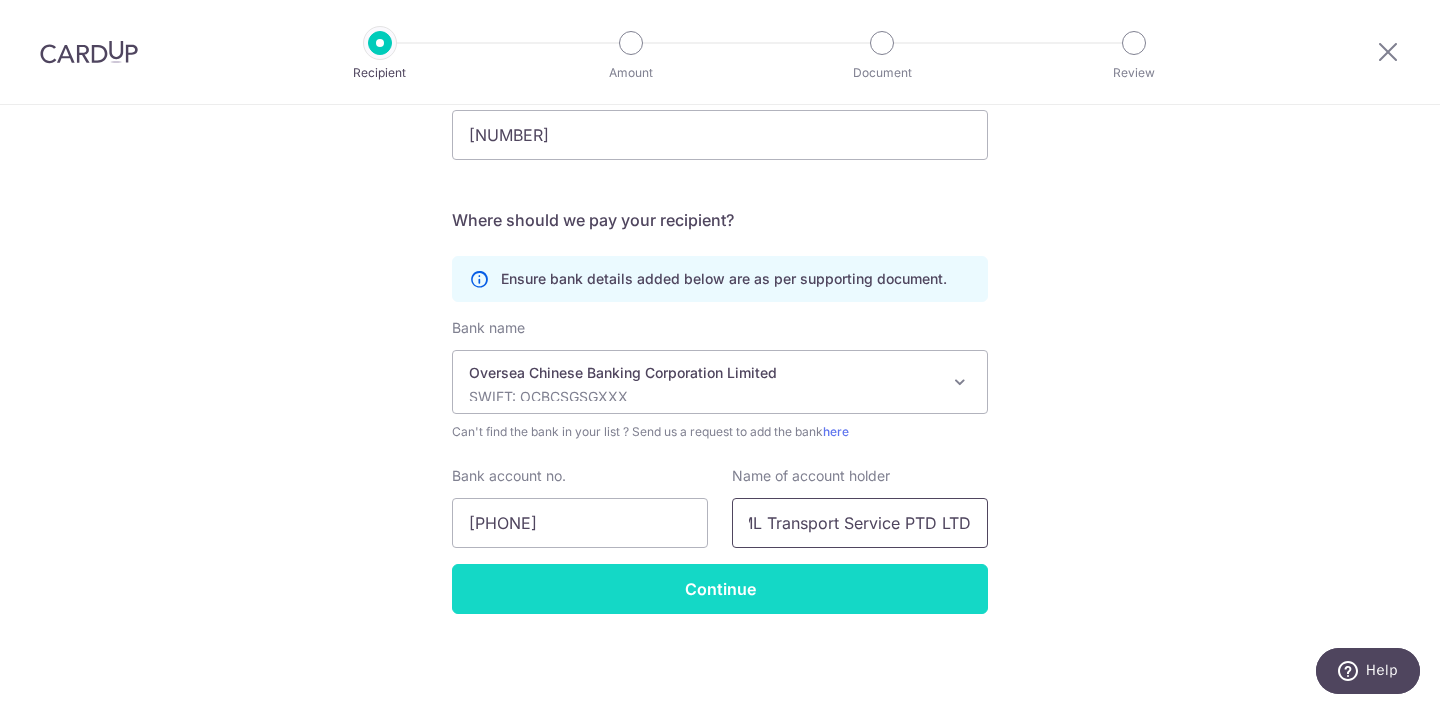 type on "EML Transport Service PTD LTD" 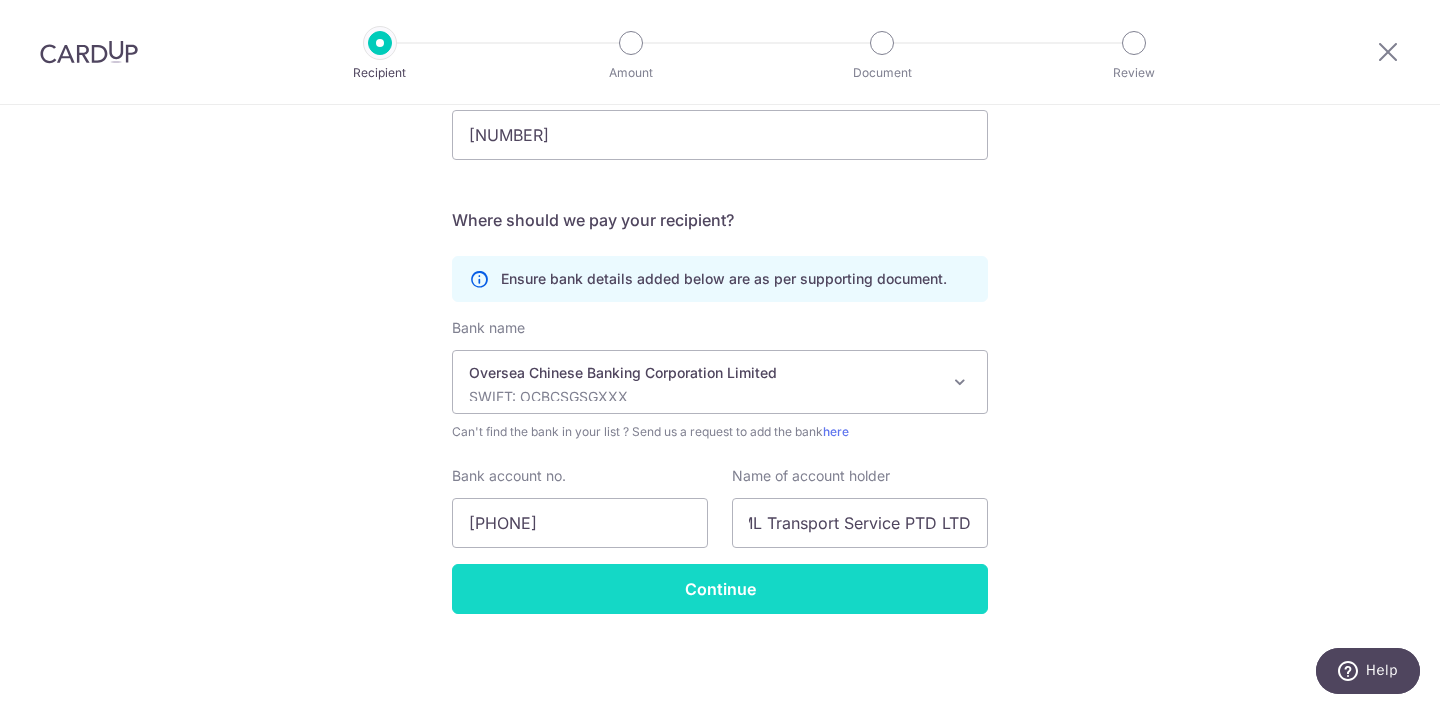 click on "Continue" at bounding box center (720, 589) 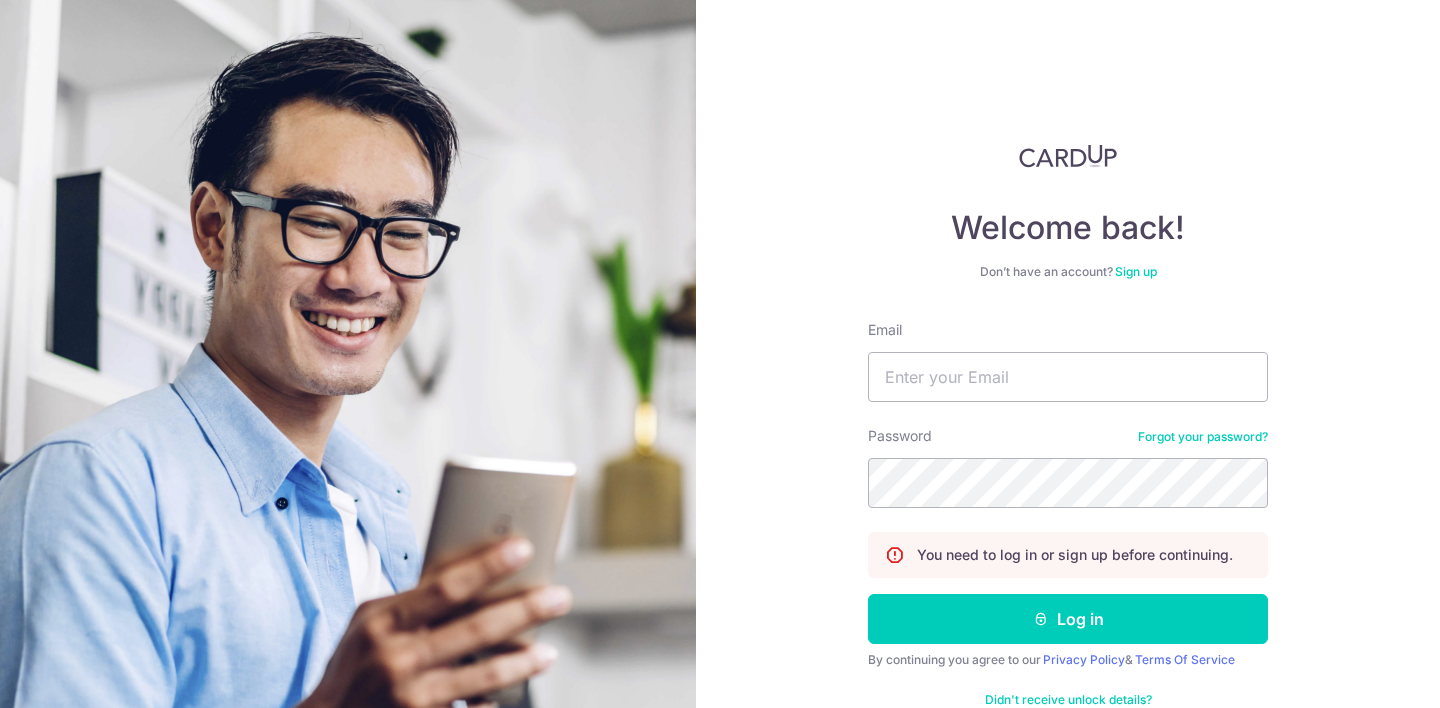 scroll, scrollTop: 0, scrollLeft: 0, axis: both 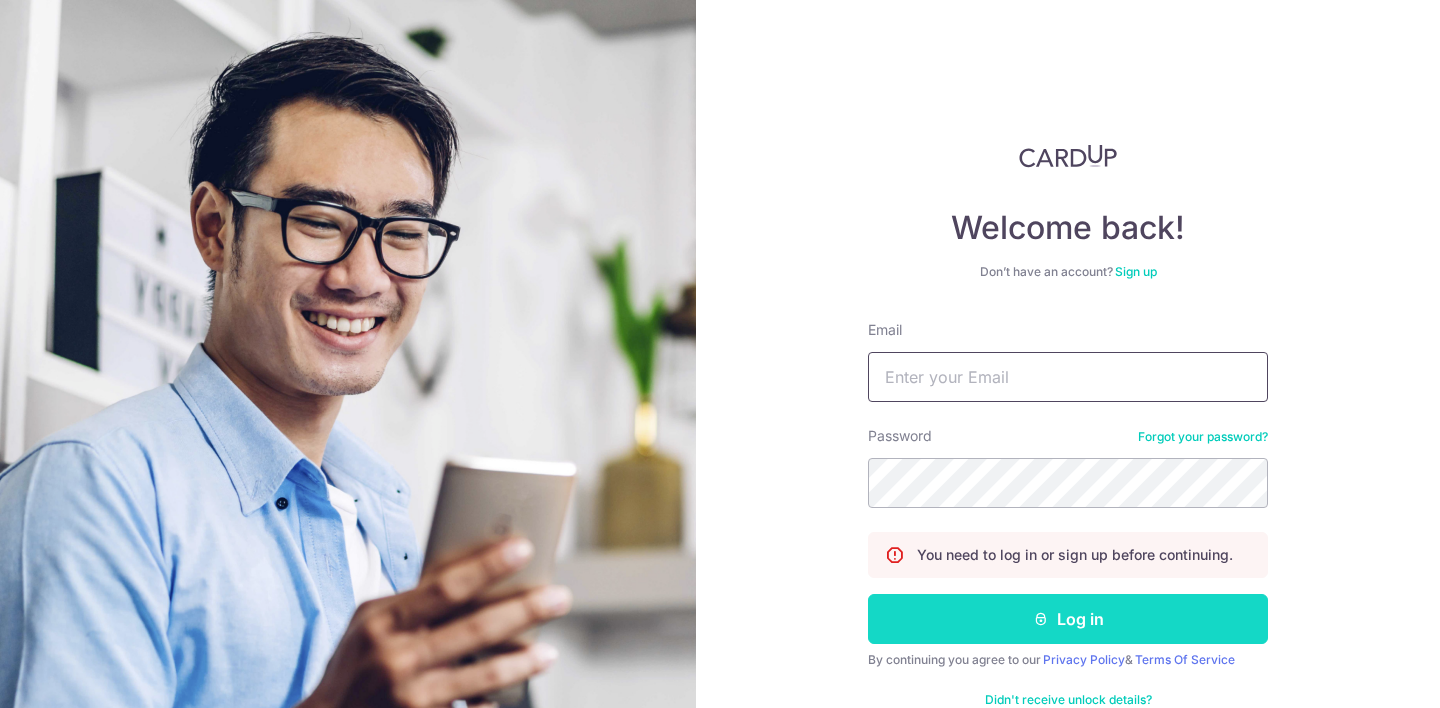 type on "[EMAIL]" 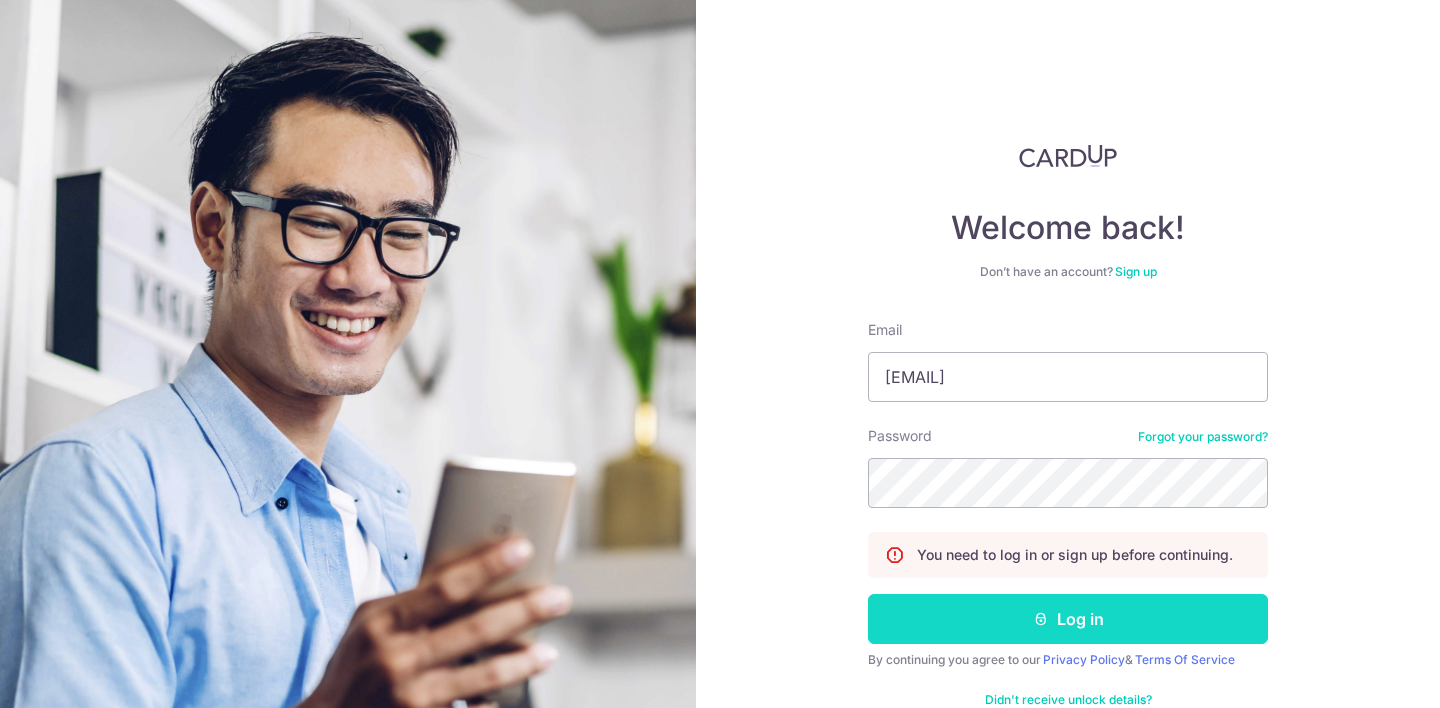 click on "Log in" at bounding box center (1068, 619) 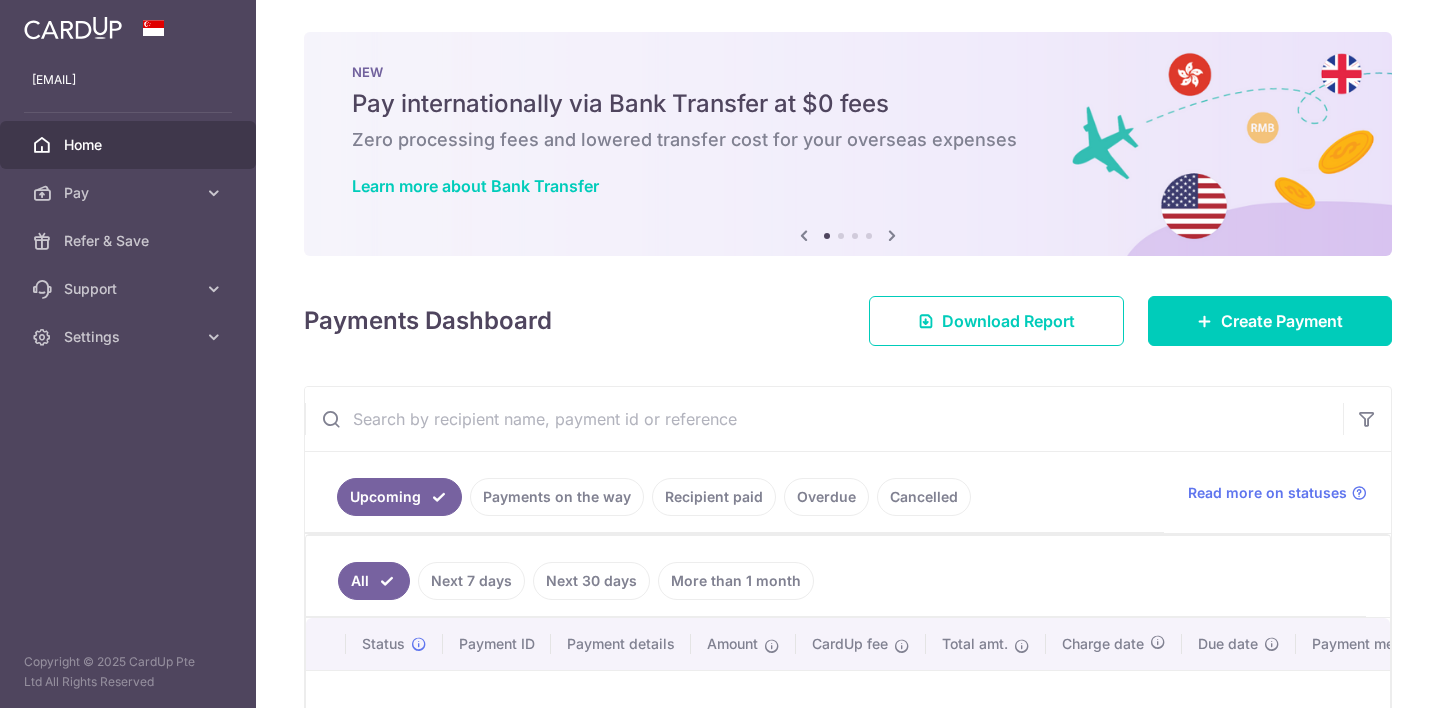 scroll, scrollTop: 0, scrollLeft: 0, axis: both 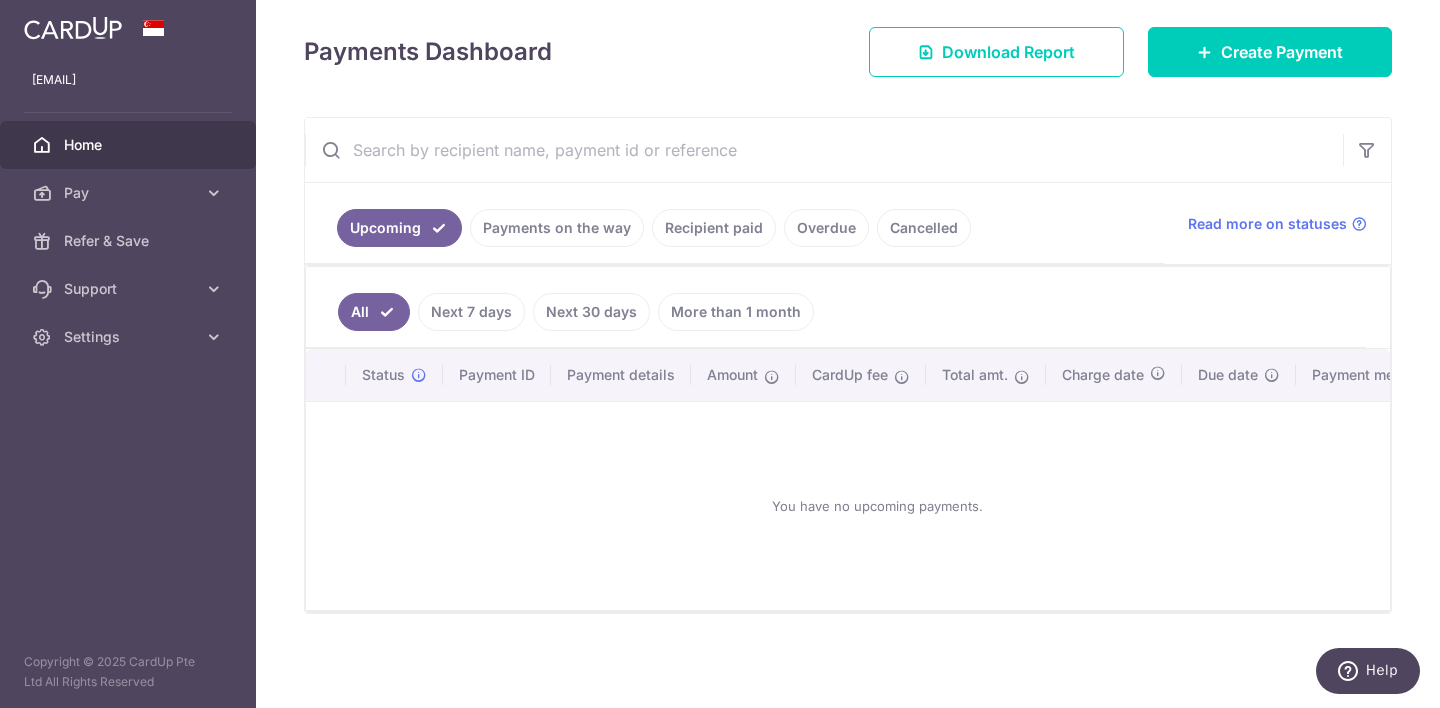 click on "Payments on the way" at bounding box center [557, 228] 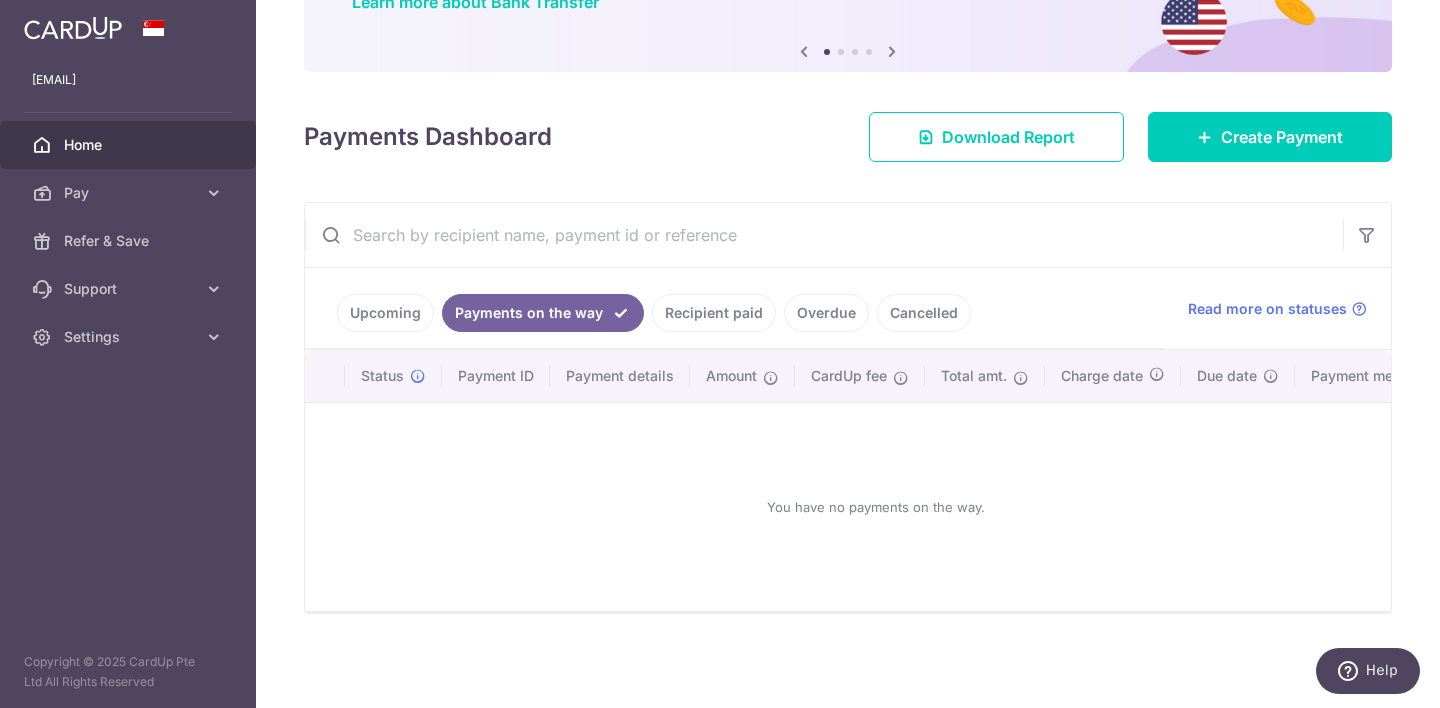 click on "Upcoming" at bounding box center (385, 313) 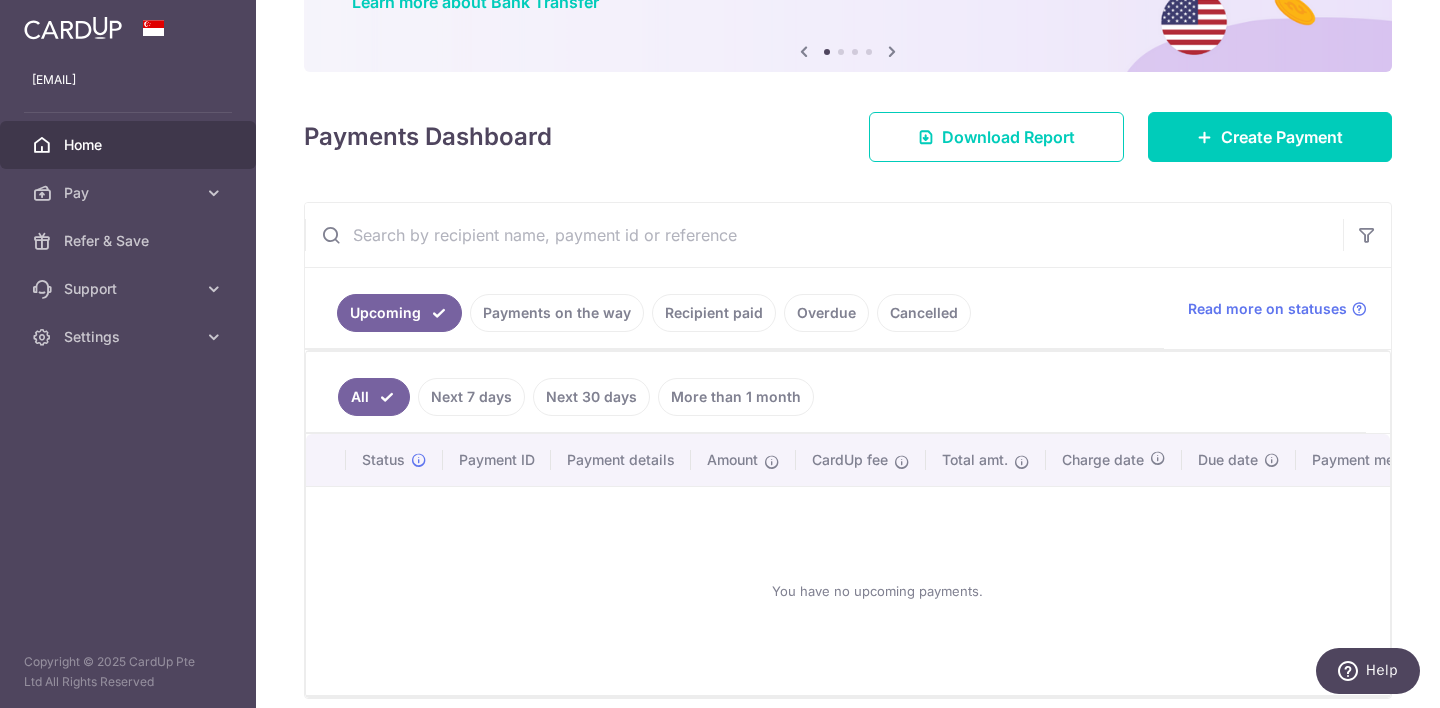 scroll, scrollTop: 269, scrollLeft: 0, axis: vertical 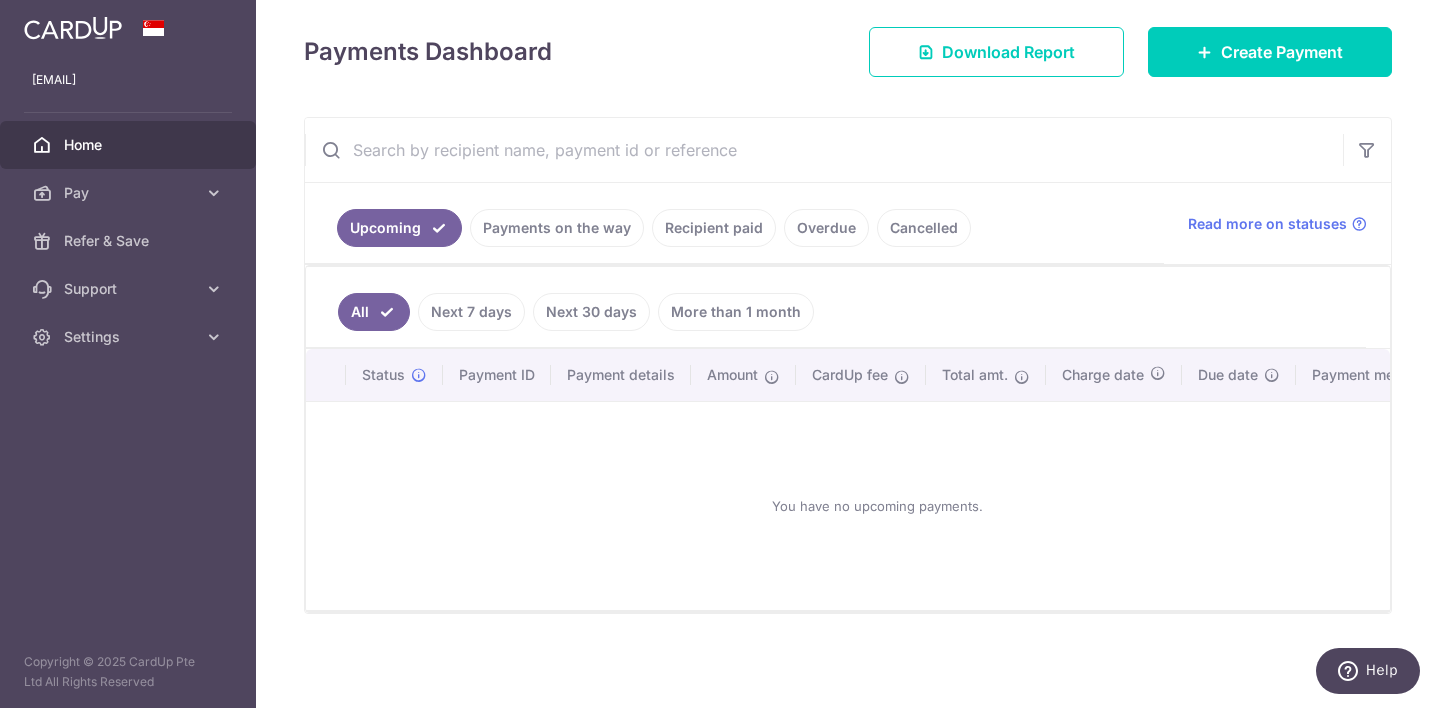 click on "Payment ID" at bounding box center [497, 375] 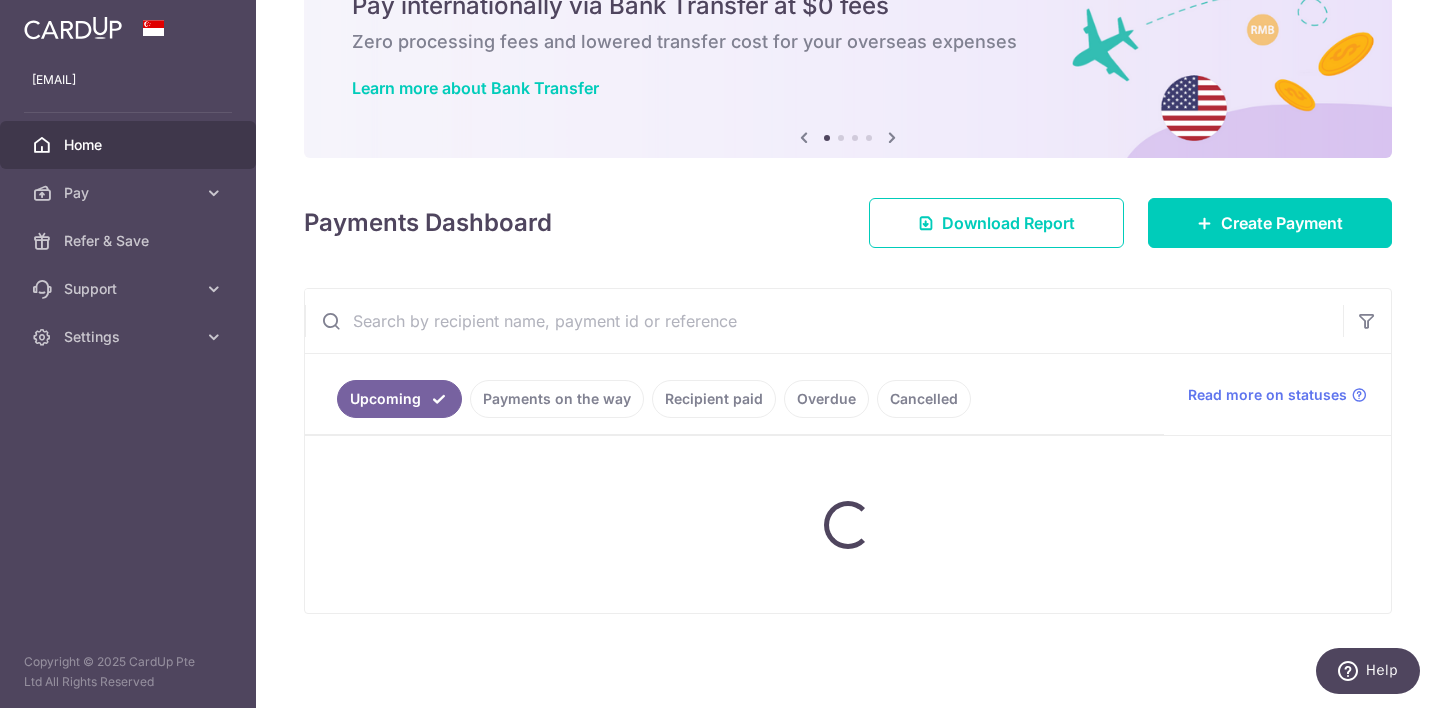 scroll, scrollTop: 269, scrollLeft: 0, axis: vertical 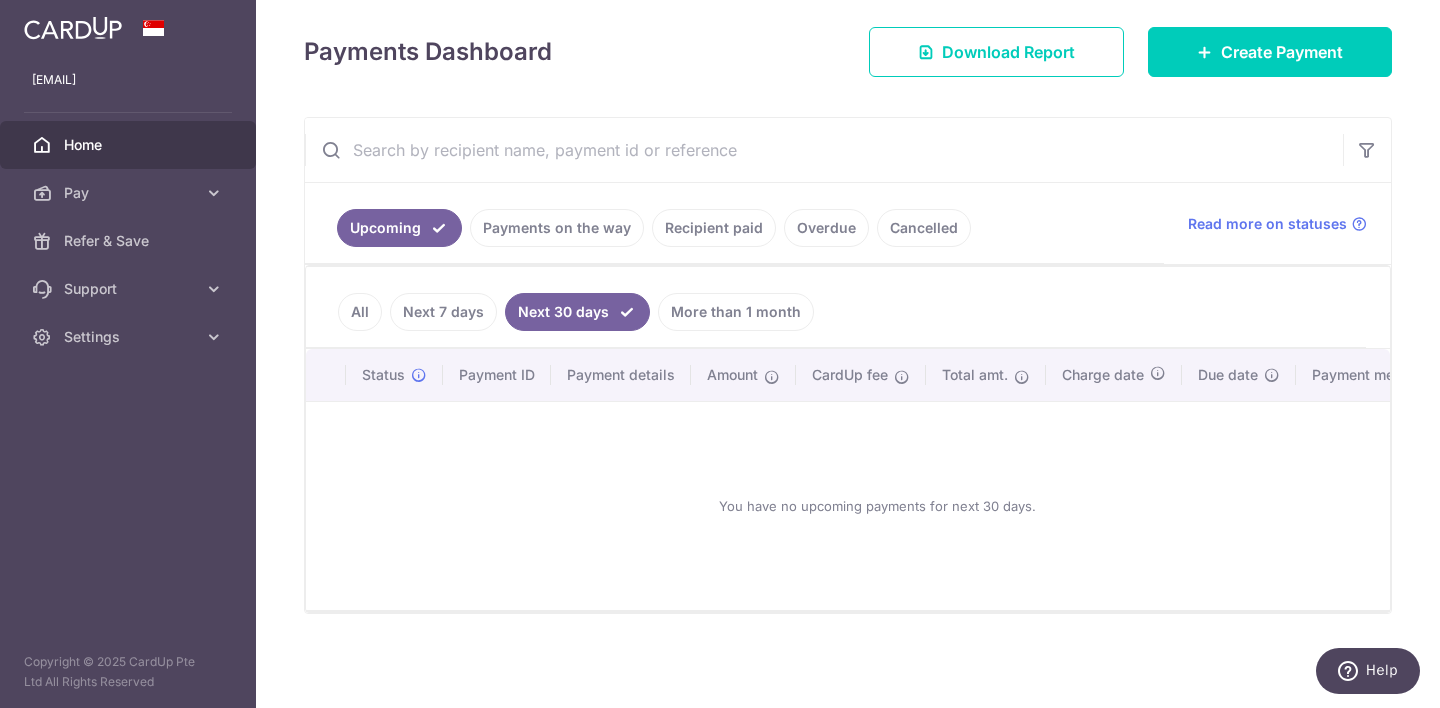 click on "Next 7 days" at bounding box center (439, 312) 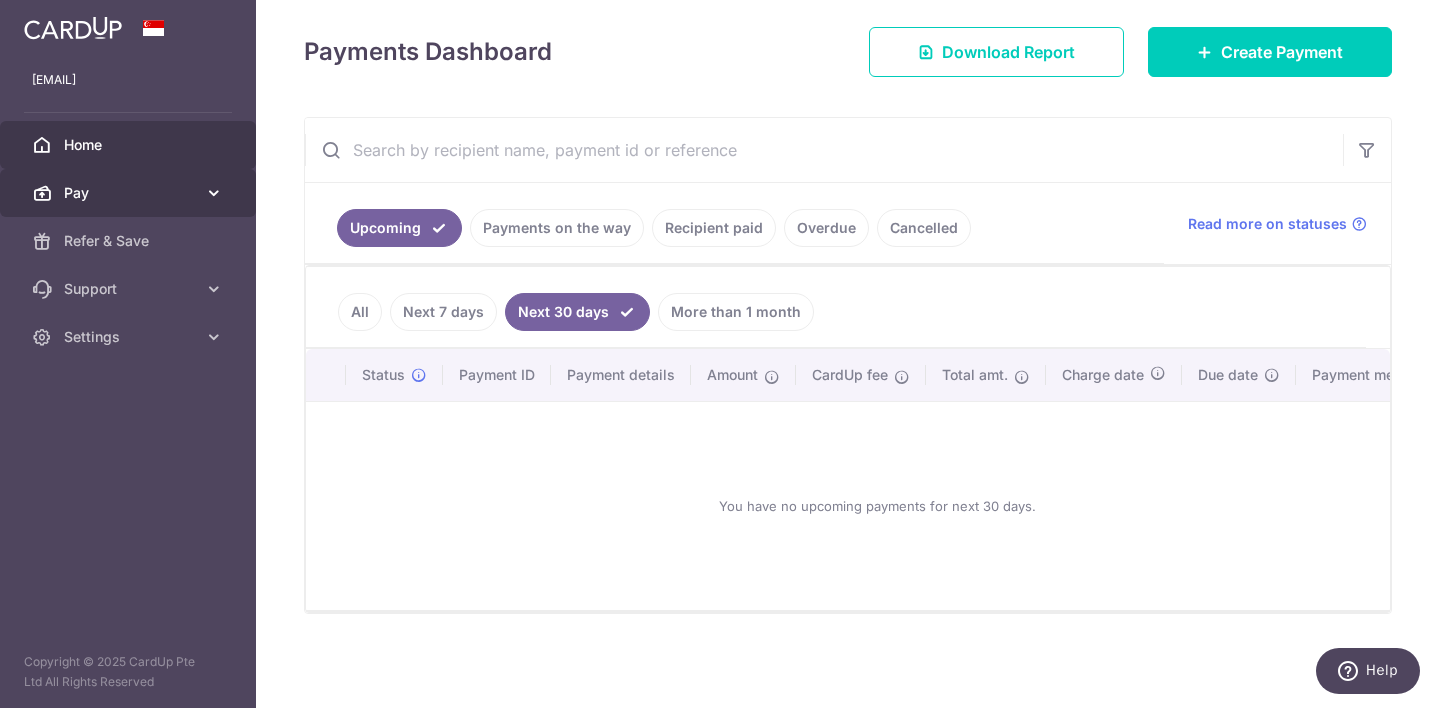 click on "Pay" at bounding box center (128, 193) 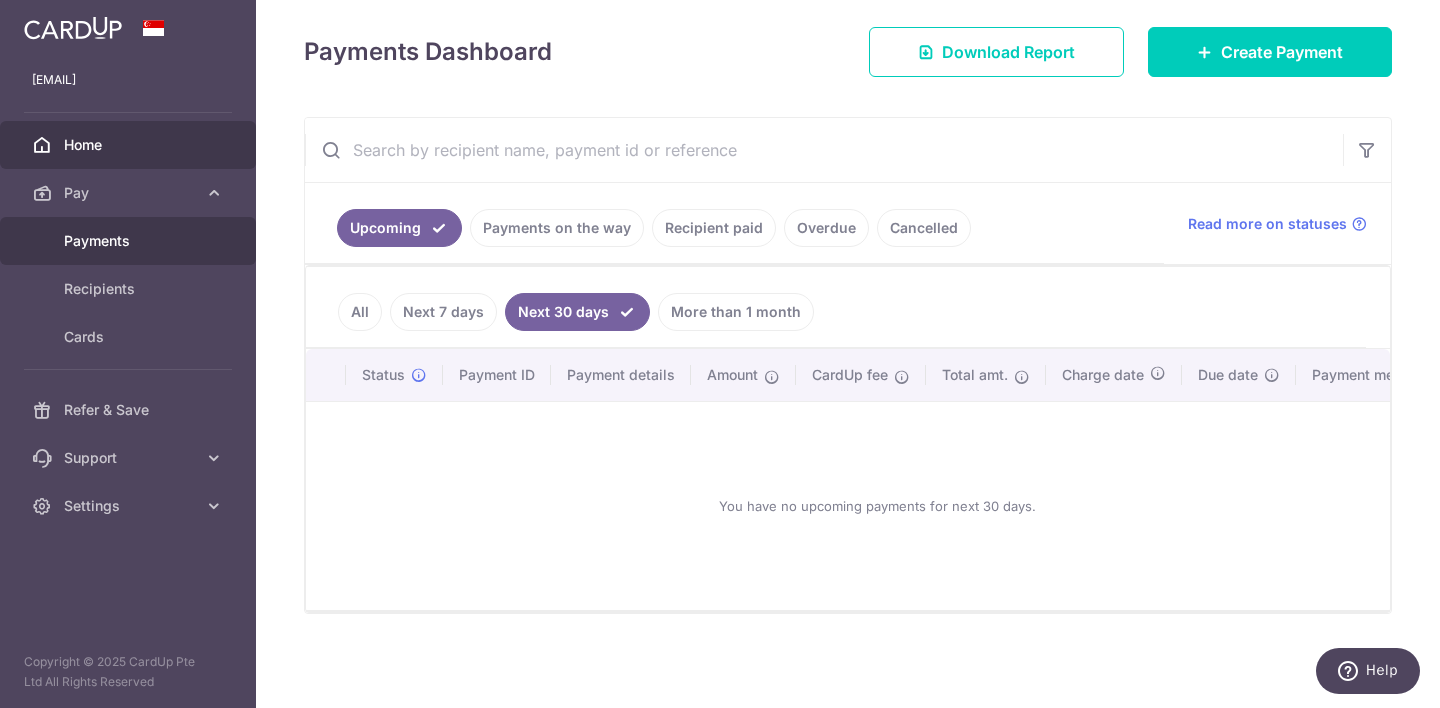 click on "Payments" at bounding box center (130, 241) 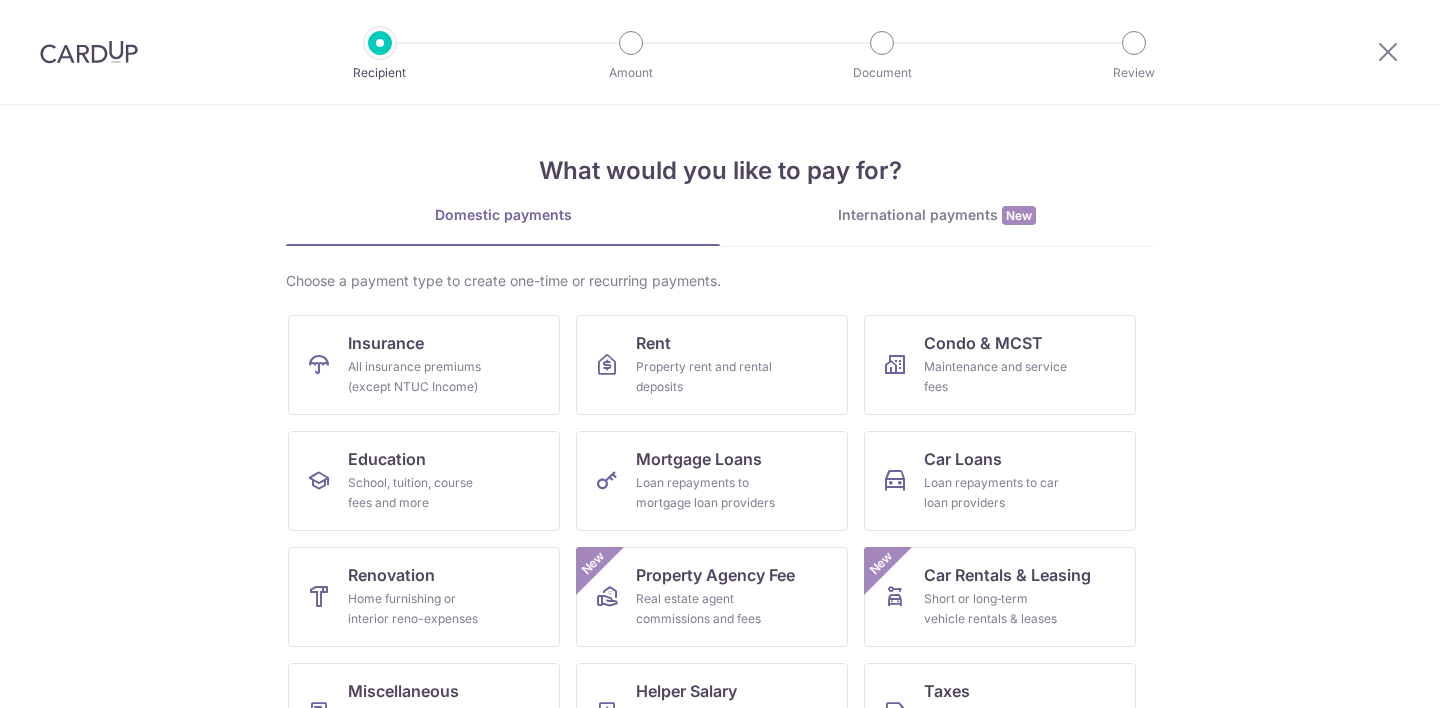 scroll, scrollTop: 0, scrollLeft: 0, axis: both 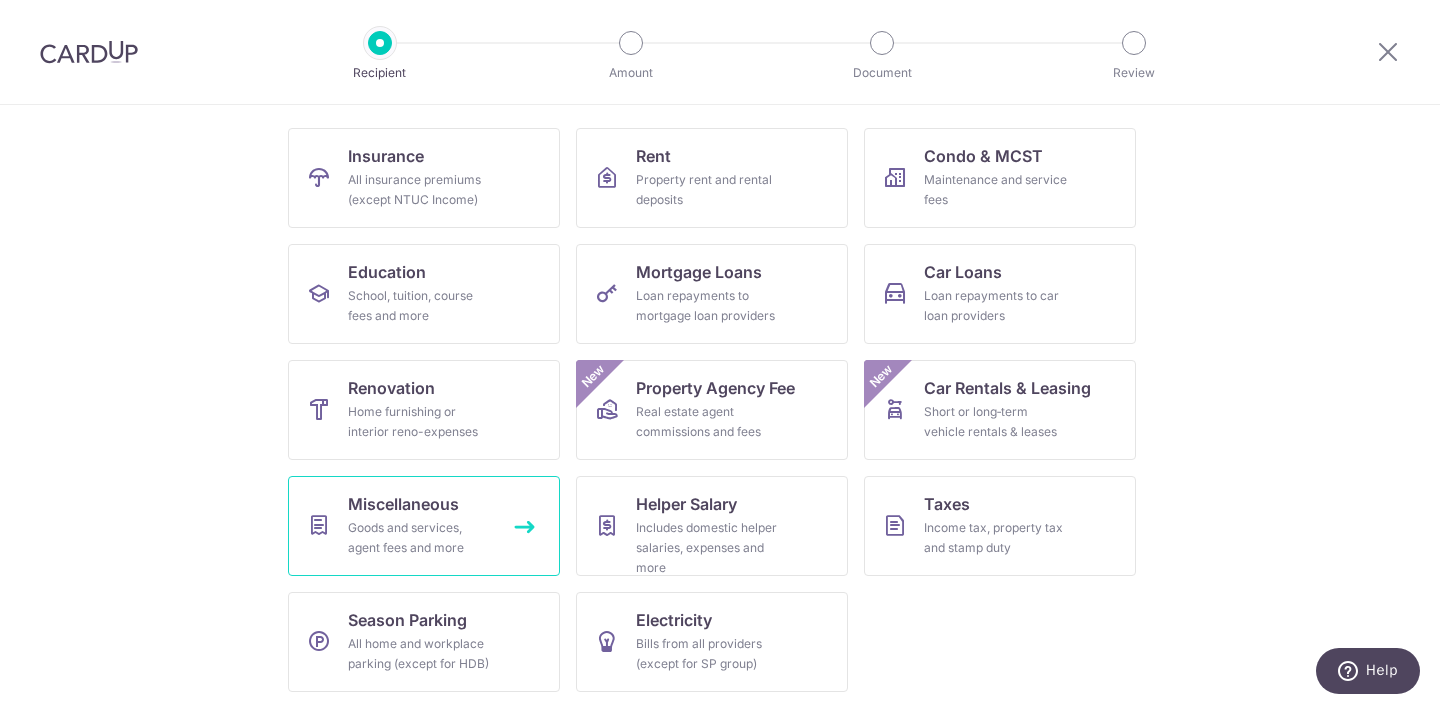 click on "Goods and services, agent fees and more" at bounding box center [420, 538] 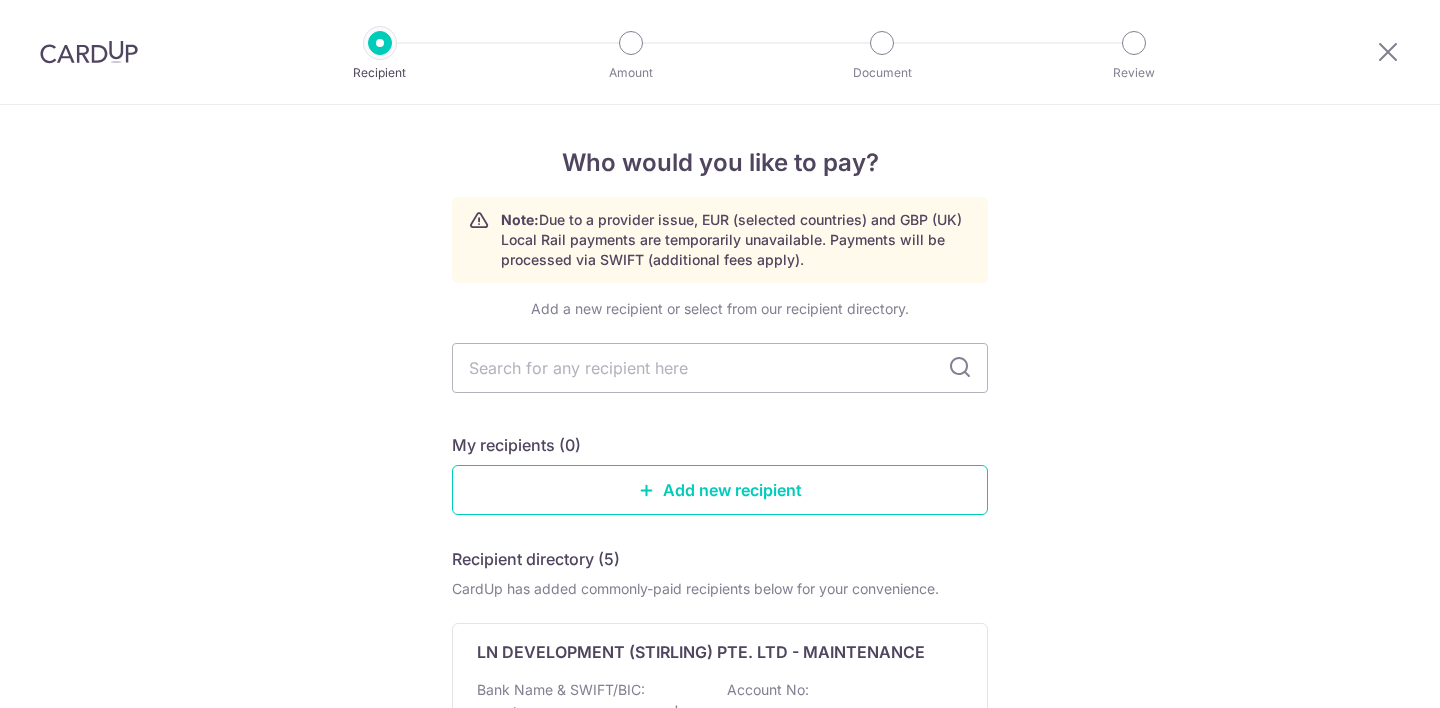 scroll, scrollTop: 0, scrollLeft: 0, axis: both 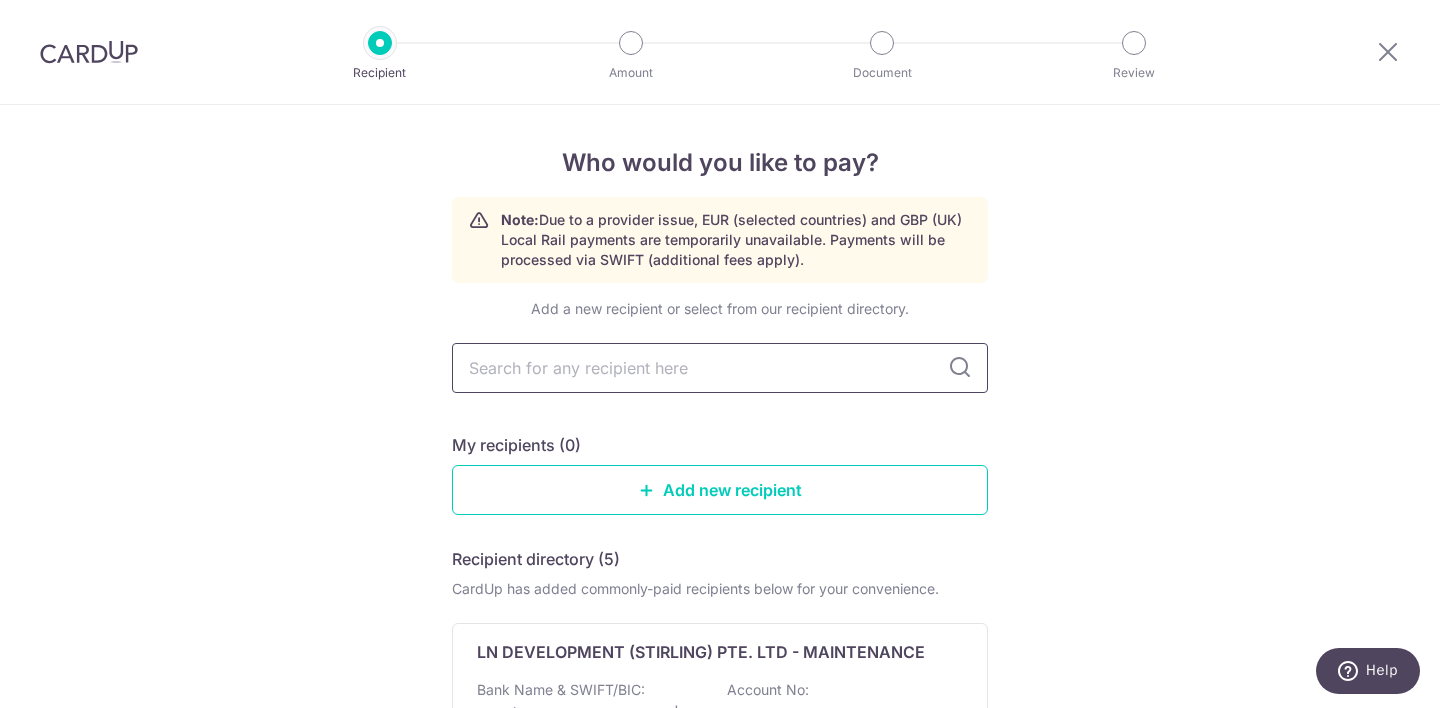 click at bounding box center [720, 368] 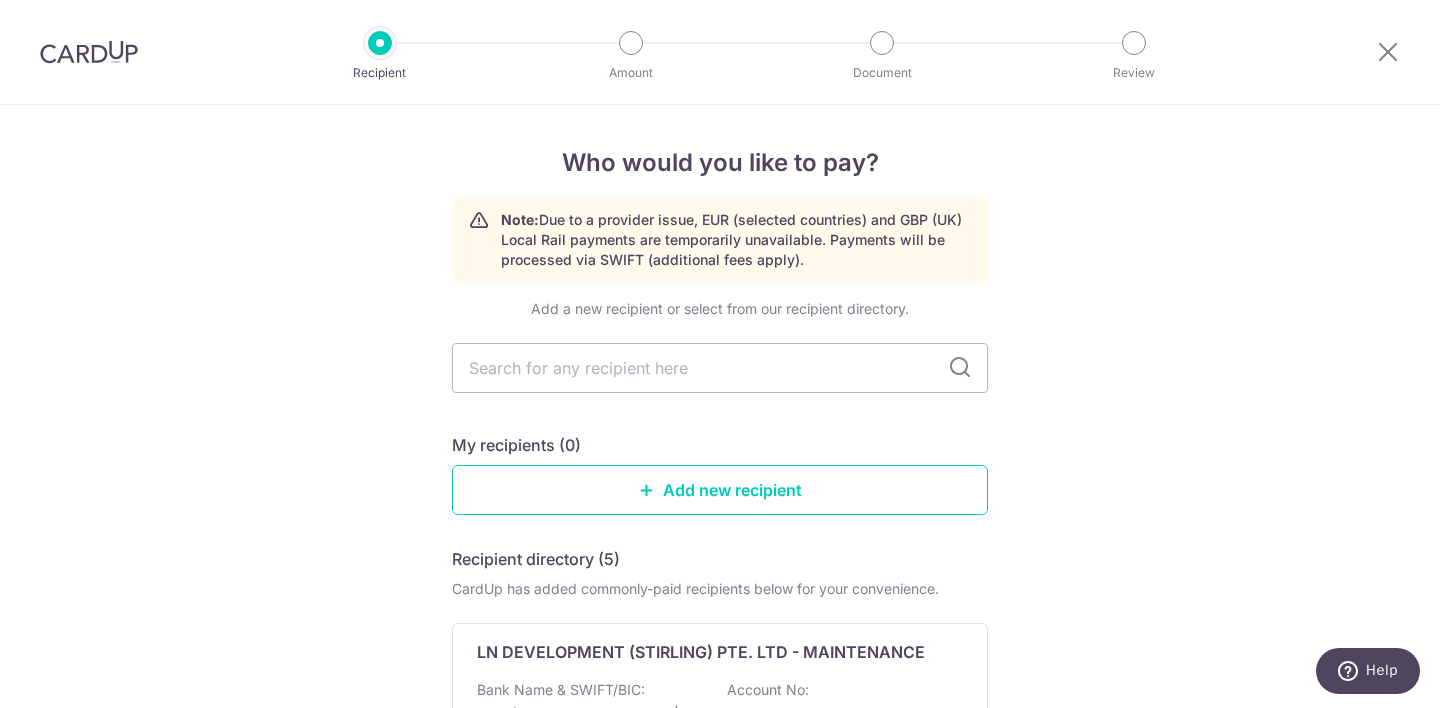 click on "Who would you like to pay?
Note:  Due to a provider issue, EUR (selected countries) and GBP (UK) Local Rail payments are temporarily unavailable. Payments will be processed via SWIFT (additional fees apply).
Add a new recipient or select from our recipient directory.
My recipients (0)
Add new recipient
Recipient directory (5)
CardUp has added commonly-paid recipients below for your convenience.
LN DEVELOPMENT (STIRLING) PTE. LTD - MAINTENANCE
Bank Name & SWIFT/BIC:
UOB (United Overseas Bank) | SWIFT: UOVBSGSGXXX
Account No:
View" at bounding box center [720, 950] 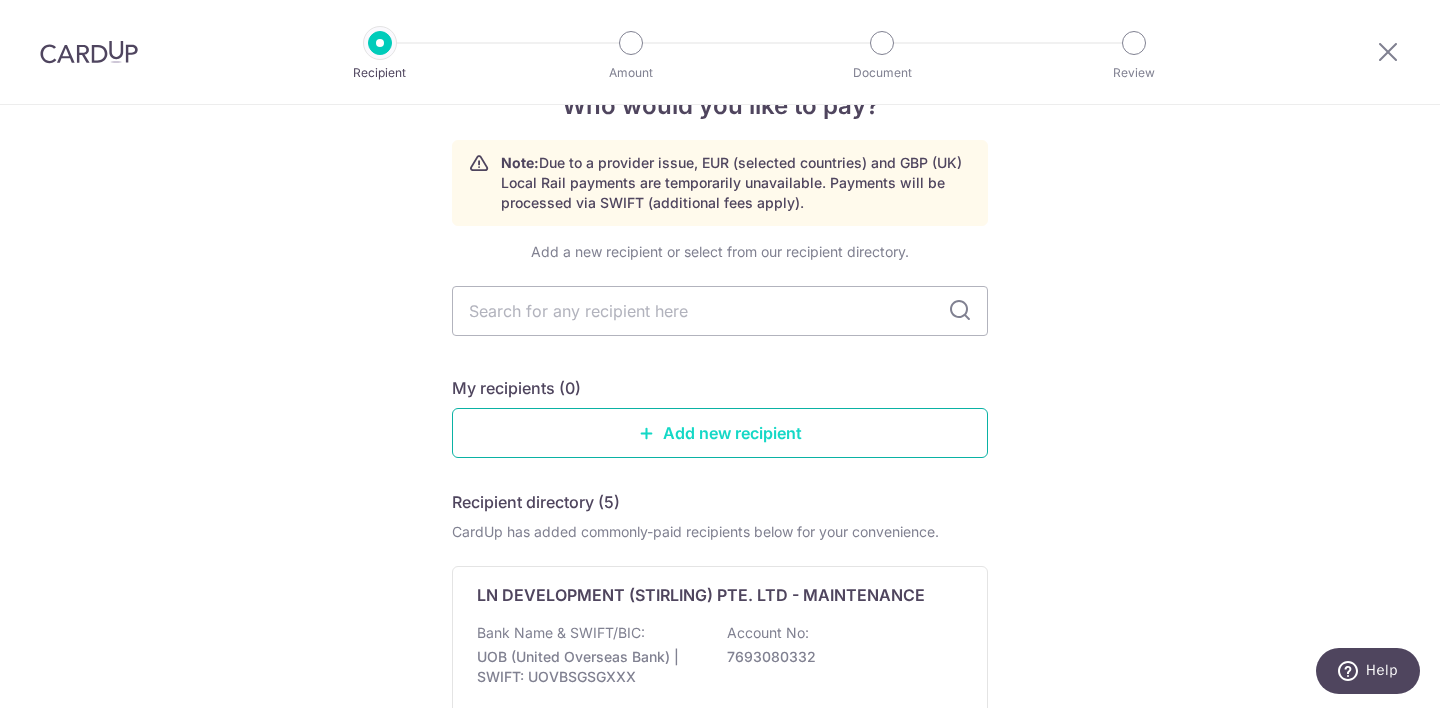 scroll, scrollTop: 0, scrollLeft: 0, axis: both 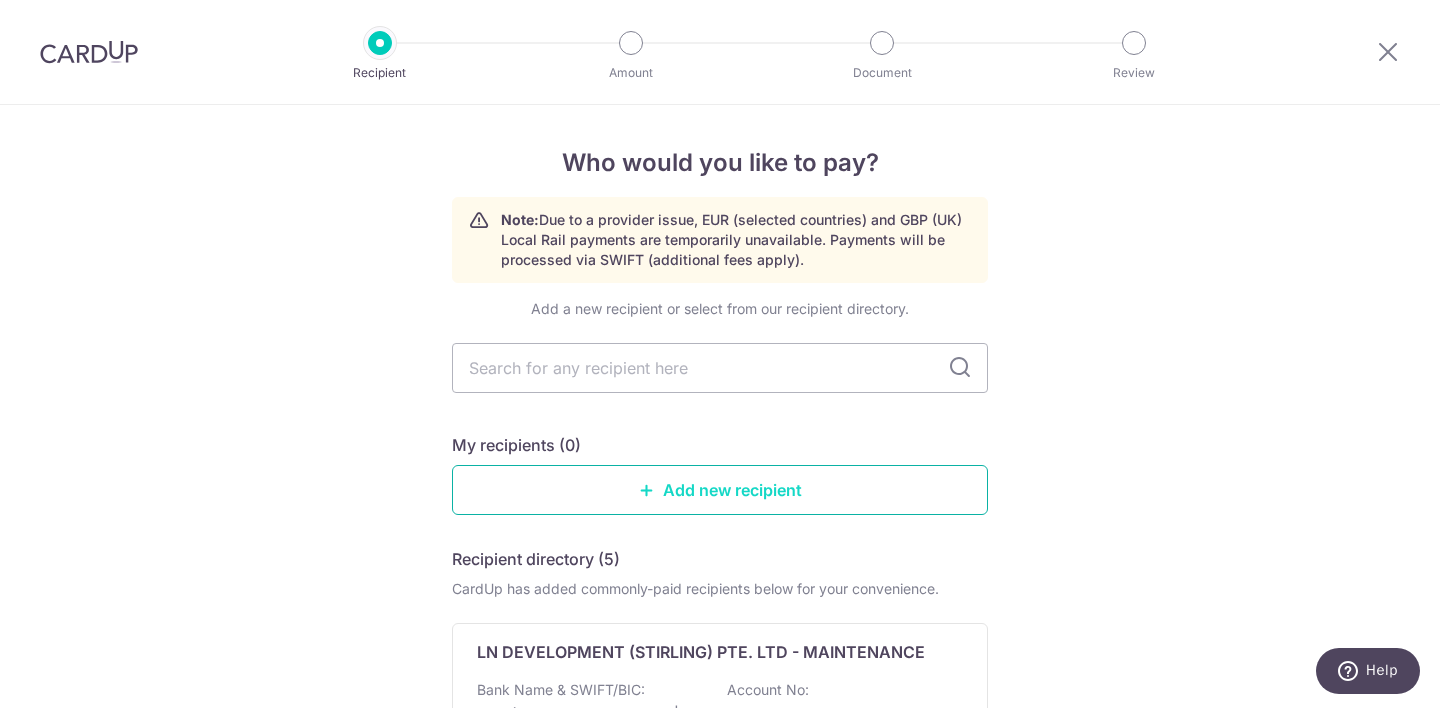 click at bounding box center [647, 490] 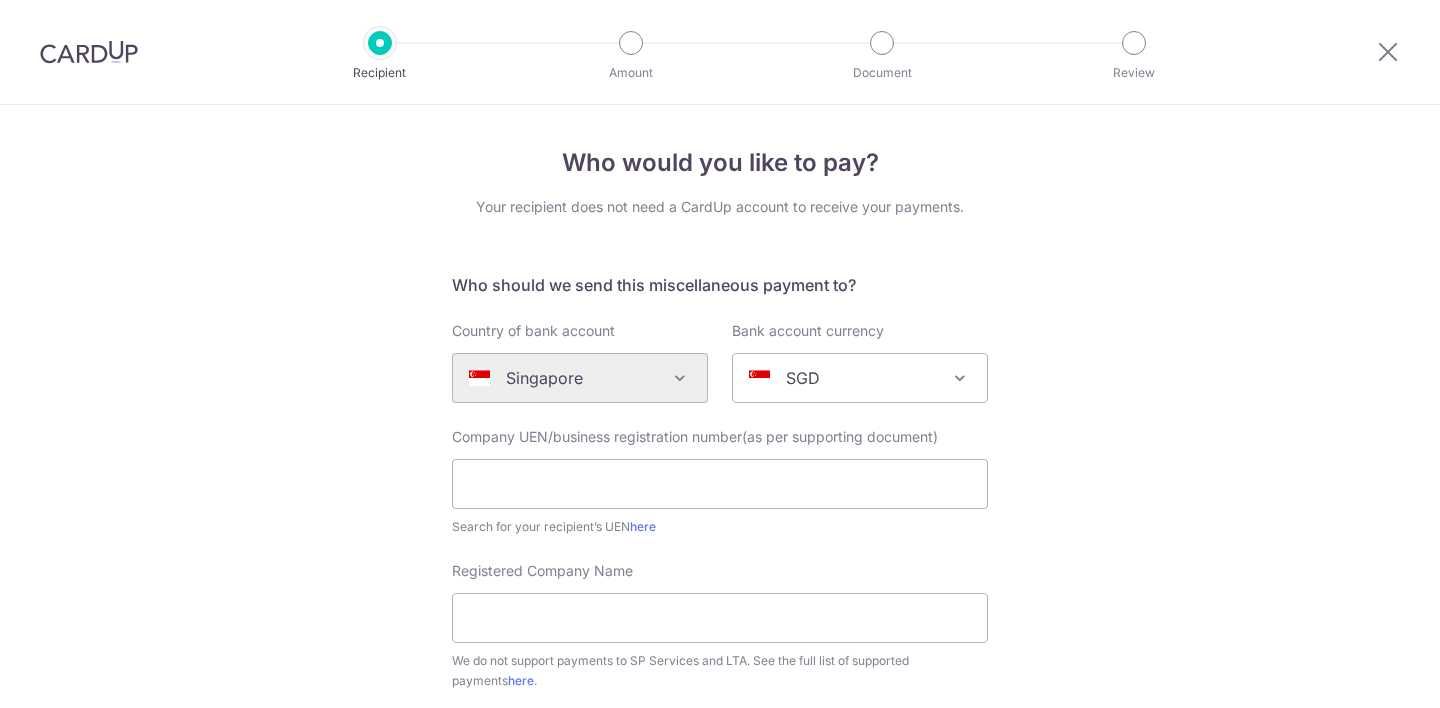scroll, scrollTop: 0, scrollLeft: 0, axis: both 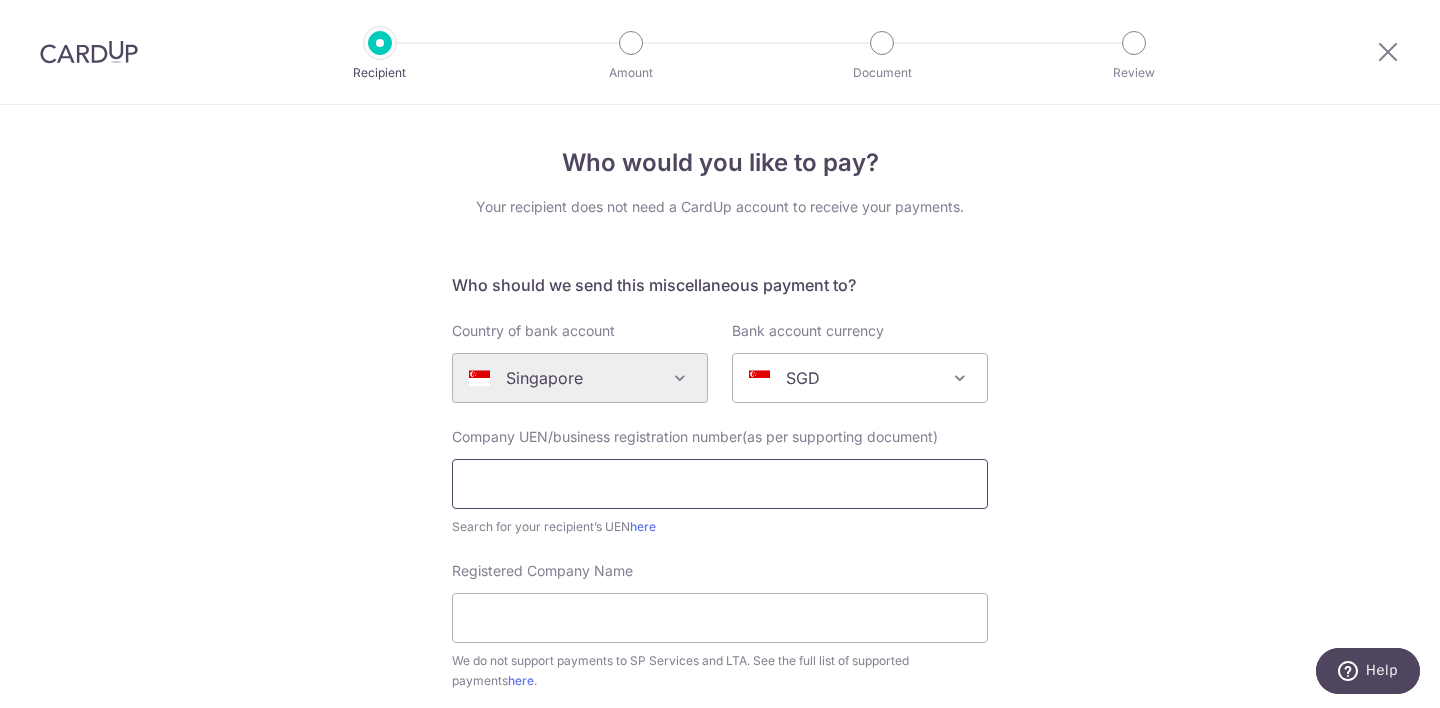 click at bounding box center [720, 484] 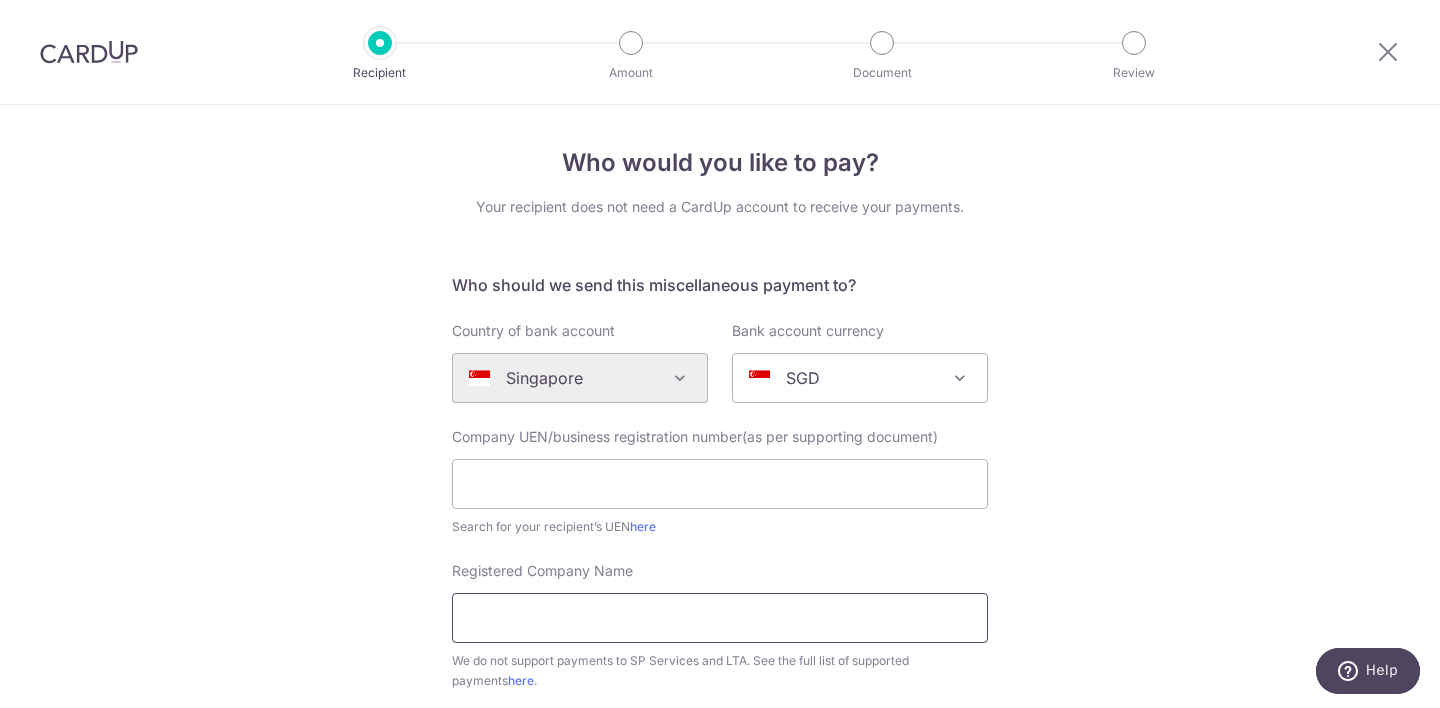 click on "Registered Company Name" at bounding box center [720, 618] 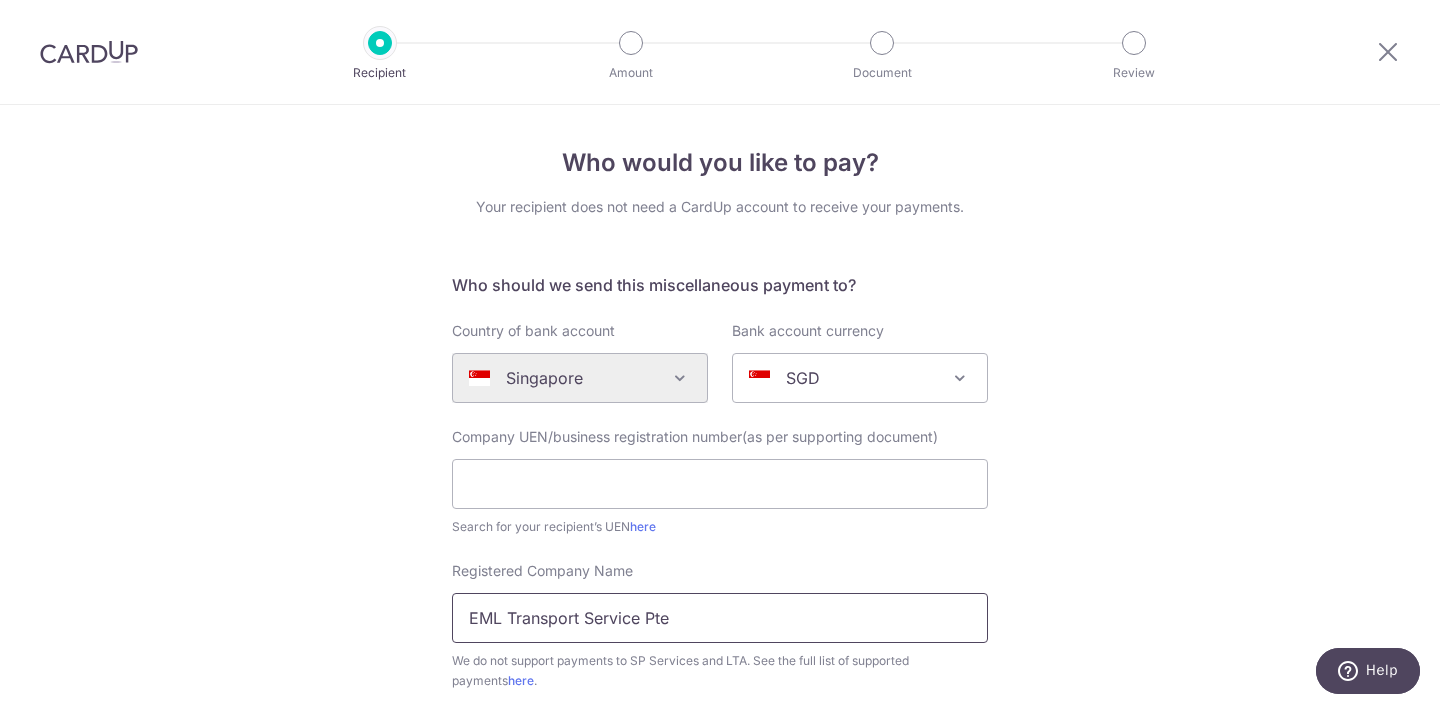 type on "EML Transport Service Pte Ltd" 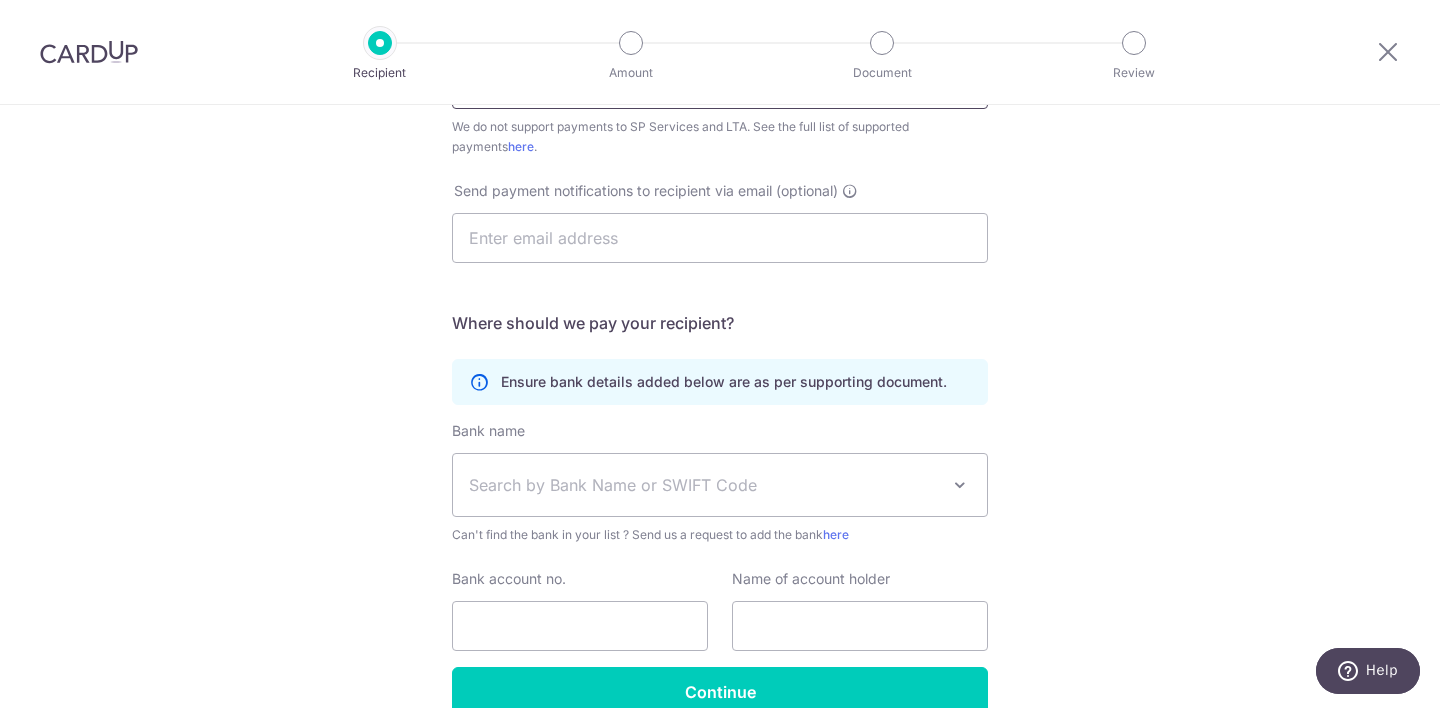 scroll, scrollTop: 566, scrollLeft: 0, axis: vertical 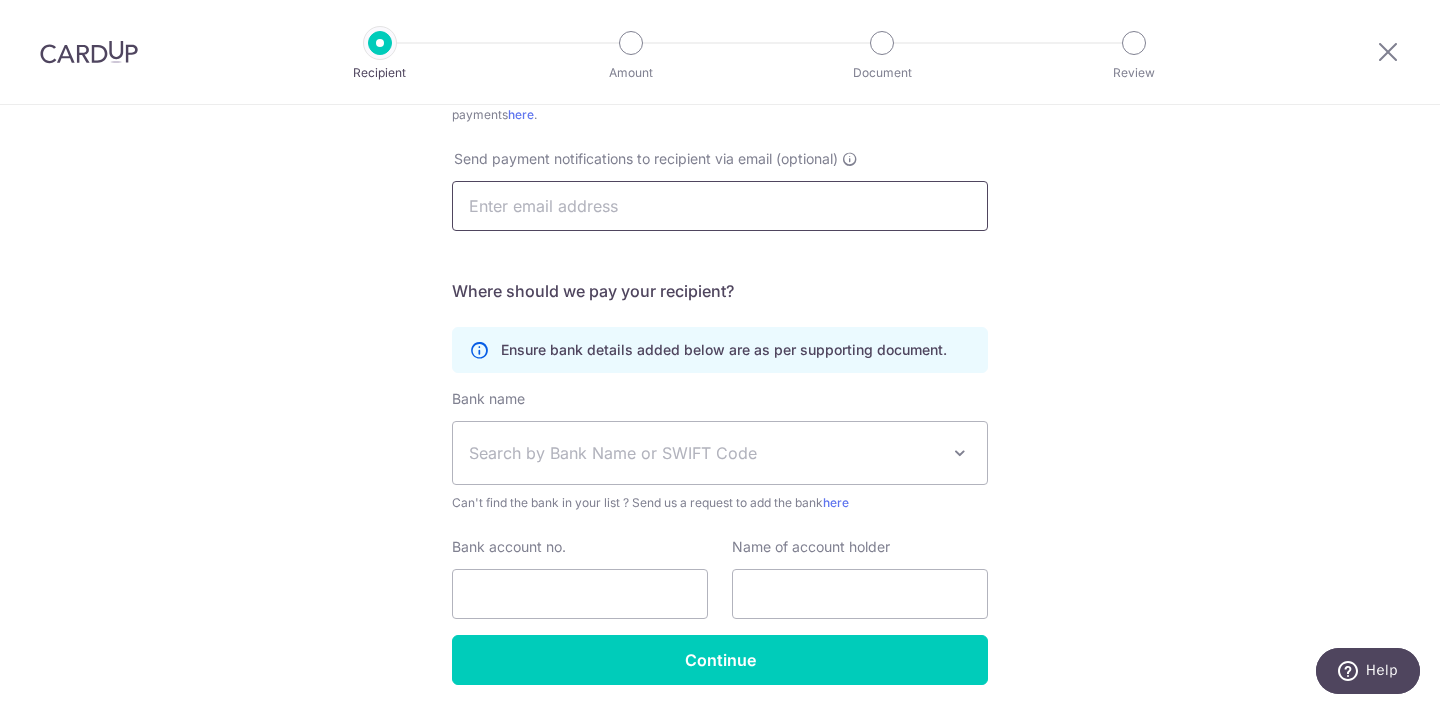 click at bounding box center [720, 206] 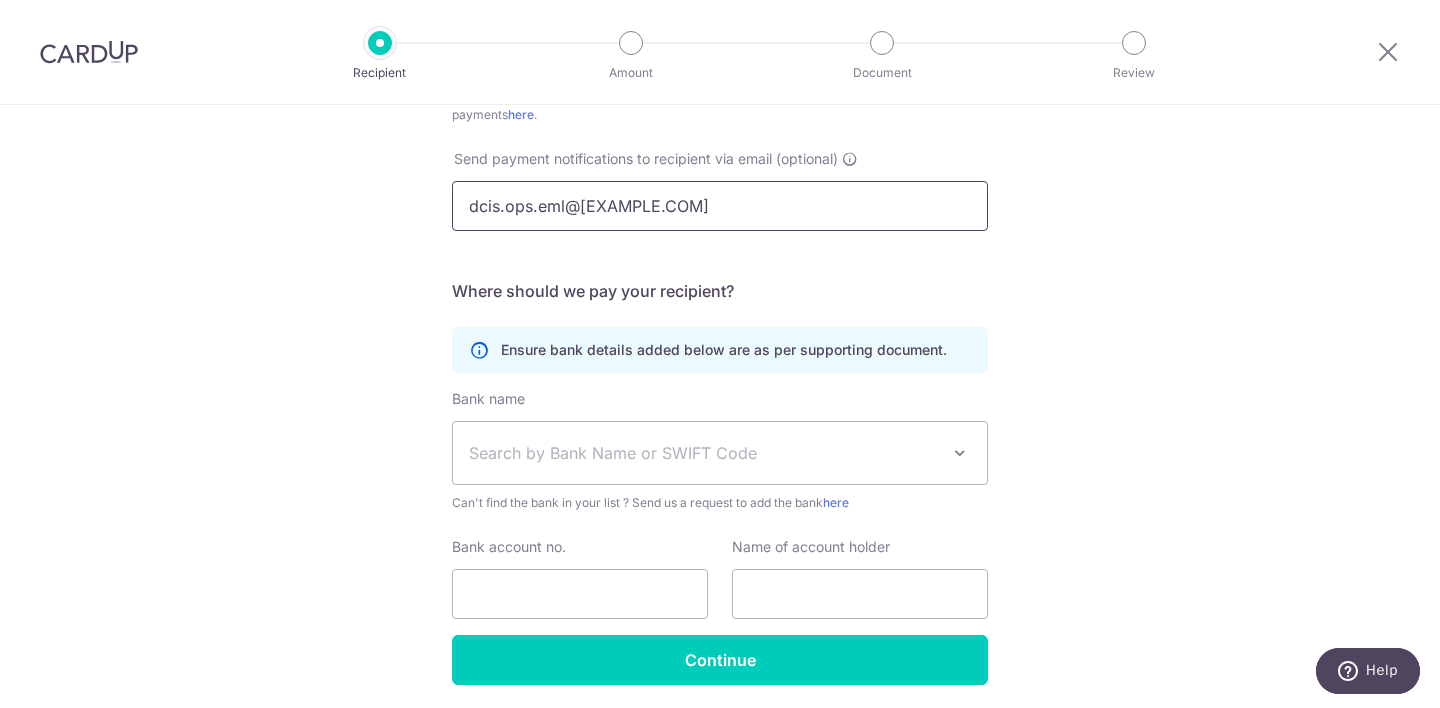 type on "dcis.ops.eml@gmail.com" 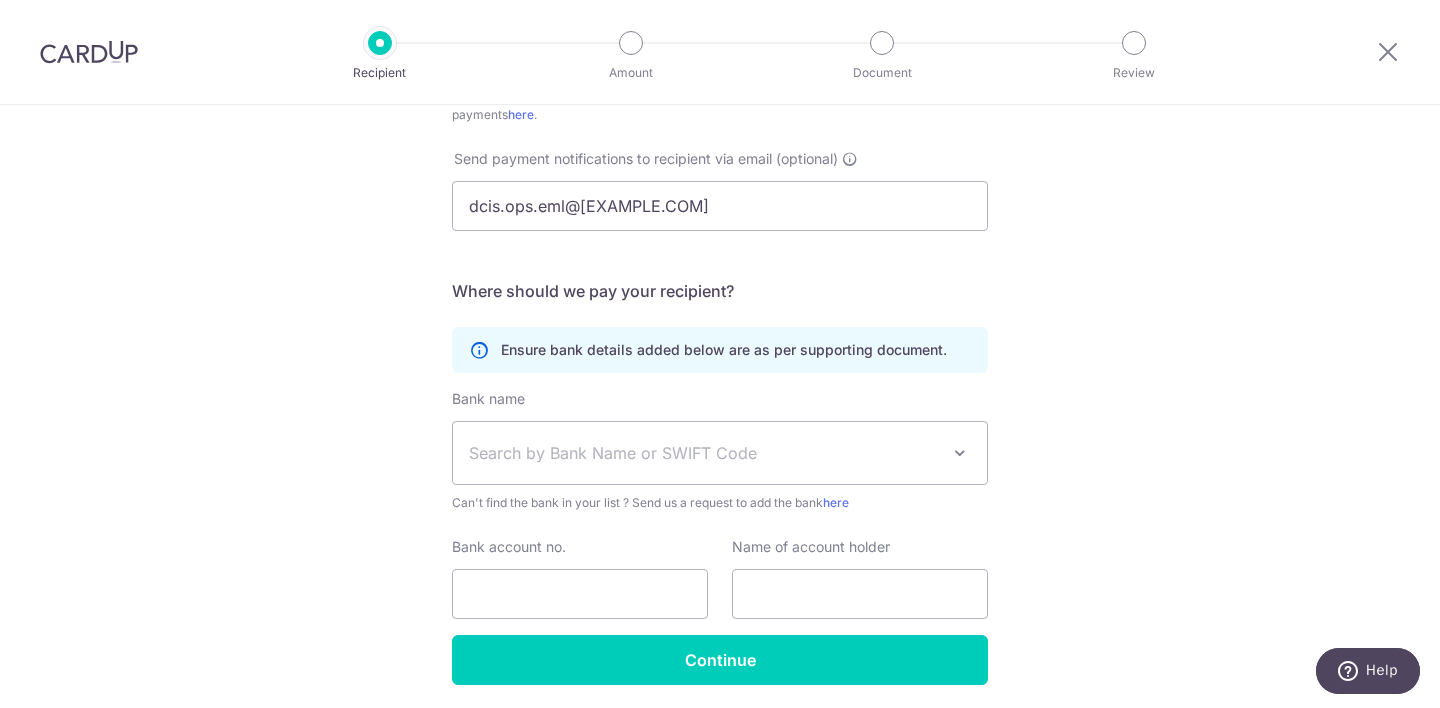 click on "Who would you like to pay?
Your recipient does not need a CardUp account to receive your payments.
Who should we send this miscellaneous payment to?
Country of bank account
Algeria
Andorra
Angola
Anguilla
Argentina
Armenia
Aruba
Australia
Austria
Azerbaijan
Bahrain
Bangladesh
Belgium
Bolivia
Bosnia and Herzegovina
Brazil
British Virgin Islands
Bulgaria
Canada
Chile
China
Colombia
Costa Rica
Croatia
Cyprus
Czech Republic
Denmark
Dominica
Dominican Republic
East Timor
Ecuador
Egypt
Estonia
Faroe Islands
Fiji
Finland
France
French Guiana
French Polynesia
French Southern Territories
Georgia
Germany
Greece
Greenland
Grenada
Guernsey
Guyana
Honduras
Hong Kong
Hungary
Iceland
India
Indonesia
Ireland
Isle of Man
Israel
Italy
Japan
Jersey
Kazakhstan
Kosovo
Kuwait
Kyrgyzstan" at bounding box center (720, 159) 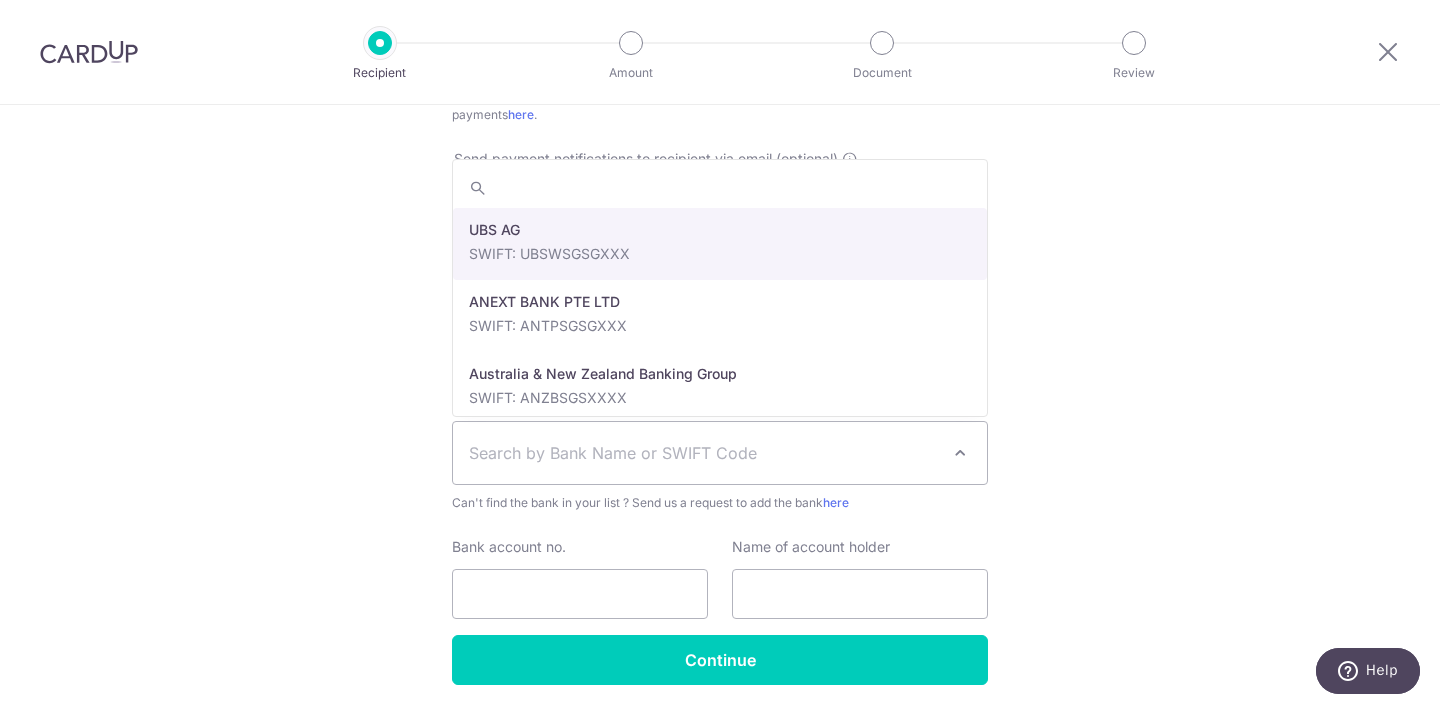 click on "Search by Bank Name or SWIFT Code" at bounding box center [720, 453] 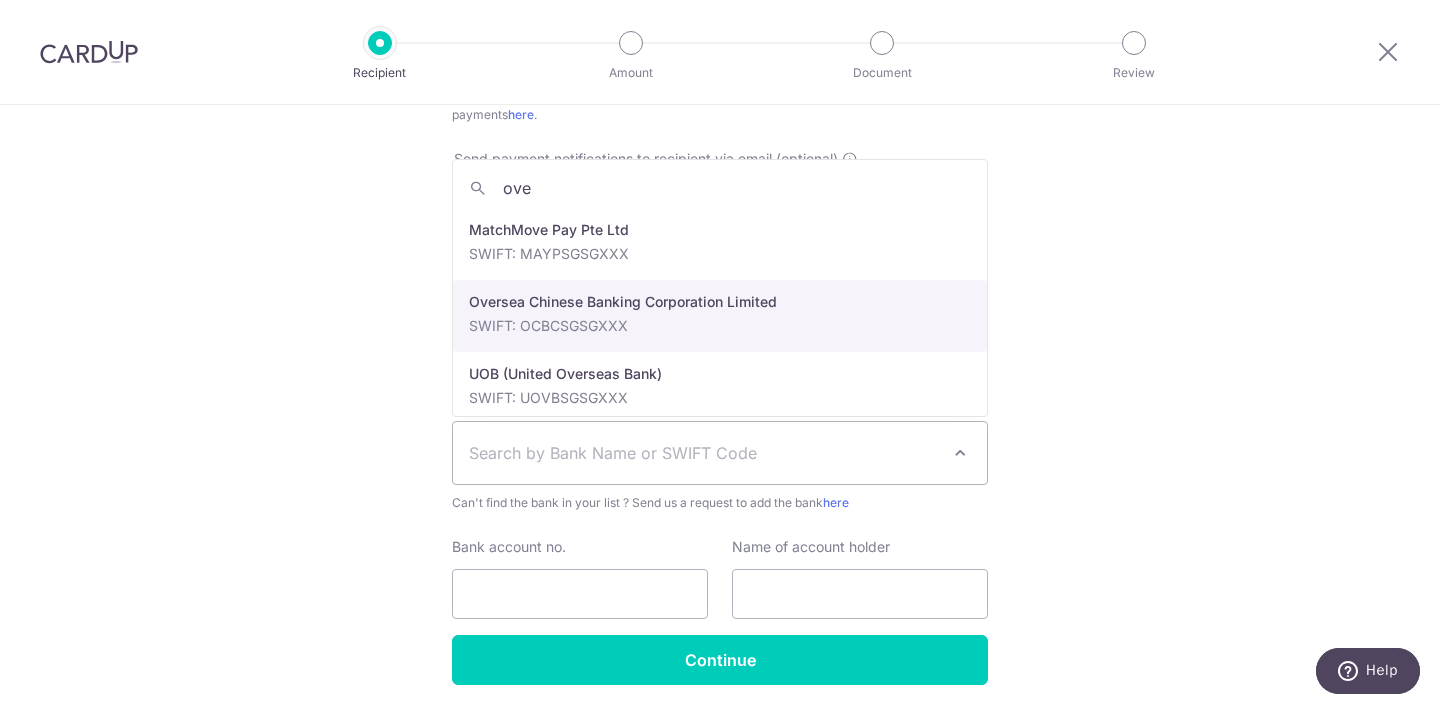 type on "ove" 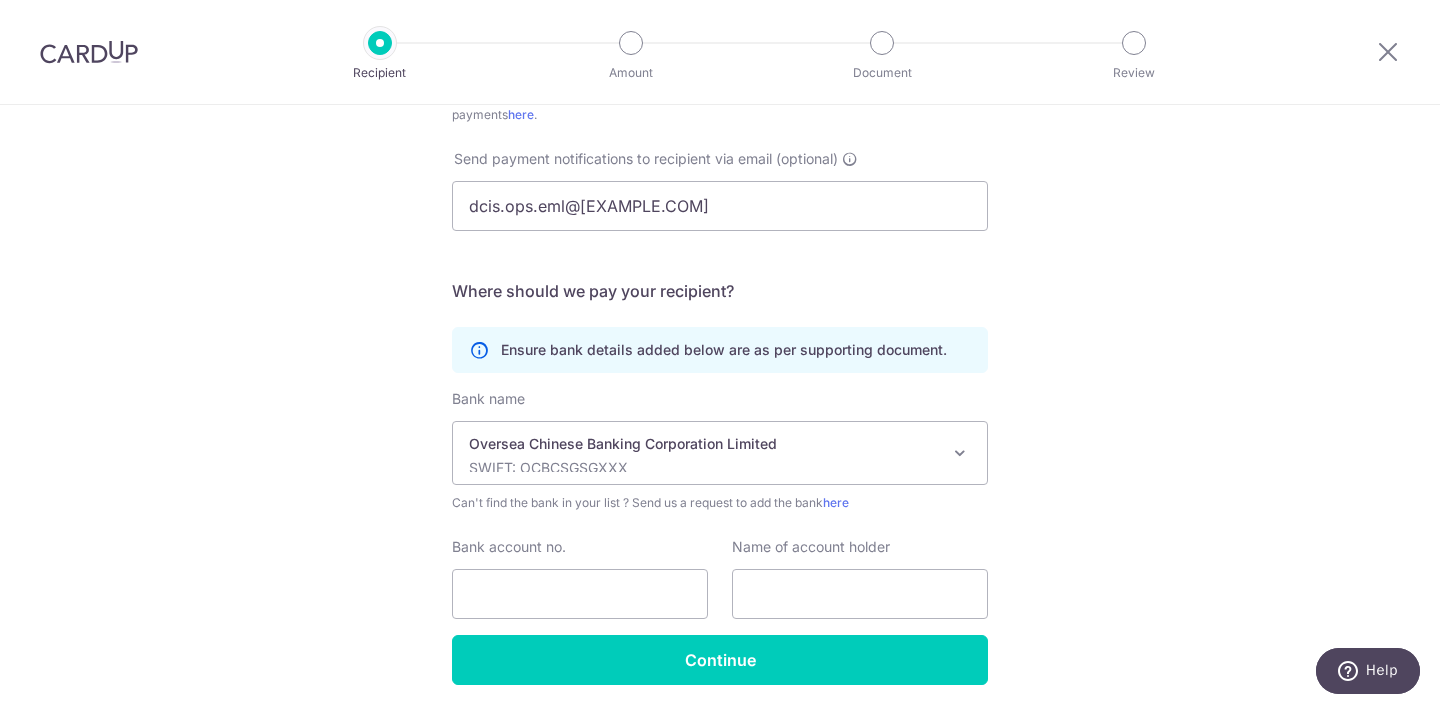 click on "Who would you like to pay?
Your recipient does not need a CardUp account to receive your payments.
Who should we send this miscellaneous payment to?
Country of bank account
Algeria
Andorra
Angola
Anguilla
Argentina
Armenia
Aruba
Australia
Austria
Azerbaijan
Bahrain
Bangladesh
Belgium
Bolivia
Bosnia and Herzegovina
Brazil
British Virgin Islands
Bulgaria
Canada
Chile
China
Colombia
Costa Rica
Croatia
Cyprus
Czech Republic
Denmark
Dominica
Dominican Republic
East Timor
Ecuador
Egypt
Estonia
Faroe Islands
Fiji
Finland
France
French Guiana
French Polynesia
French Southern Territories
Georgia
Germany
Greece
Greenland
Grenada
Guernsey
Guyana
Honduras
Hong Kong
Hungary
Iceland
India
Indonesia
Ireland
Isle of Man
Israel
Italy
Japan
Jersey
Kazakhstan
Kosovo
Kuwait
Kyrgyzstan" at bounding box center [720, 159] 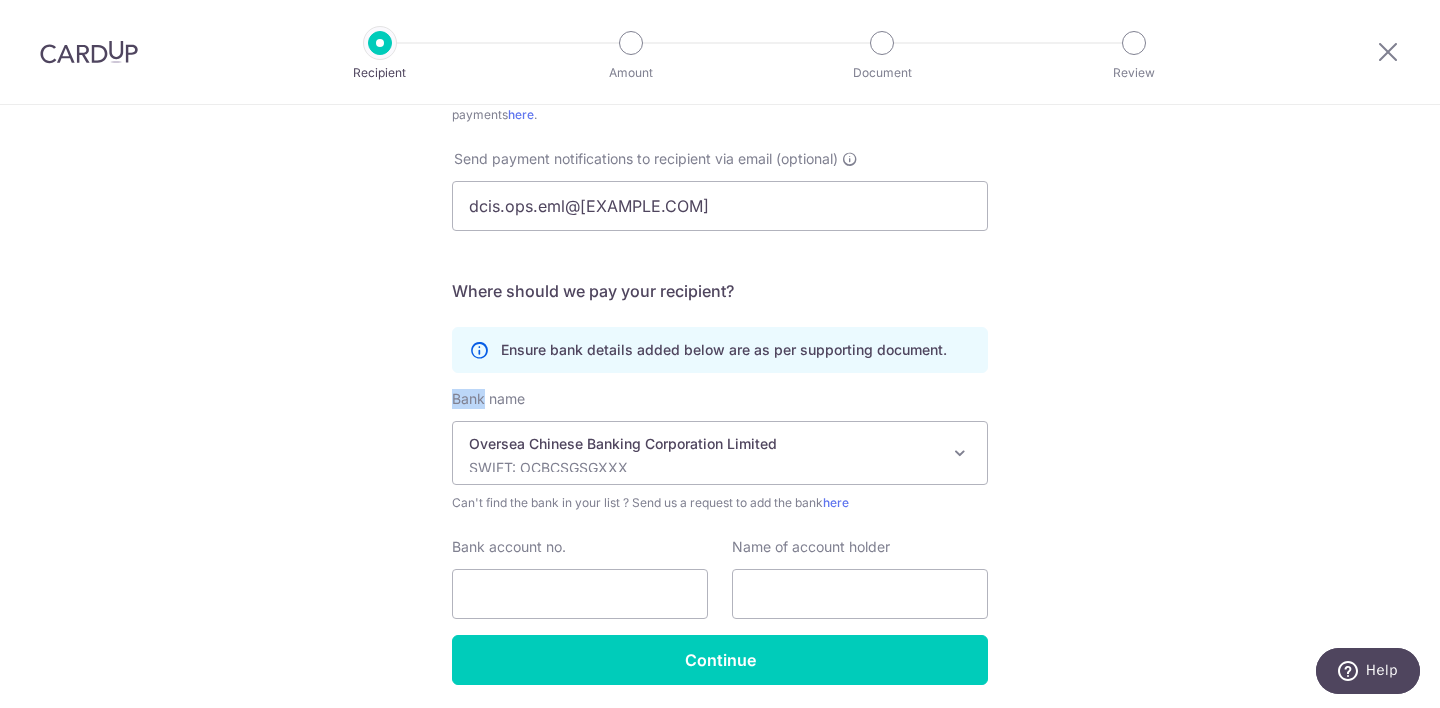 drag, startPoint x: 315, startPoint y: 406, endPoint x: 315, endPoint y: 421, distance: 15 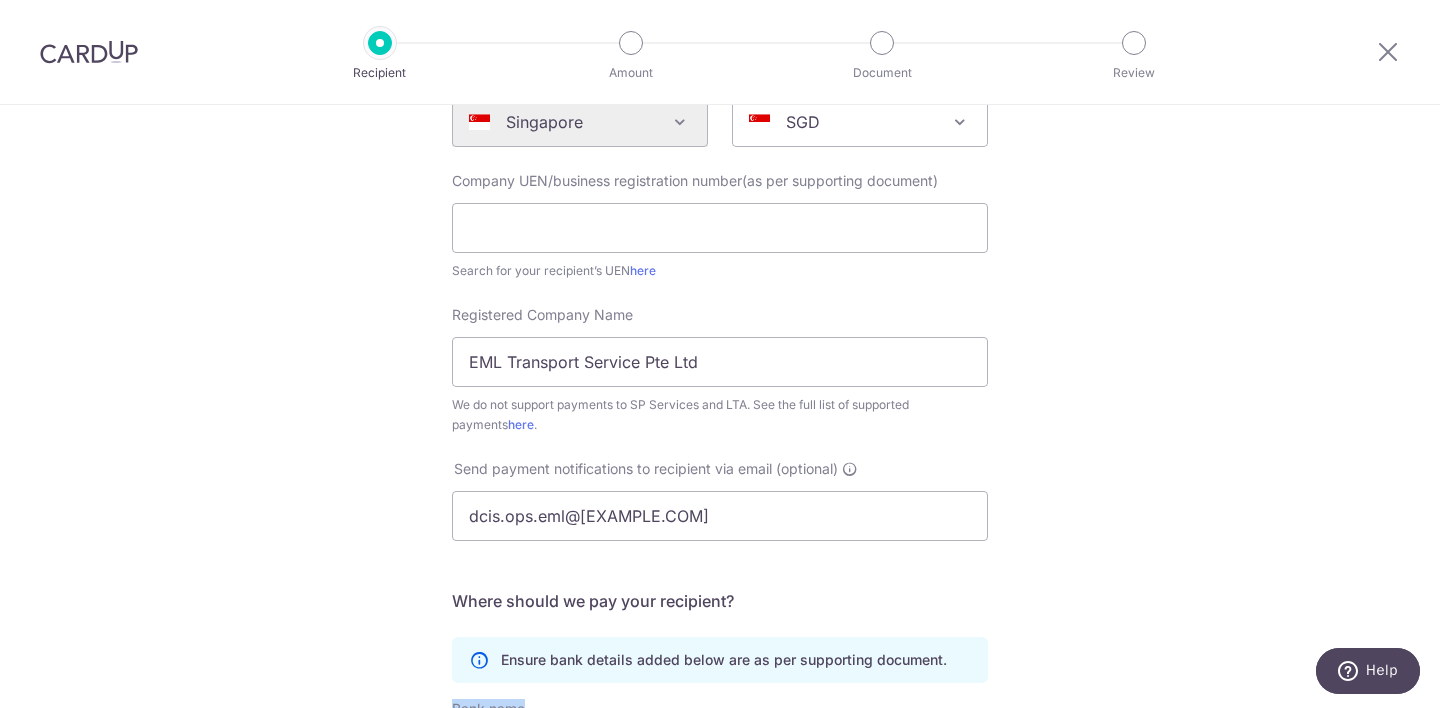 scroll, scrollTop: 255, scrollLeft: 0, axis: vertical 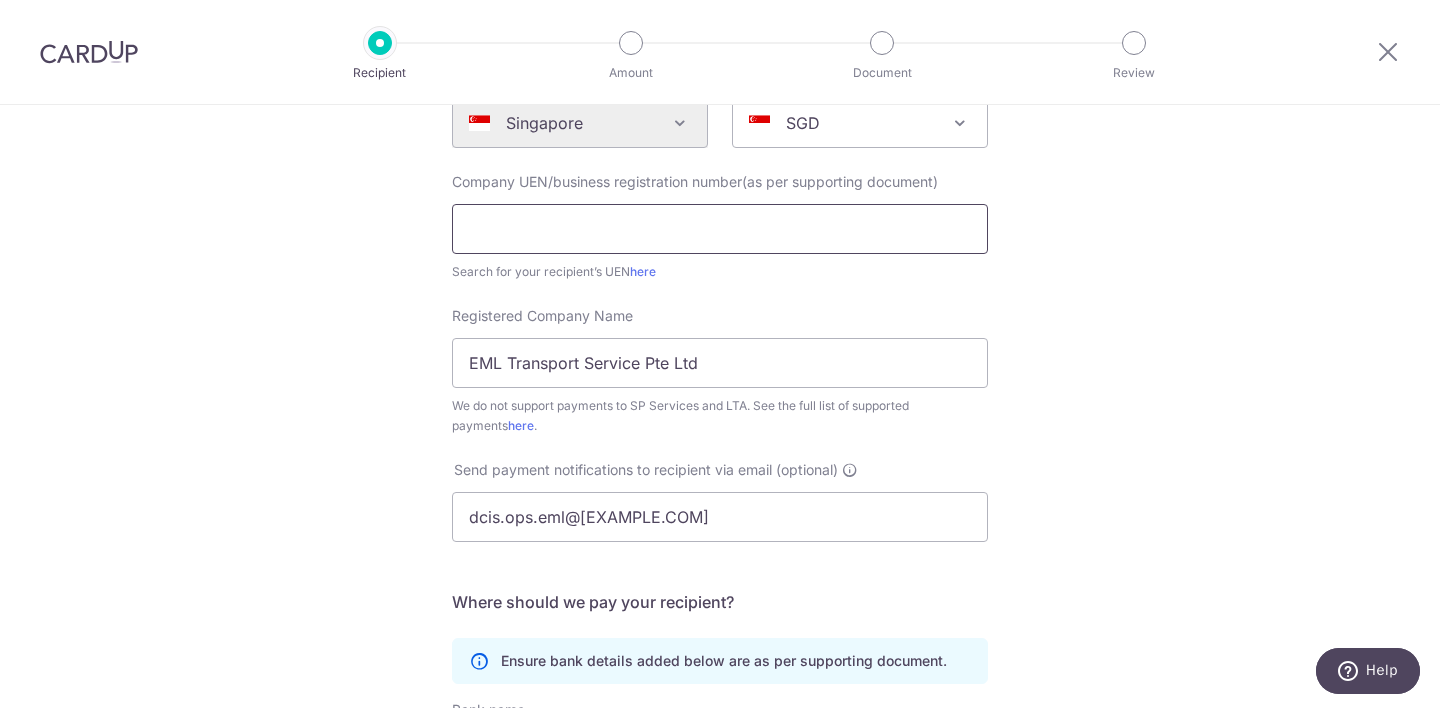 click at bounding box center (720, 229) 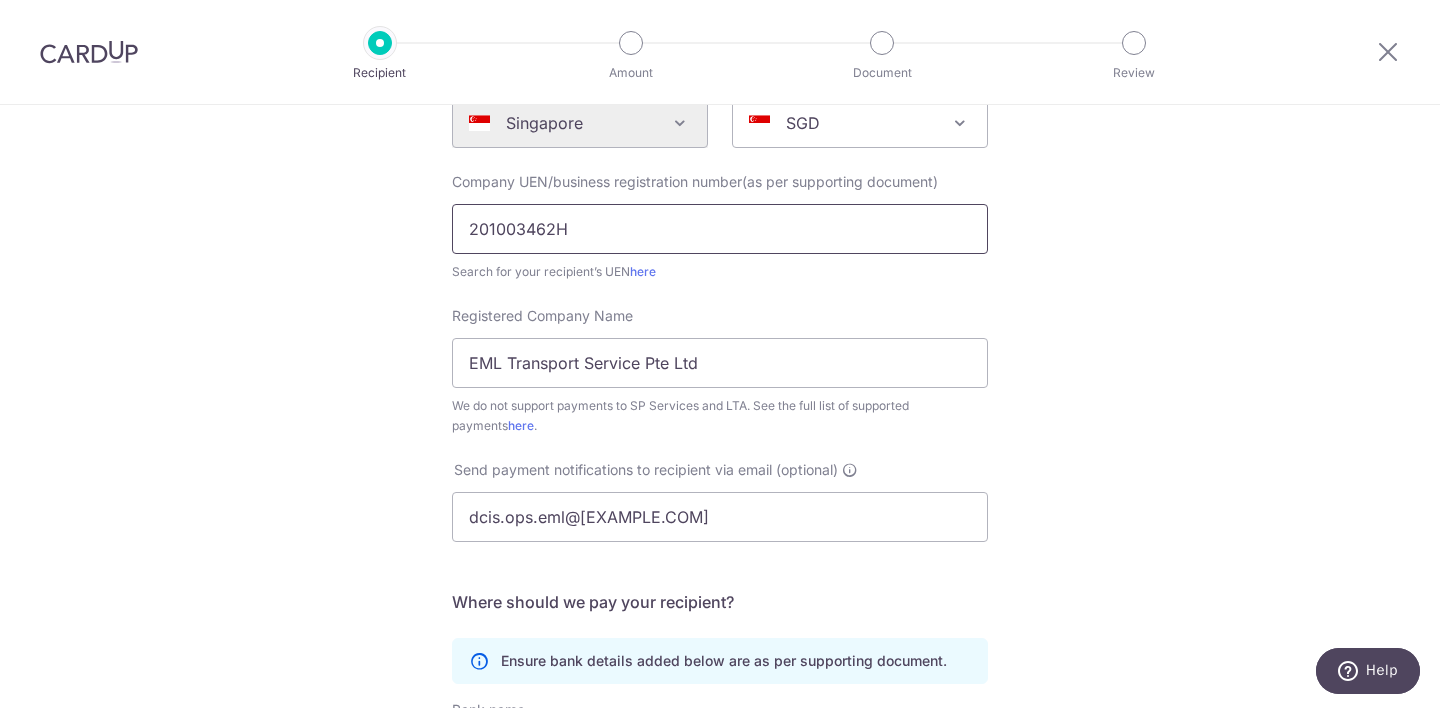 type on "201003462H" 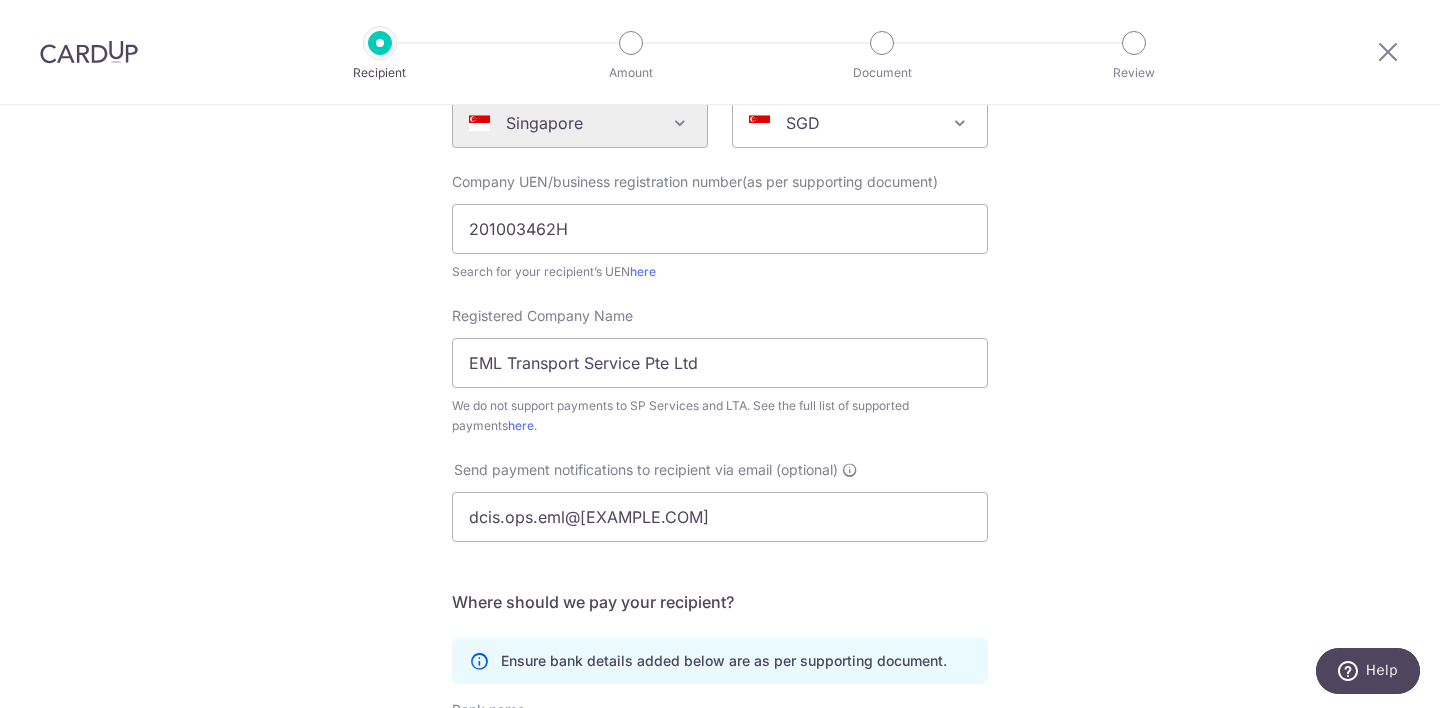 click on "Who would you like to pay?
Your recipient does not need a CardUp account to receive your payments.
Who should we send this miscellaneous payment to?
Country of bank account
Algeria
Andorra
Angola
Anguilla
Argentina
Armenia
Aruba
Australia
Austria
Azerbaijan
Bahrain
Bangladesh
Belgium
Bolivia
Bosnia and Herzegovina
Brazil
British Virgin Islands
Bulgaria
Canada
Chile
China
Colombia
Costa Rica
Croatia
Cyprus
Czech Republic
Denmark
Dominica
Dominican Republic
East Timor
Ecuador
Egypt
Estonia
Faroe Islands
Fiji
Finland
France
French Guiana
French Polynesia
French Southern Territories
Georgia
Germany
Greece
Greenland
Grenada
Guernsey
Guyana
Honduras
Hong Kong
Hungary
Iceland
India
Indonesia
Ireland
Isle of Man
Israel
Italy
Japan
Jersey
Kazakhstan
Kosovo
Kuwait
Kyrgyzstan" at bounding box center [720, 470] 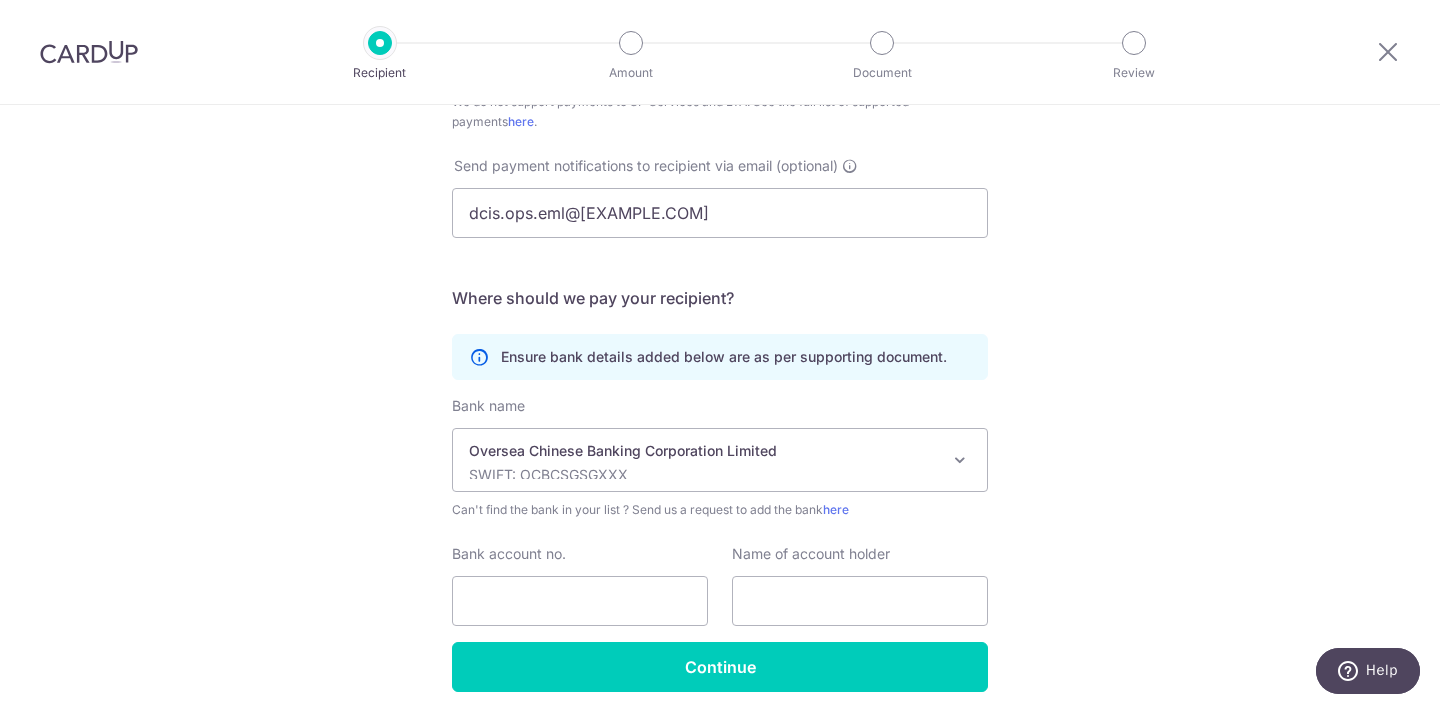 scroll, scrollTop: 637, scrollLeft: 0, axis: vertical 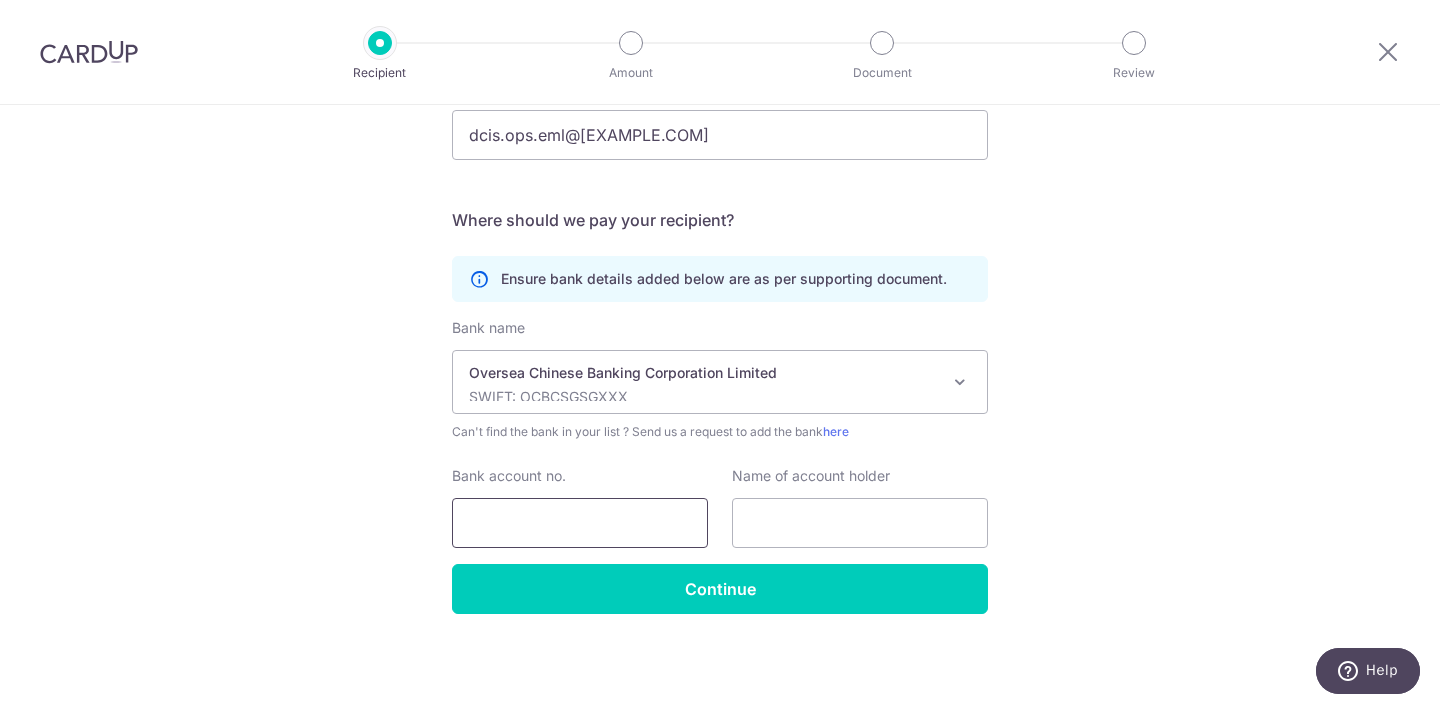 click on "Bank account no." at bounding box center (580, 523) 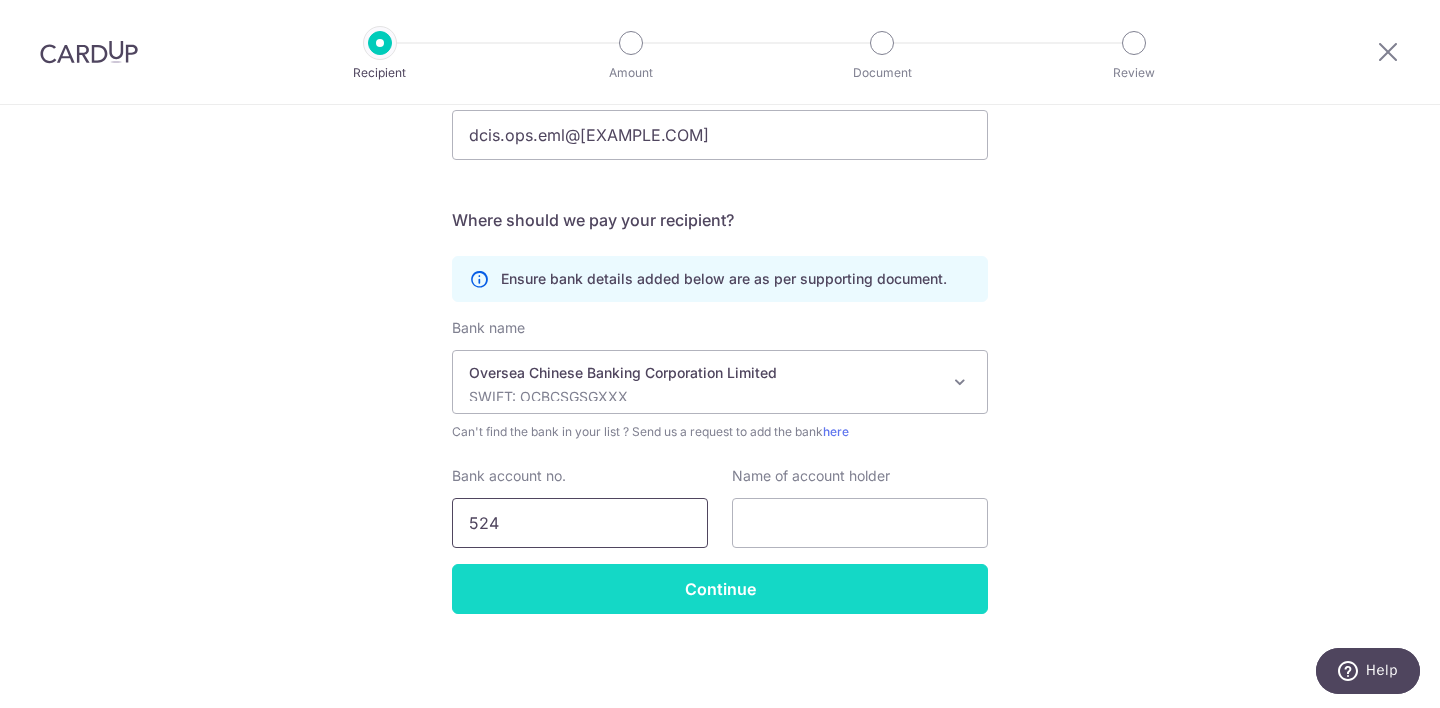 type on "524-740297-001" 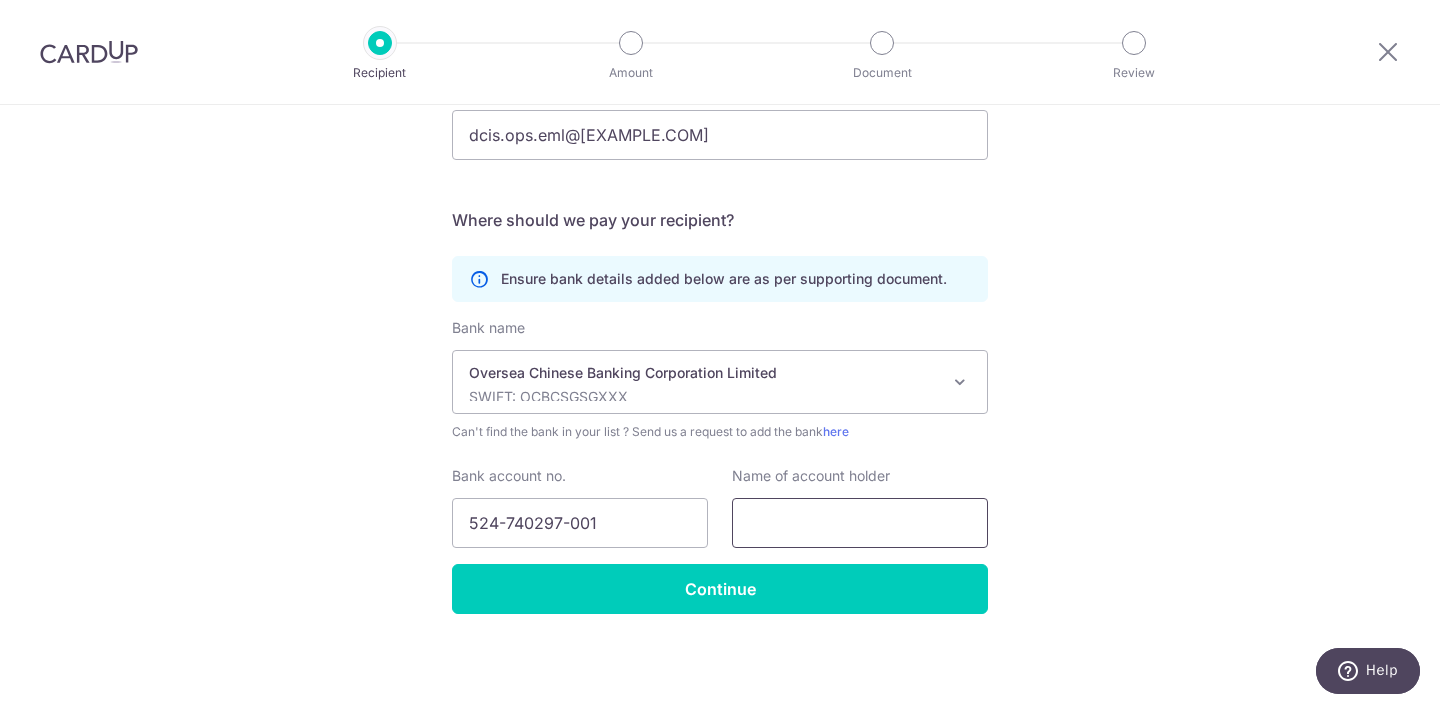 click at bounding box center (860, 523) 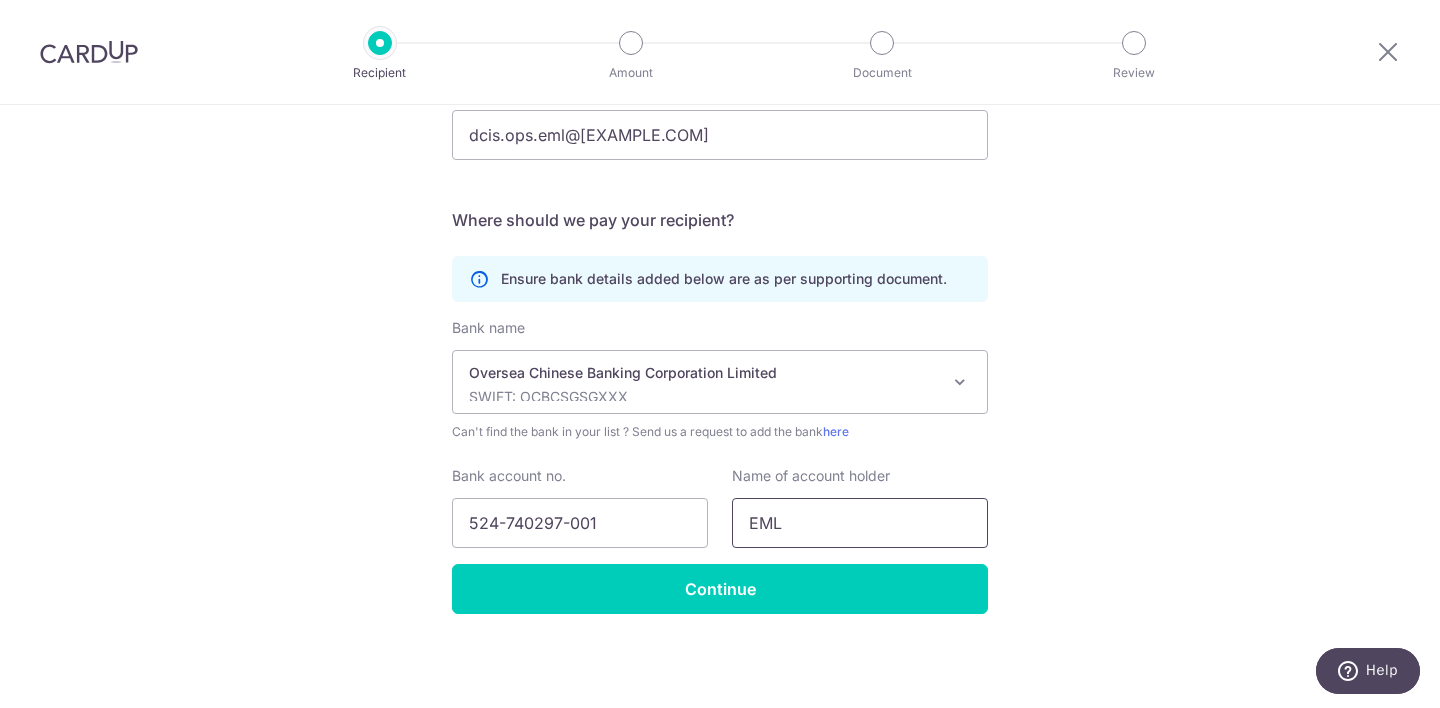 type on "EML Transport Service PTD LTD" 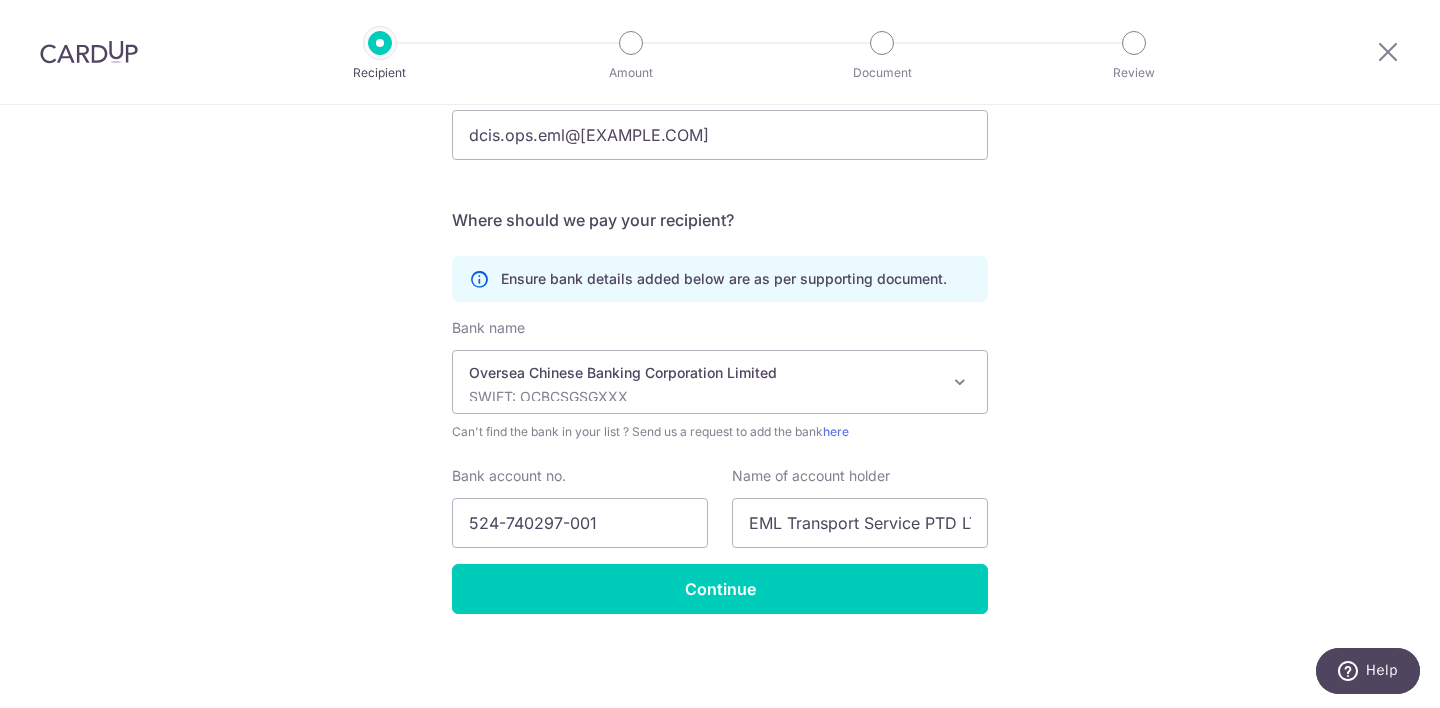 click on "Who would you like to pay?
Your recipient does not need a CardUp account to receive your payments.
Who should we send this miscellaneous payment to?
Country of bank account
Algeria
Andorra
Angola
Anguilla
Argentina
Armenia
Aruba
Australia
Austria
Azerbaijan
Bahrain
Bangladesh
Belgium
Bolivia
Bosnia and Herzegovina
Brazil
British Virgin Islands
Bulgaria
Canada
Chile
China
Colombia
Costa Rica
Croatia
Cyprus
Czech Republic
Denmark
Dominica
Dominican Republic
East Timor
Ecuador
Egypt
Estonia
Faroe Islands
Fiji
Finland
France
French Guiana
French Polynesia
French Southern Territories
Georgia
Germany
Greece
Greenland
Grenada
Guernsey
Guyana
Honduras
Hong Kong
Hungary
Iceland
India
Indonesia
Ireland
Isle of Man
Israel
Italy
Japan
Jersey
Kazakhstan
Kosovo
Kuwait
Kyrgyzstan" at bounding box center [720, 88] 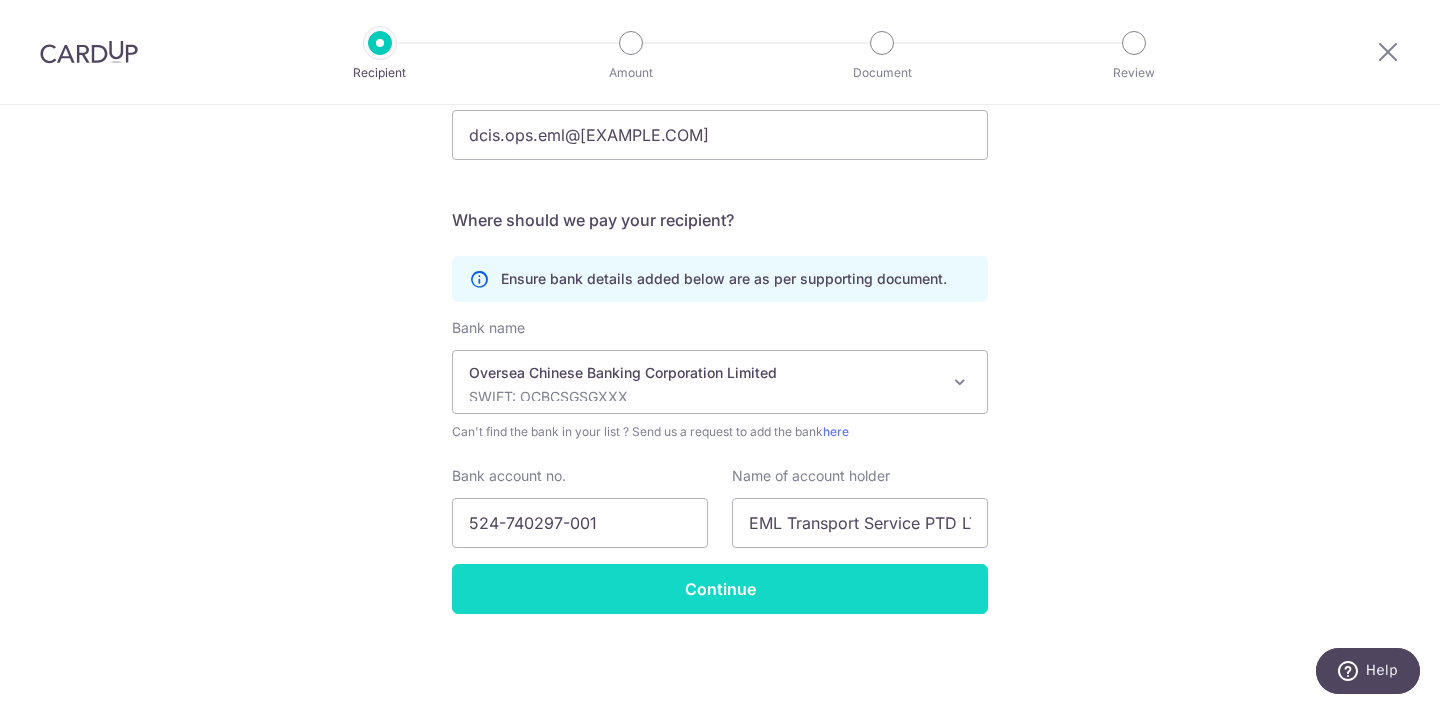 click on "Continue" at bounding box center [720, 589] 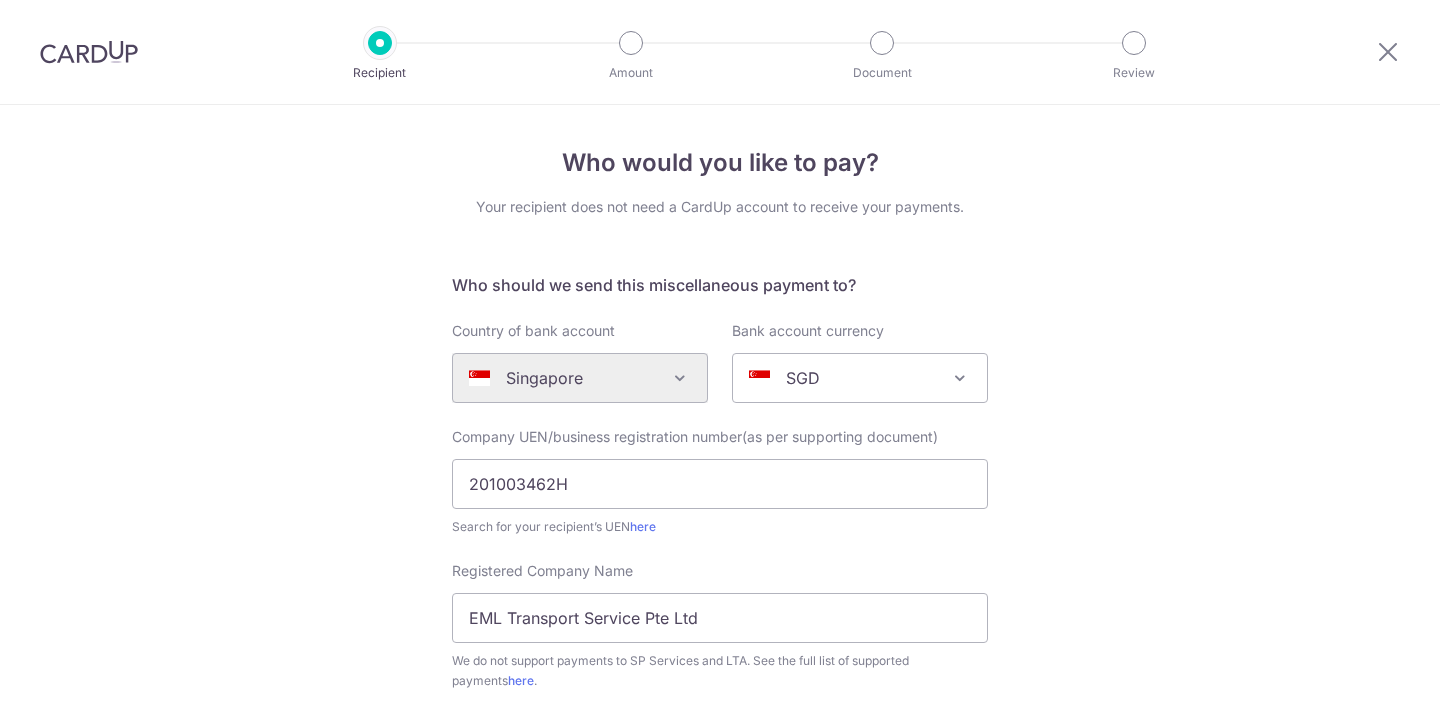 scroll, scrollTop: 0, scrollLeft: 0, axis: both 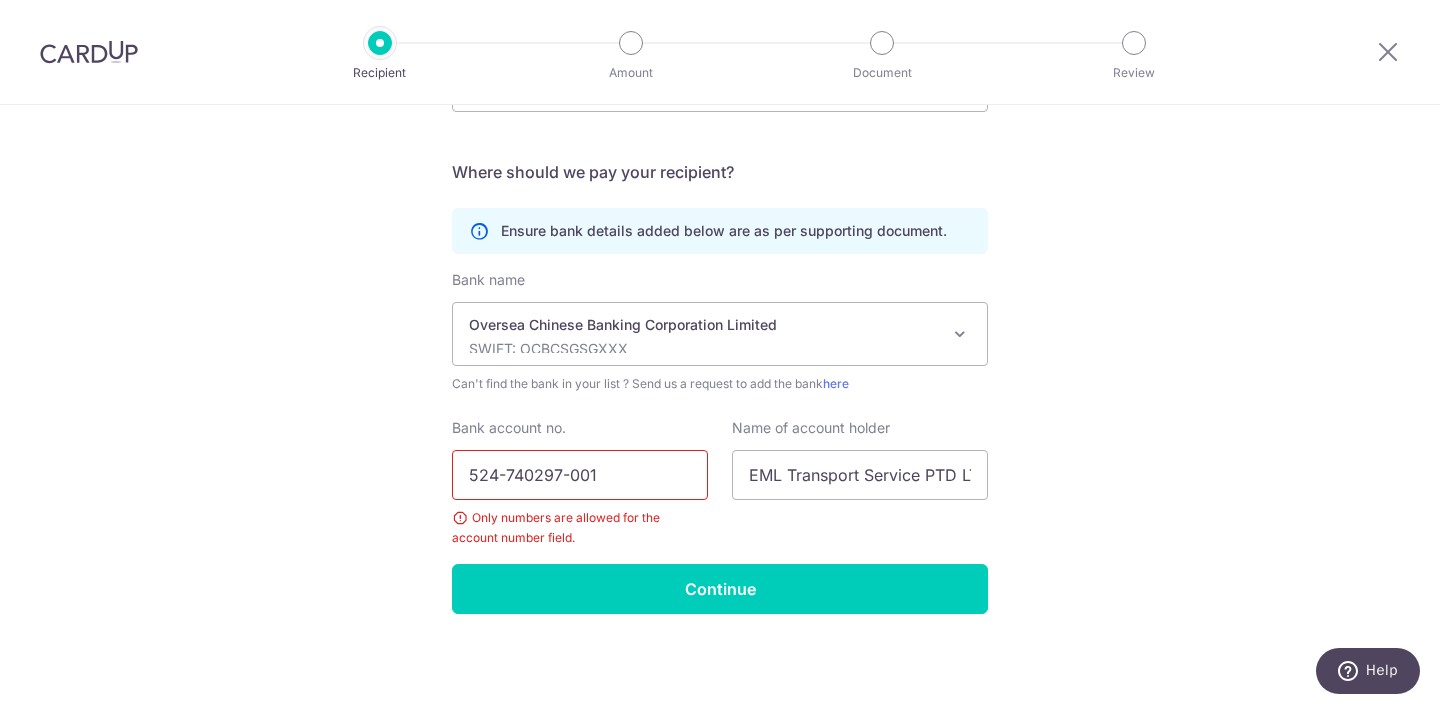 click on "524-740297-001" at bounding box center [580, 475] 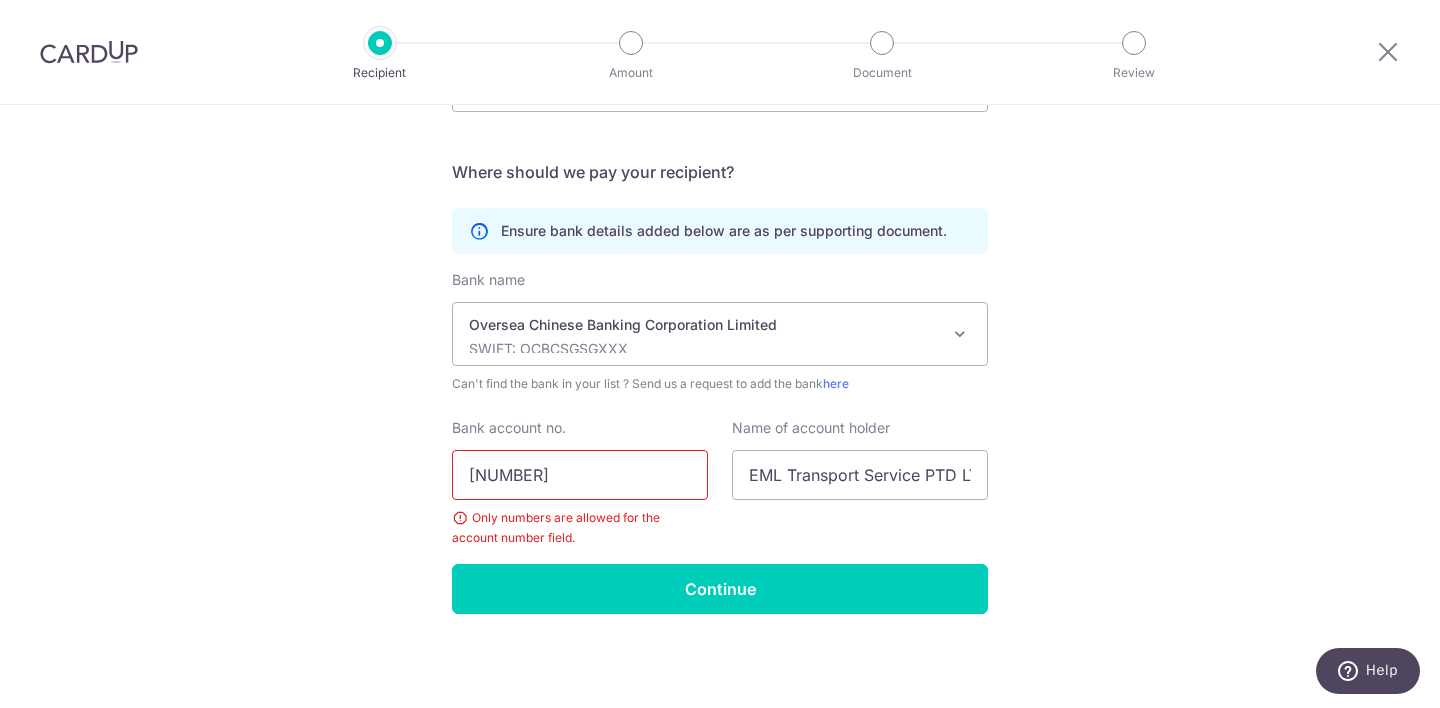 click on "524740297-001" at bounding box center (580, 475) 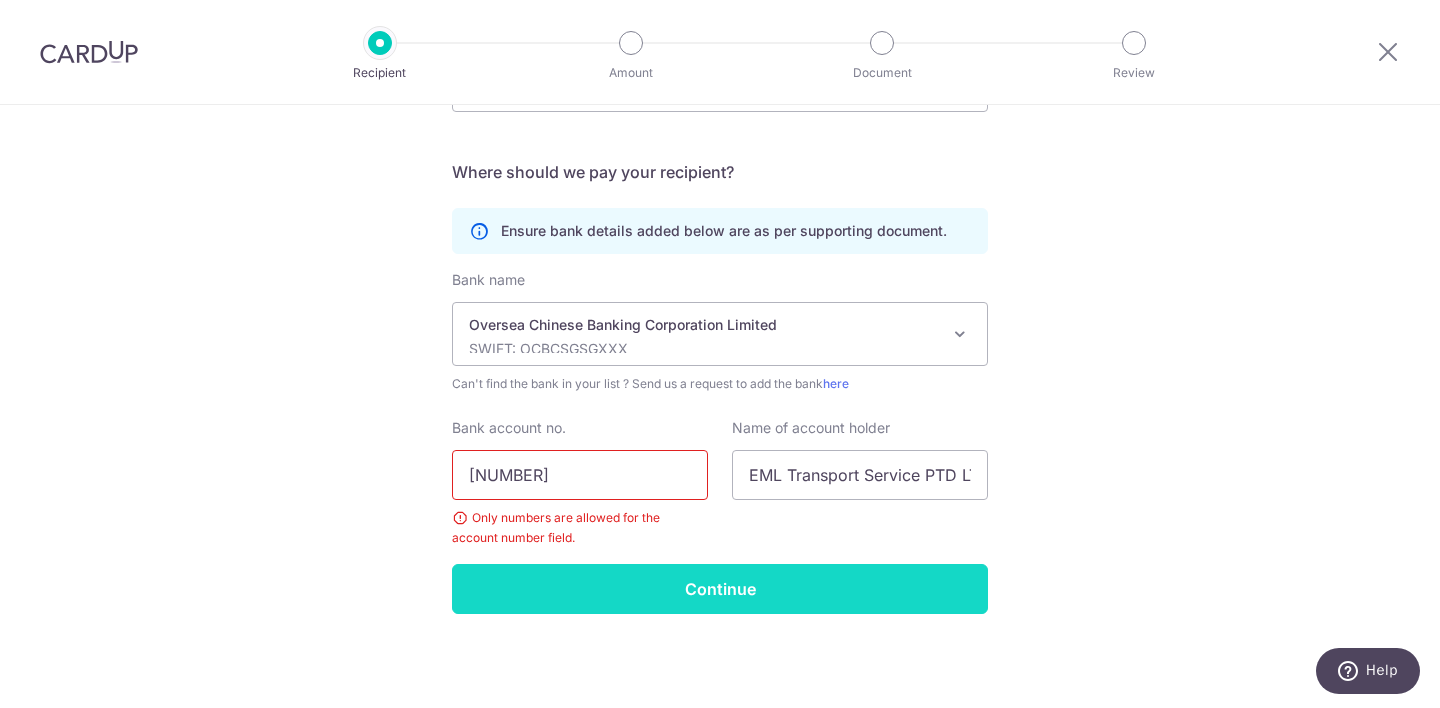 type on "524740297001" 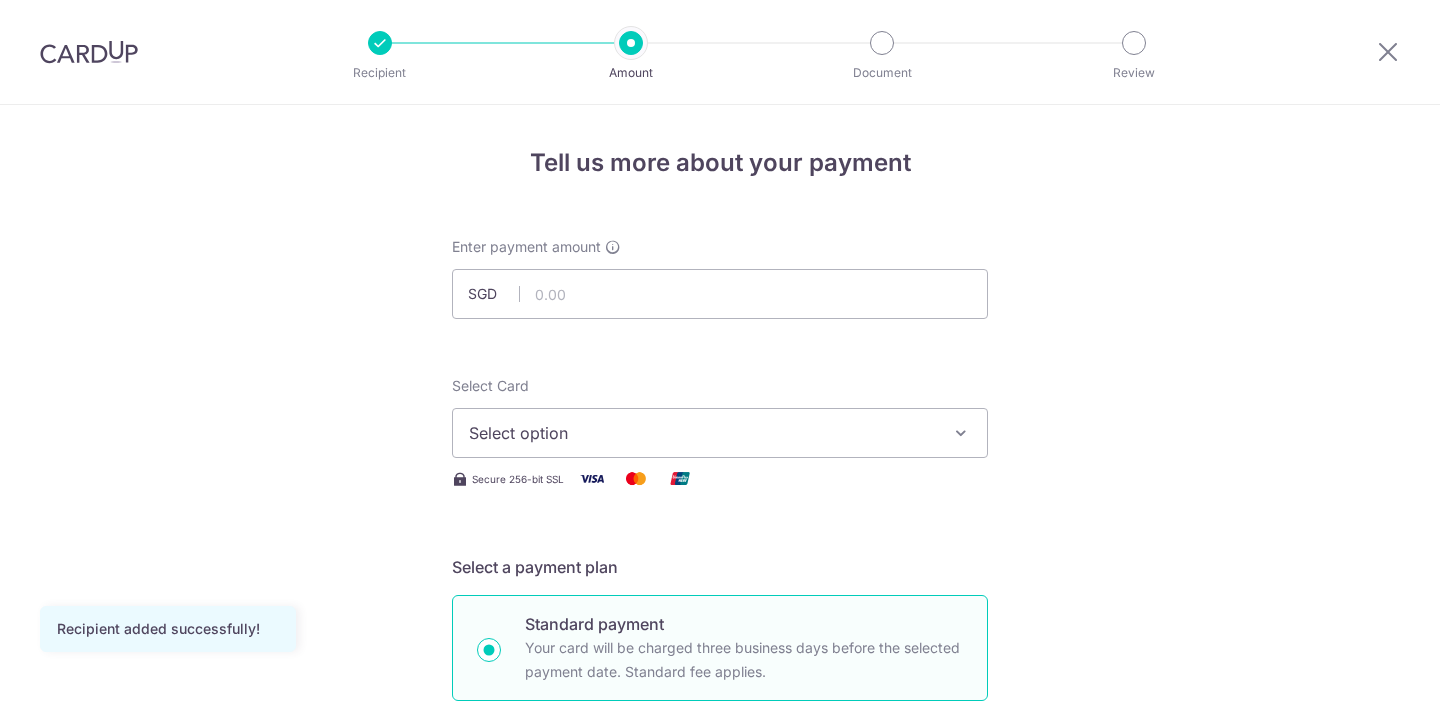 scroll, scrollTop: 0, scrollLeft: 0, axis: both 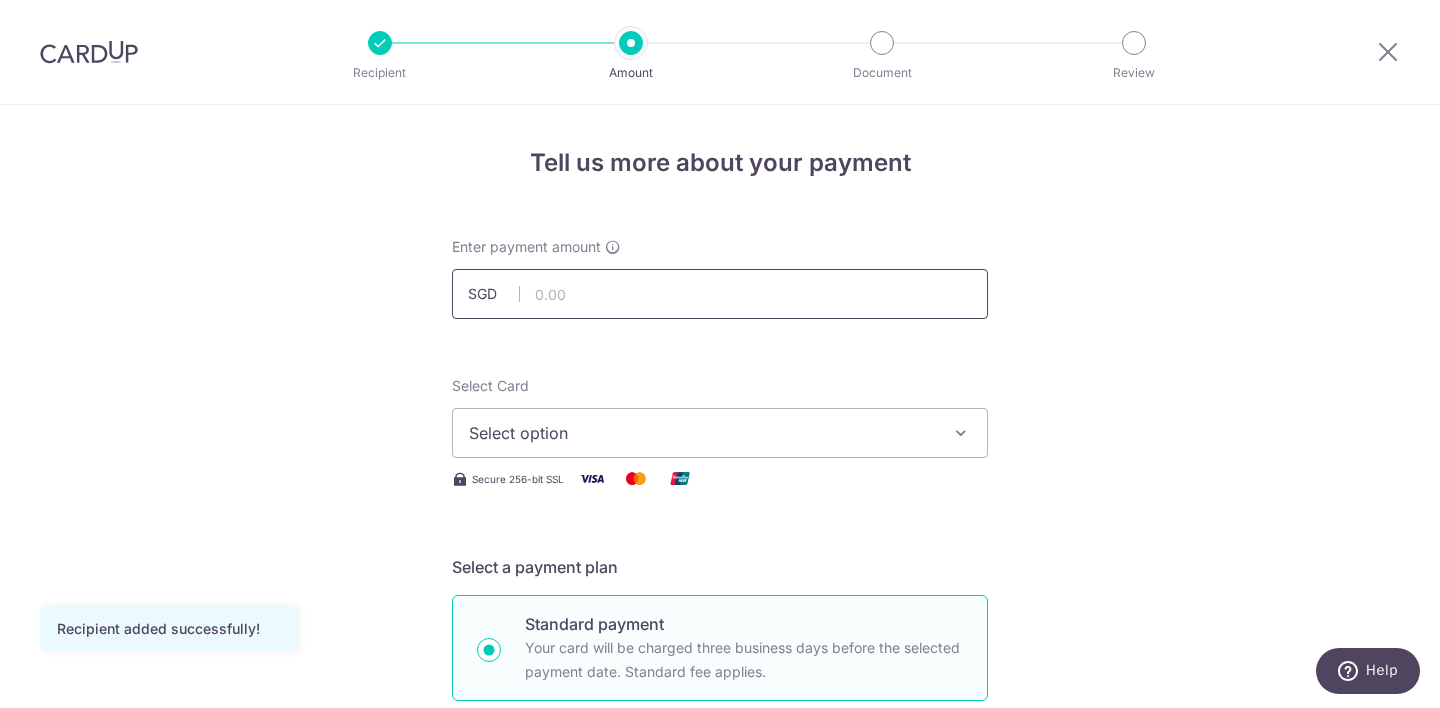 click at bounding box center (720, 294) 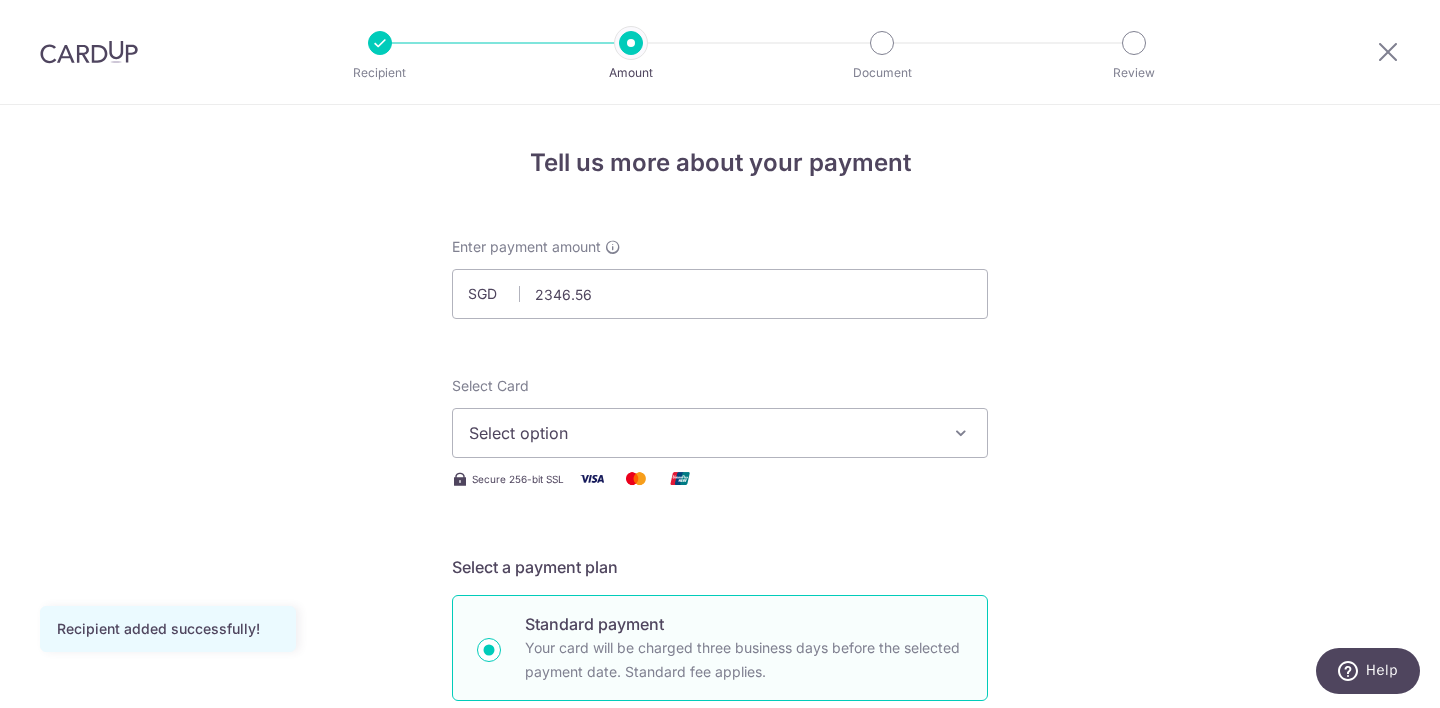 type on "2,346.56" 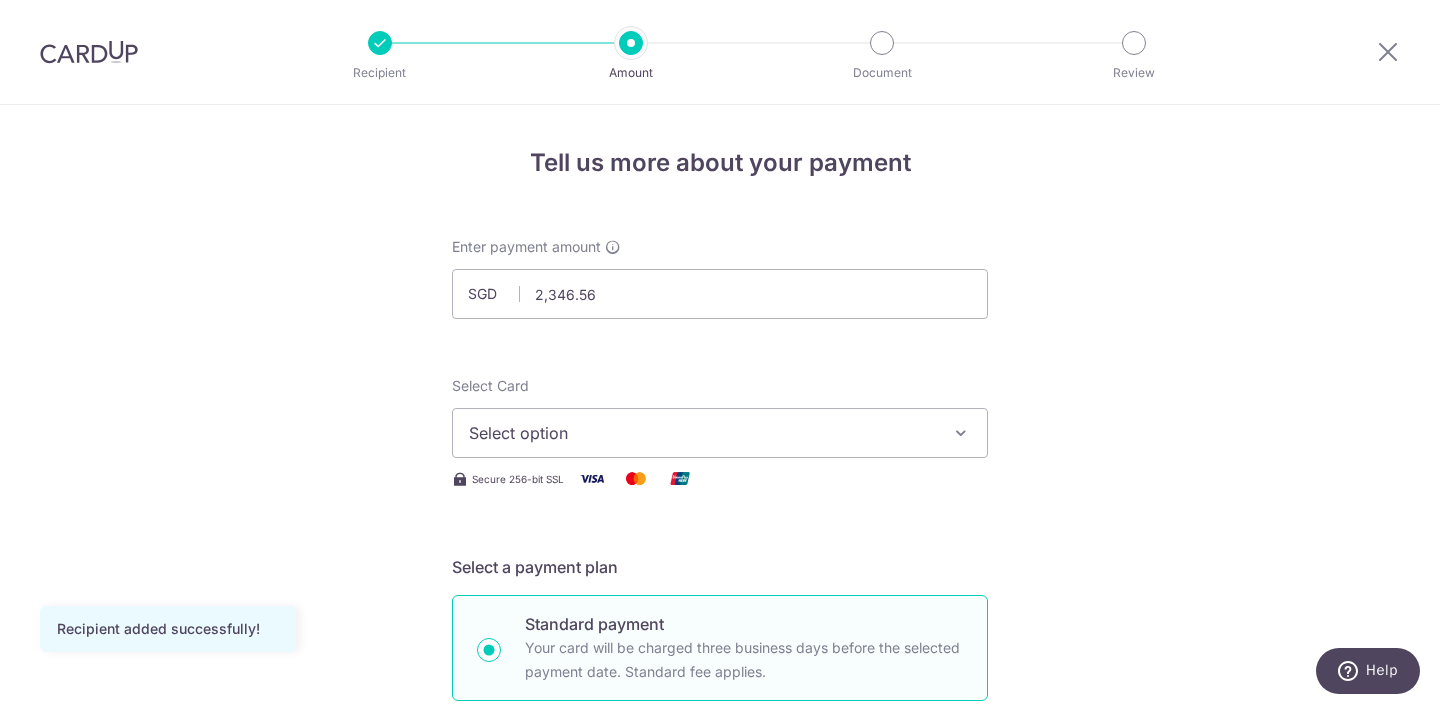 click on "Recipient added successfully!
Select Card
Select option
Add credit card
Your Cards
**** [CARD_LAST_FOUR]
Secure 256-bit SSL
Text
New card details
Card
Secure 256-bit SSL" at bounding box center [720, 1009] 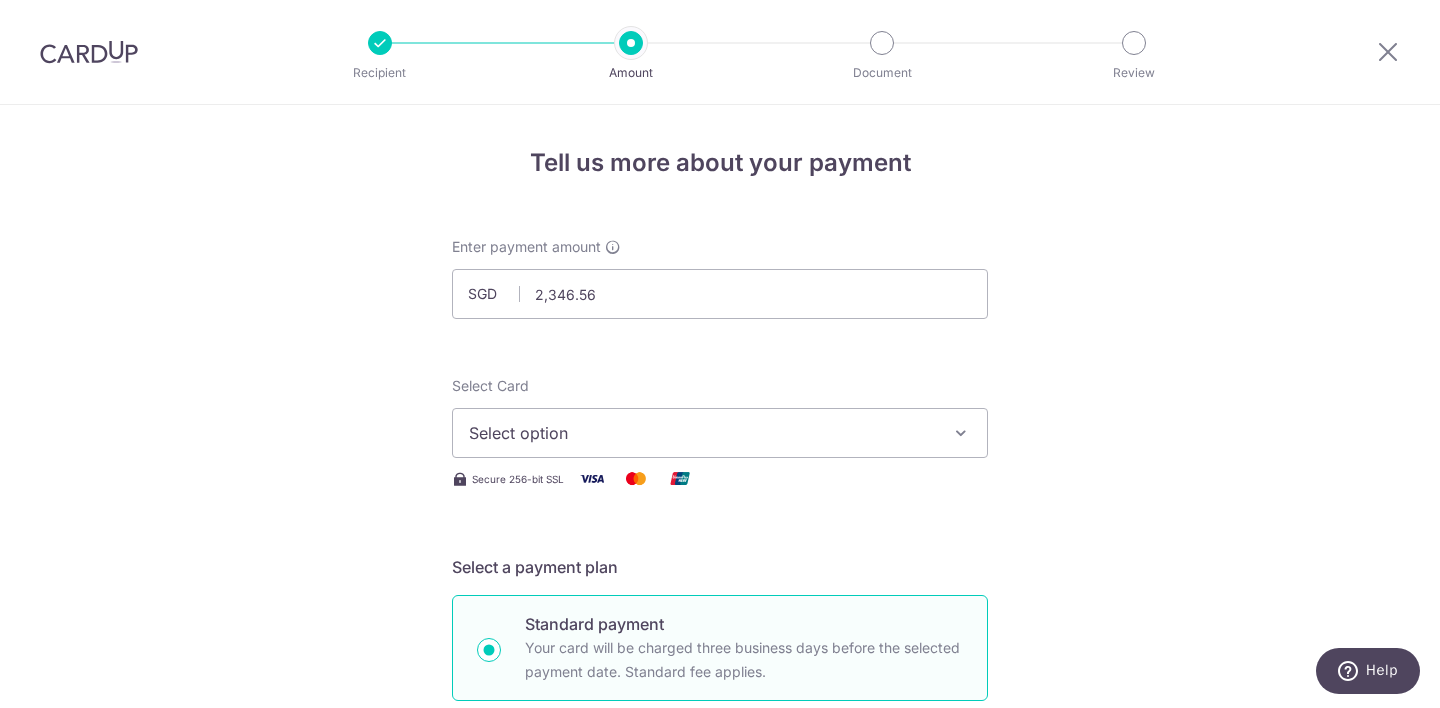 scroll, scrollTop: 26, scrollLeft: 0, axis: vertical 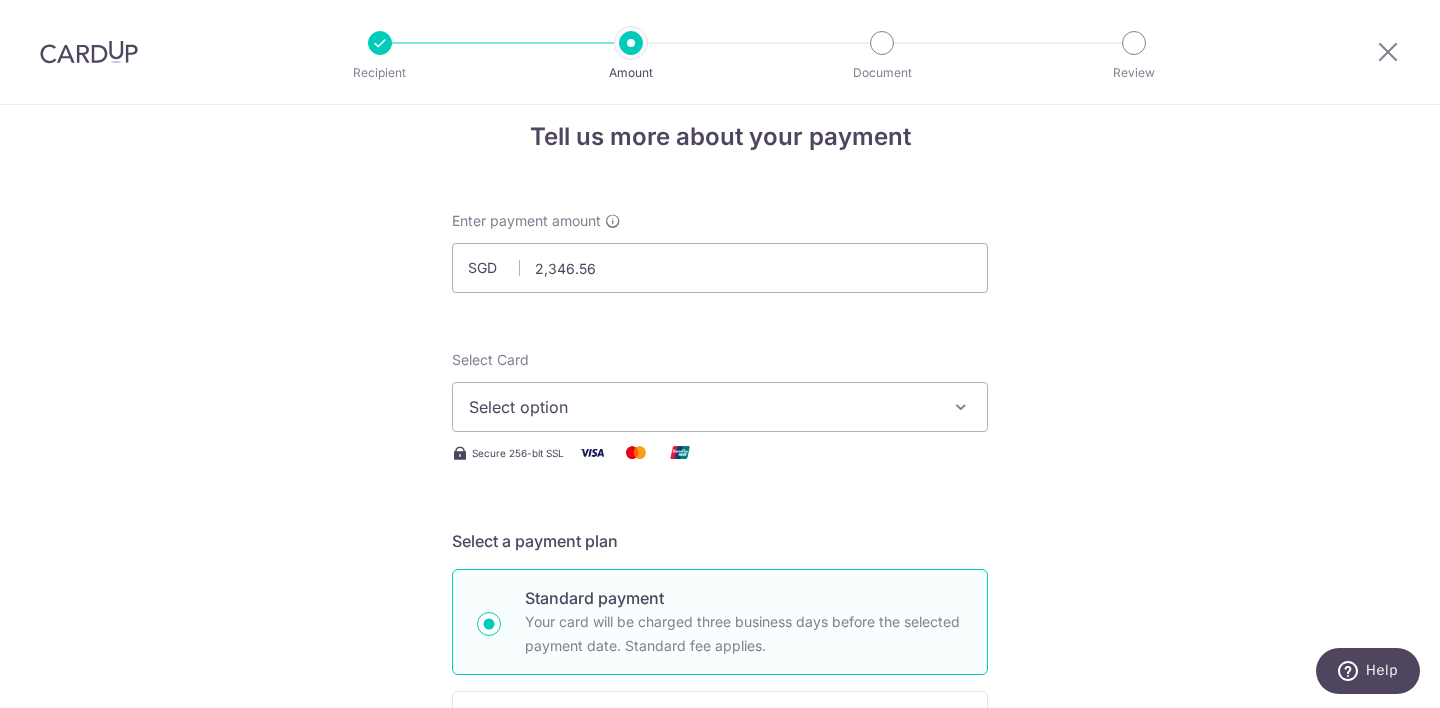 click on "Select option" at bounding box center [702, 407] 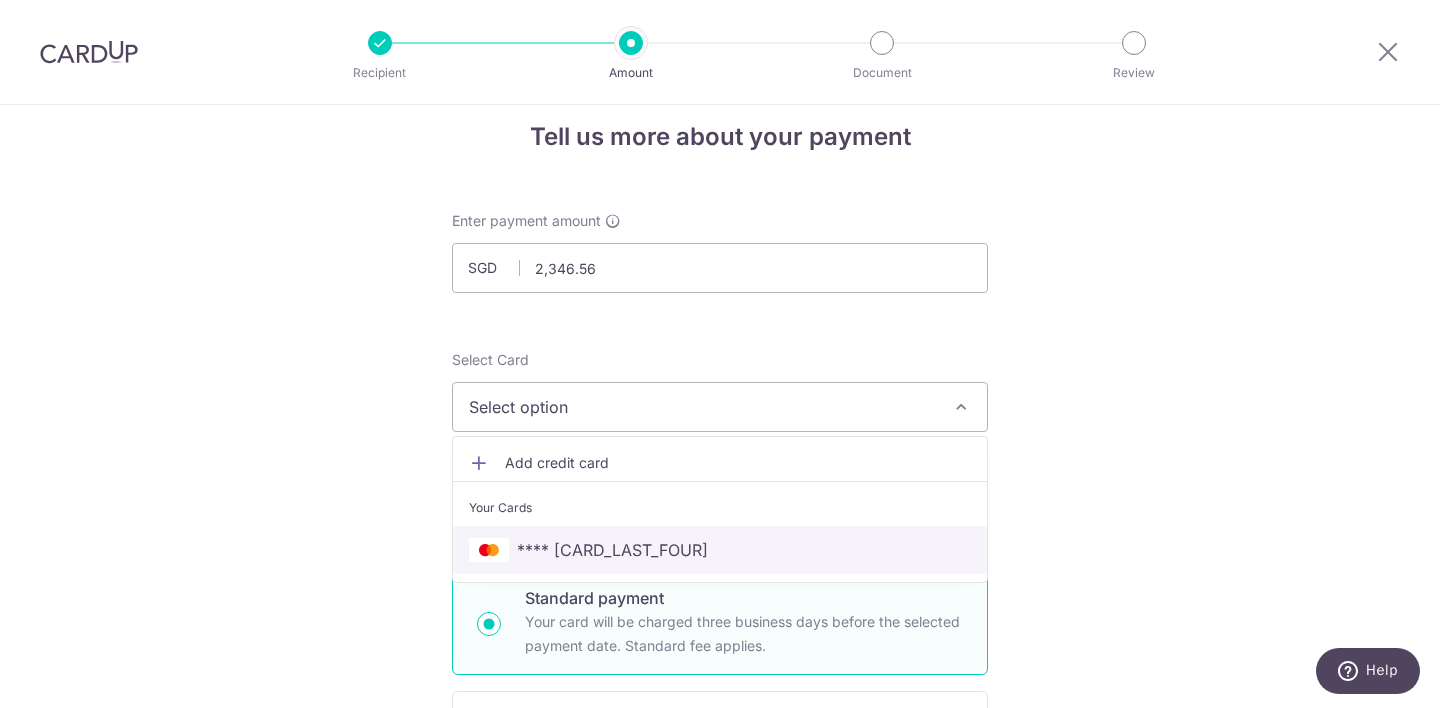 click on "**** [CARD_LAST_FOUR]" at bounding box center (720, 550) 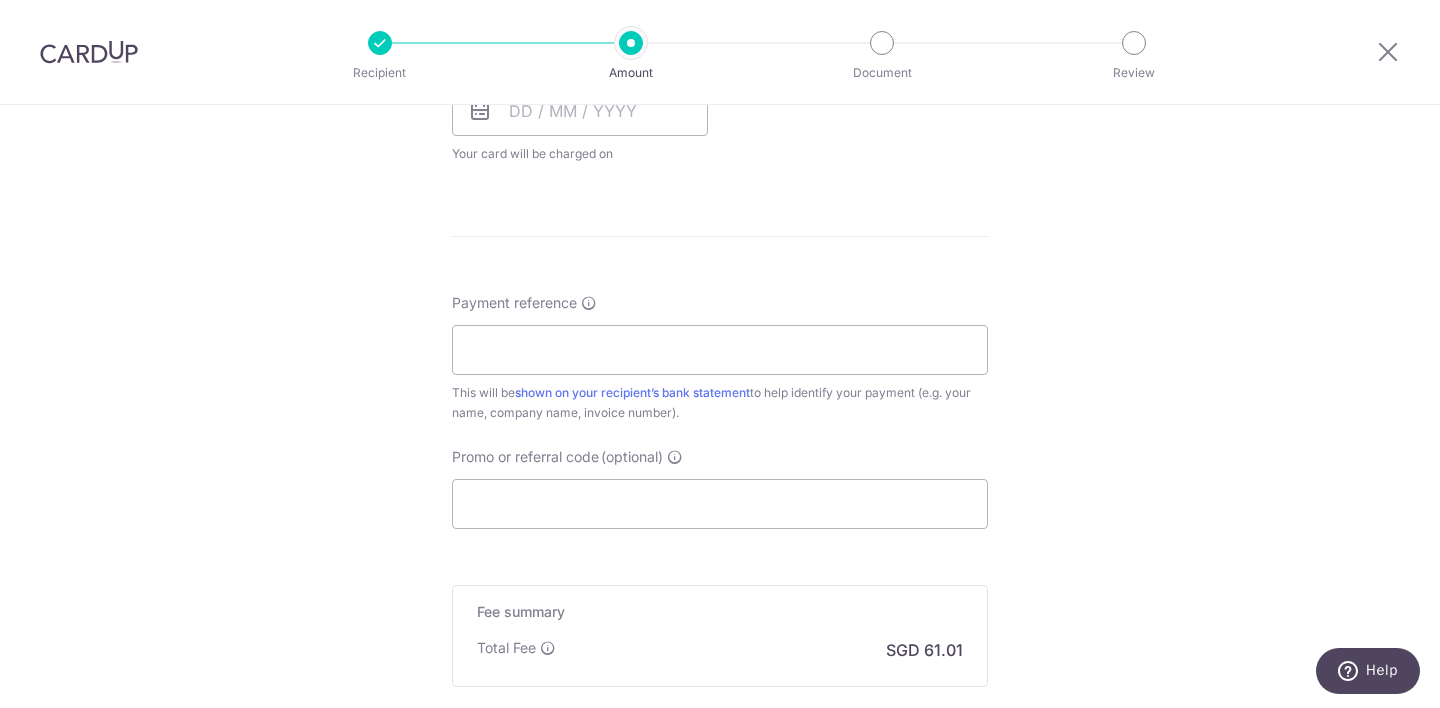 scroll, scrollTop: 972, scrollLeft: 0, axis: vertical 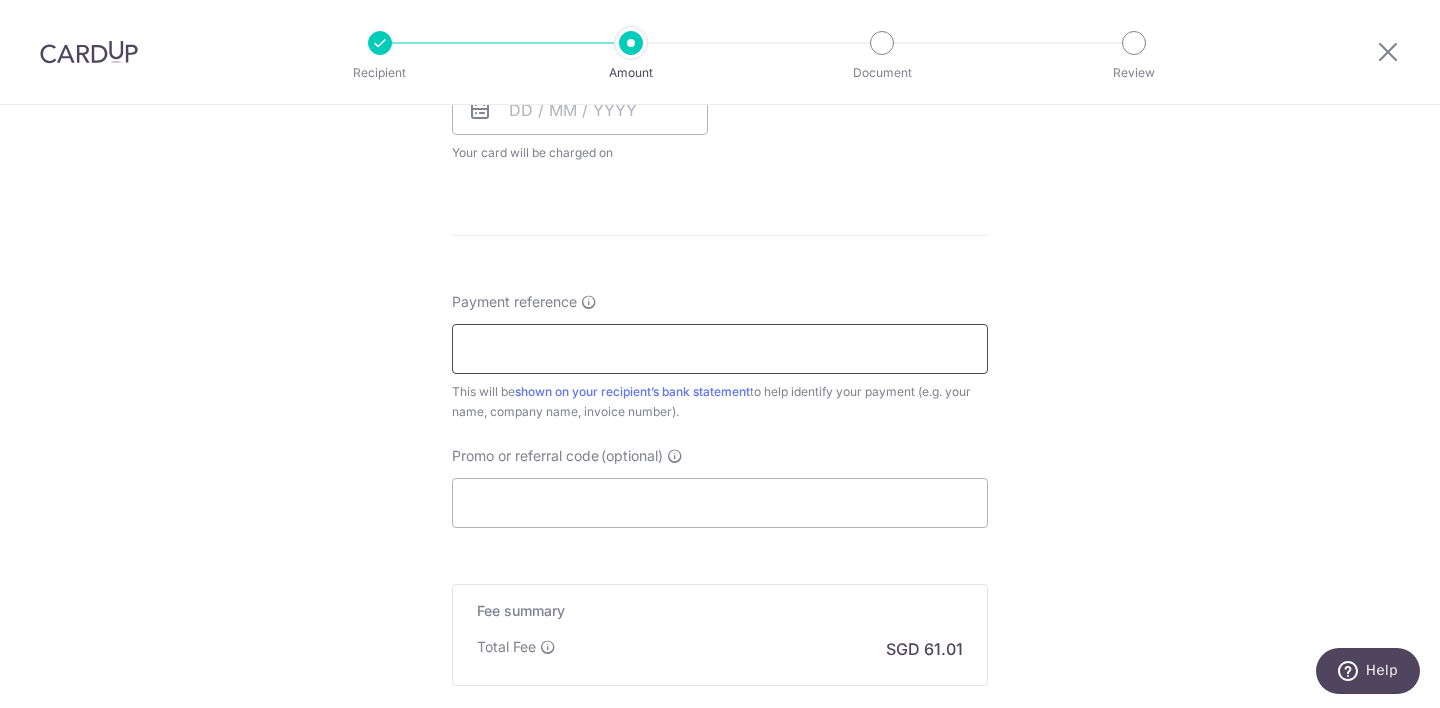 click on "Payment reference" at bounding box center (720, 349) 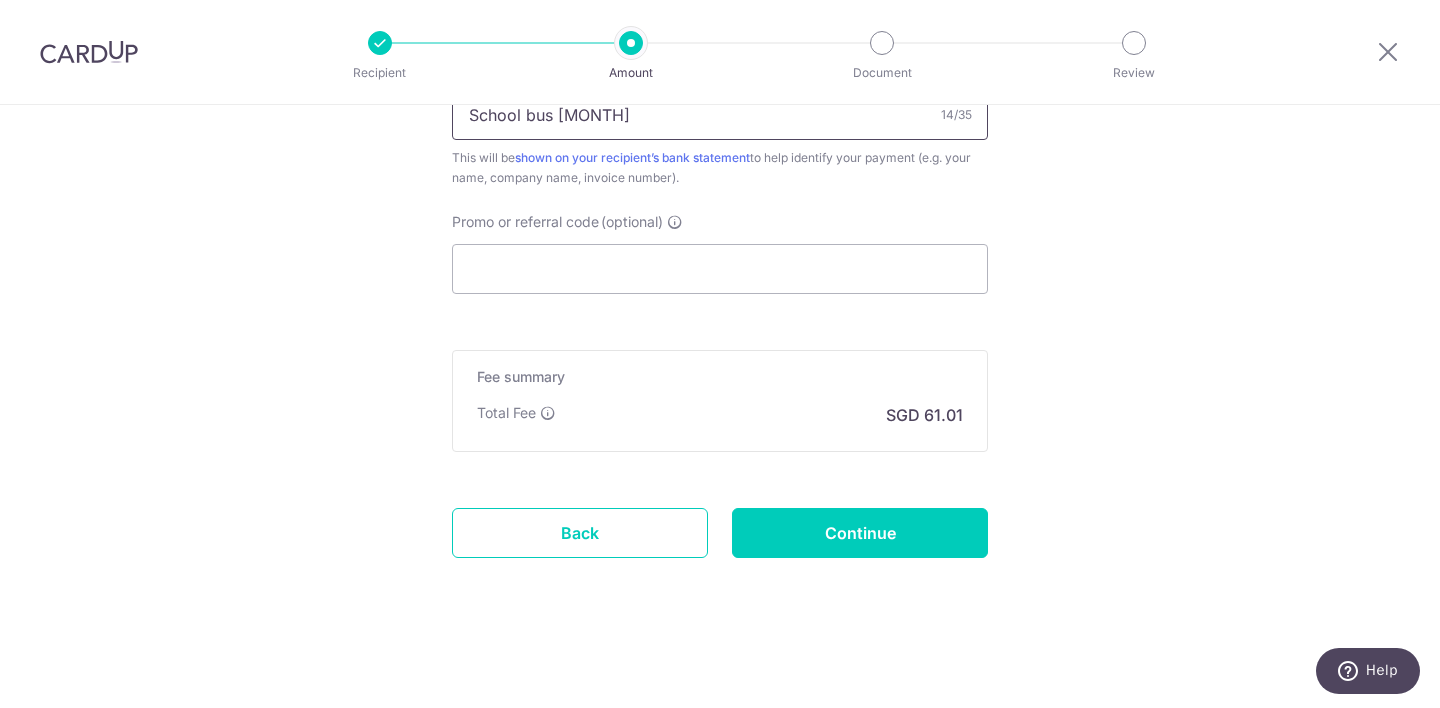 scroll, scrollTop: 1205, scrollLeft: 0, axis: vertical 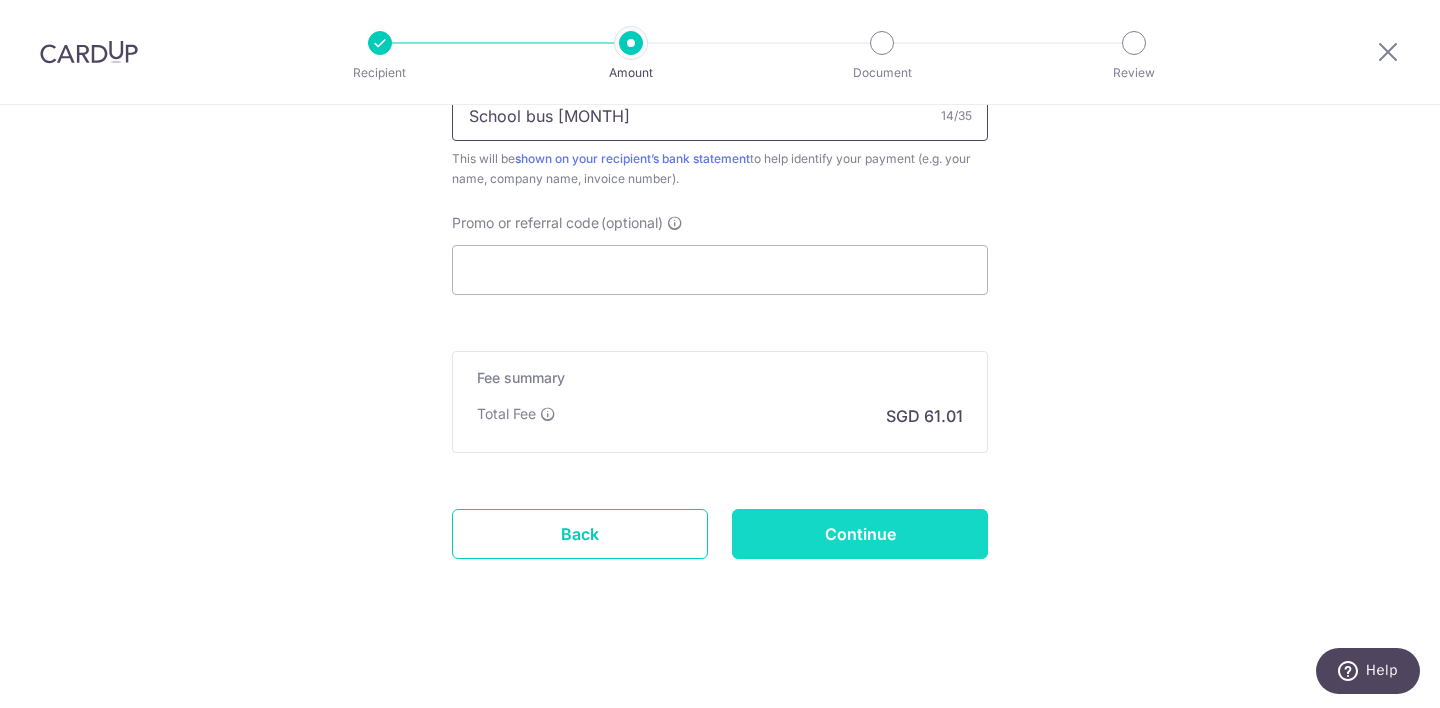 type on "School bus Aug" 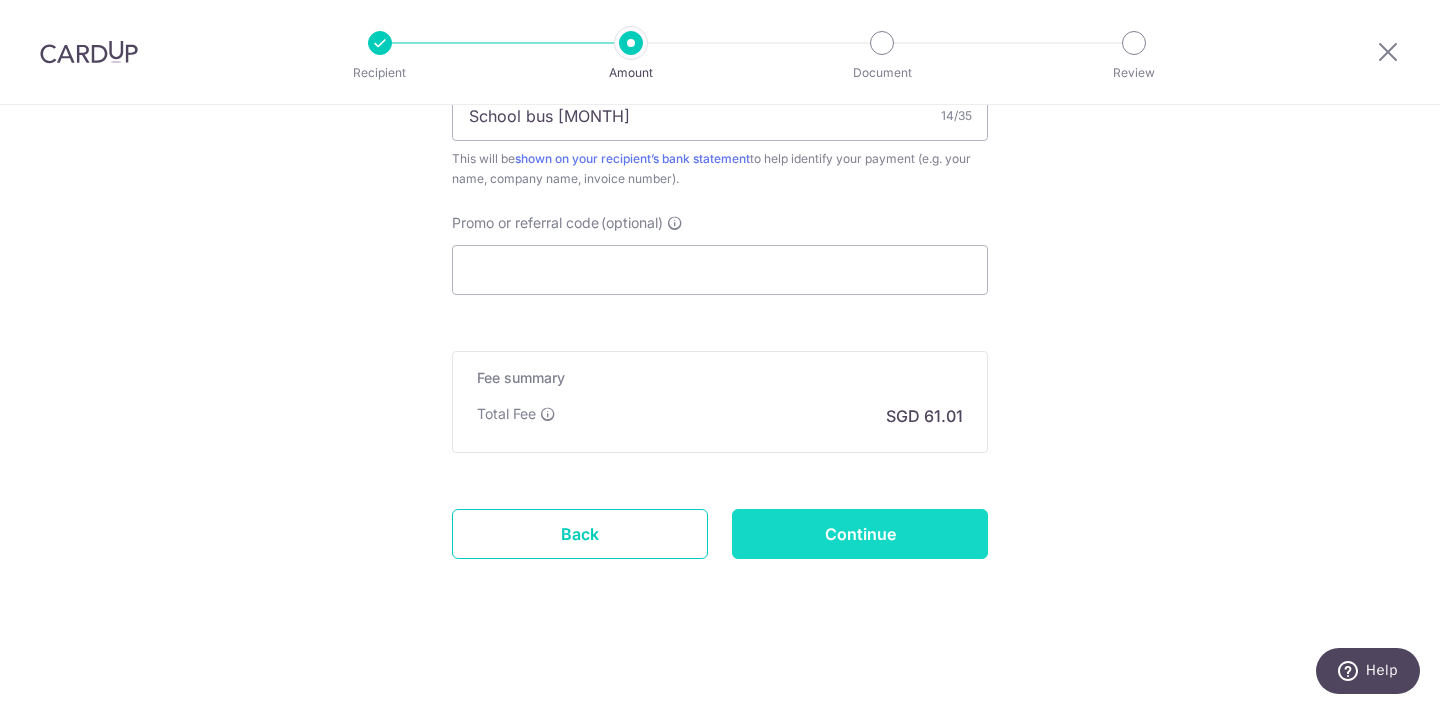 click on "Continue" at bounding box center [860, 534] 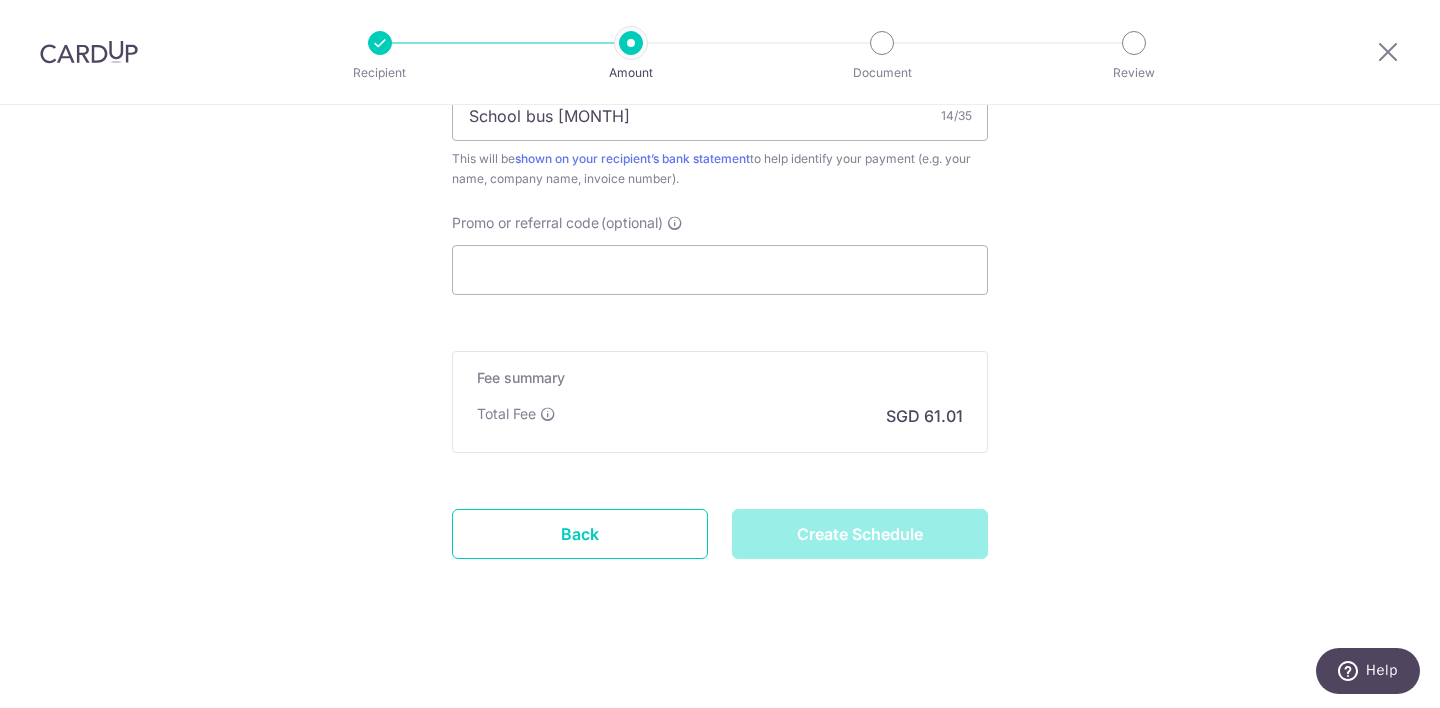 type on "Create Schedule" 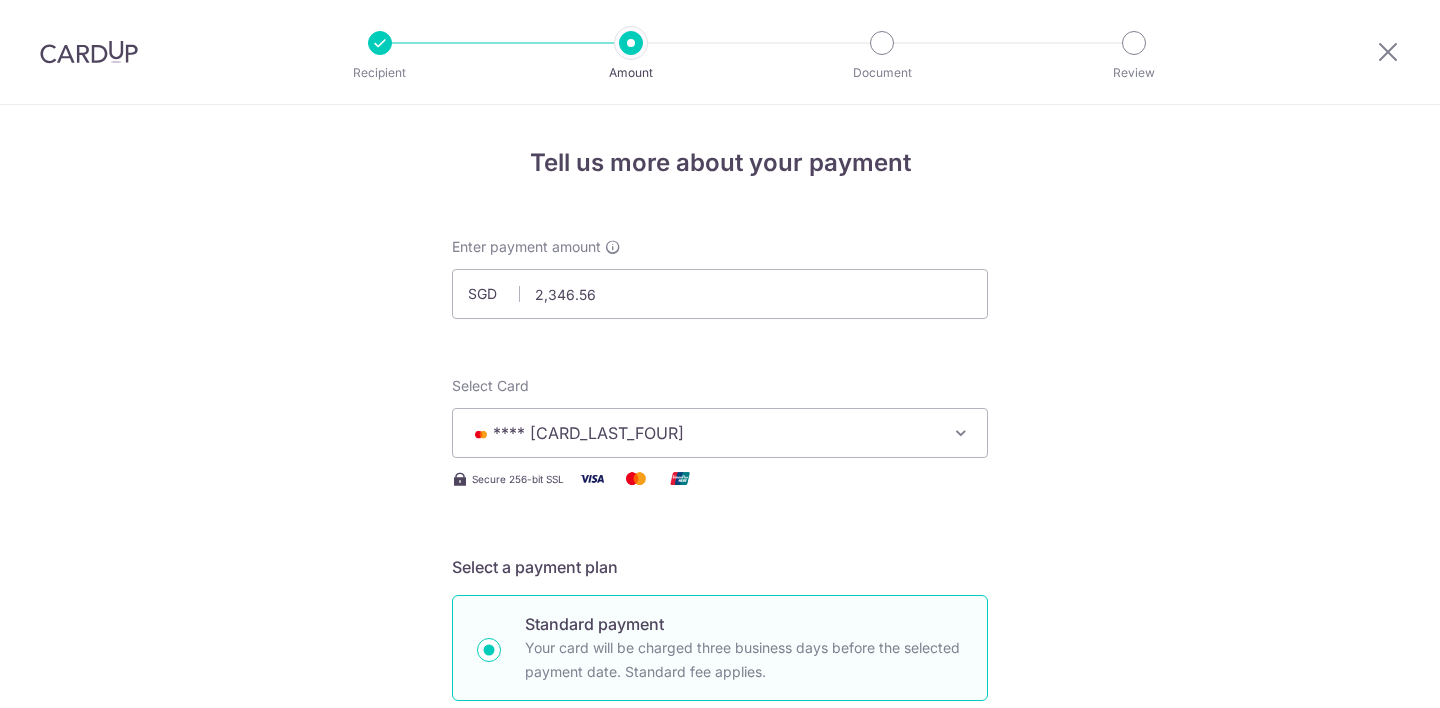 scroll, scrollTop: 0, scrollLeft: 0, axis: both 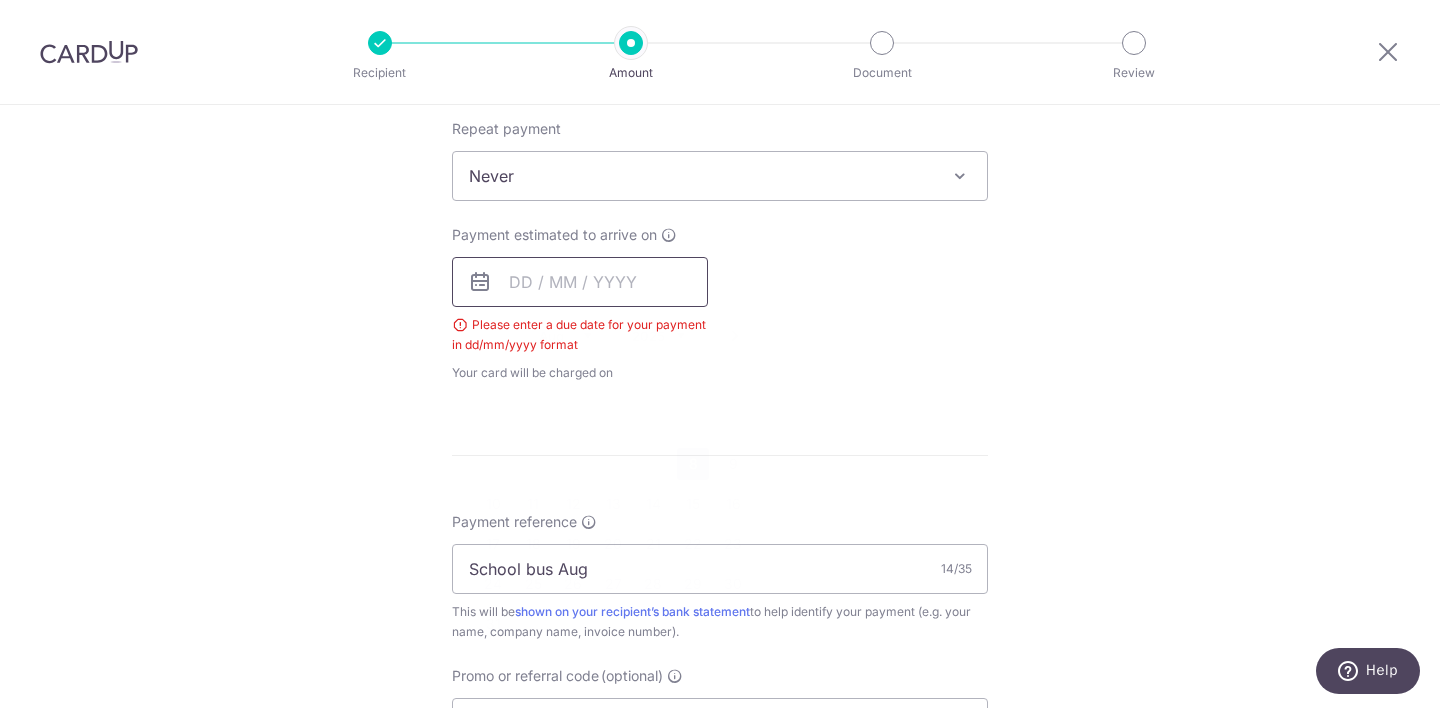 click at bounding box center [580, 282] 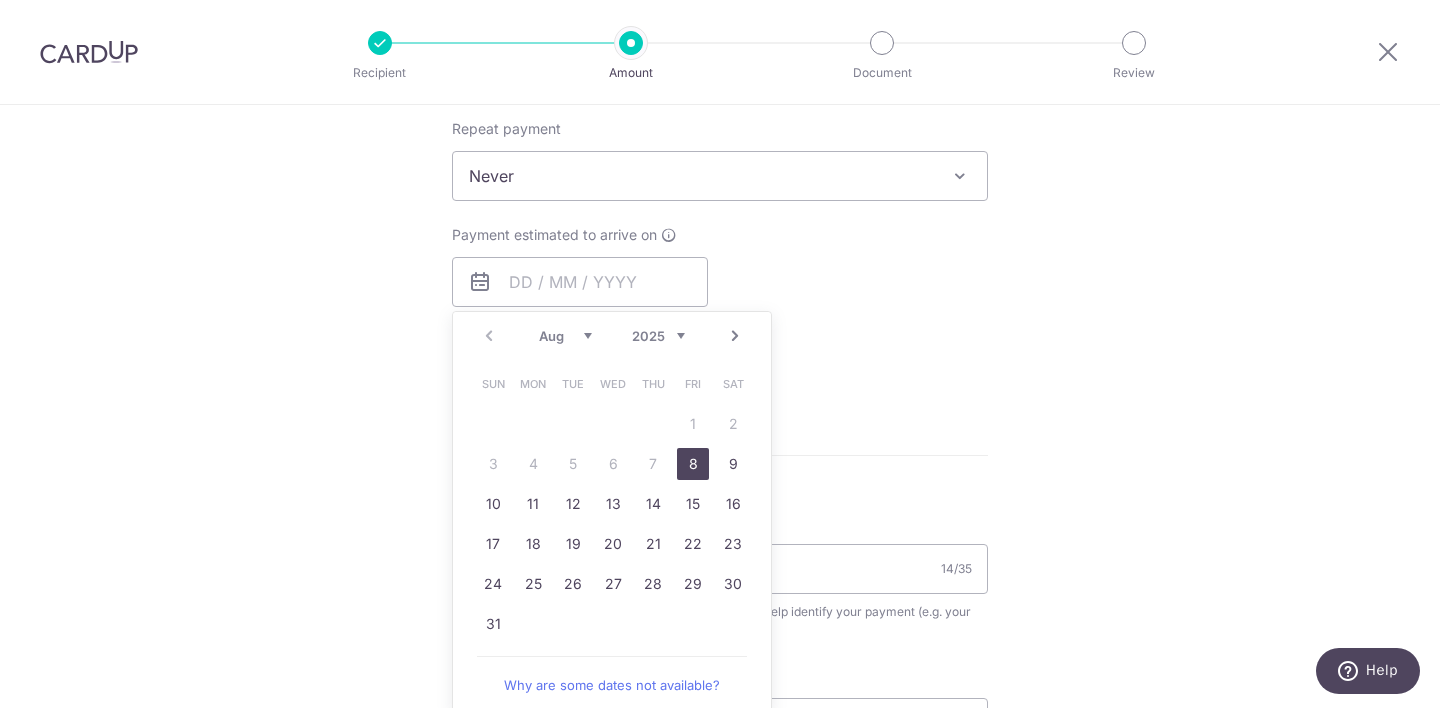 click on "8" at bounding box center [693, 464] 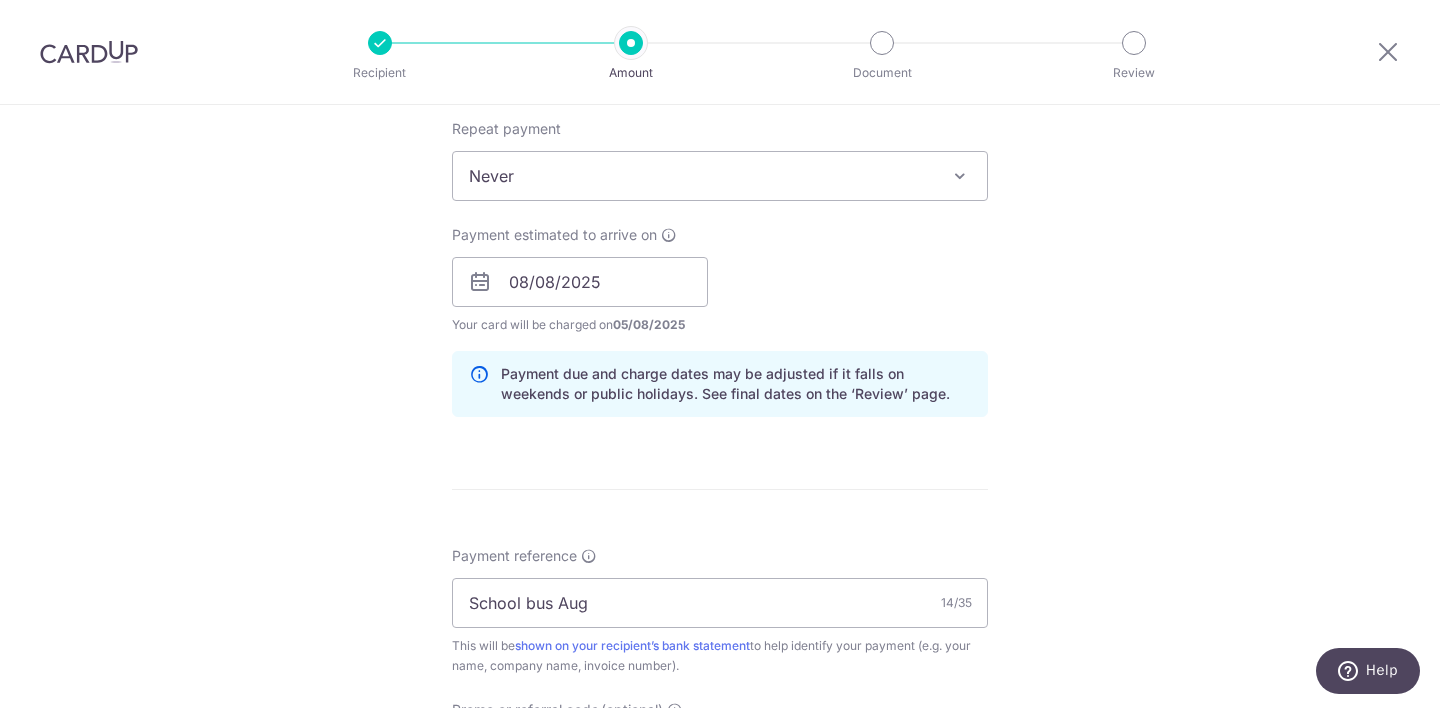 click on "Tell us more about your payment
Enter payment amount
SGD
2,346.56
2346.56
Select Card
**** 4265
Add credit card
Your Cards
**** 4265
Secure 256-bit SSL
Text
New card details
Card
Secure 256-bit SSL" at bounding box center [720, 250] 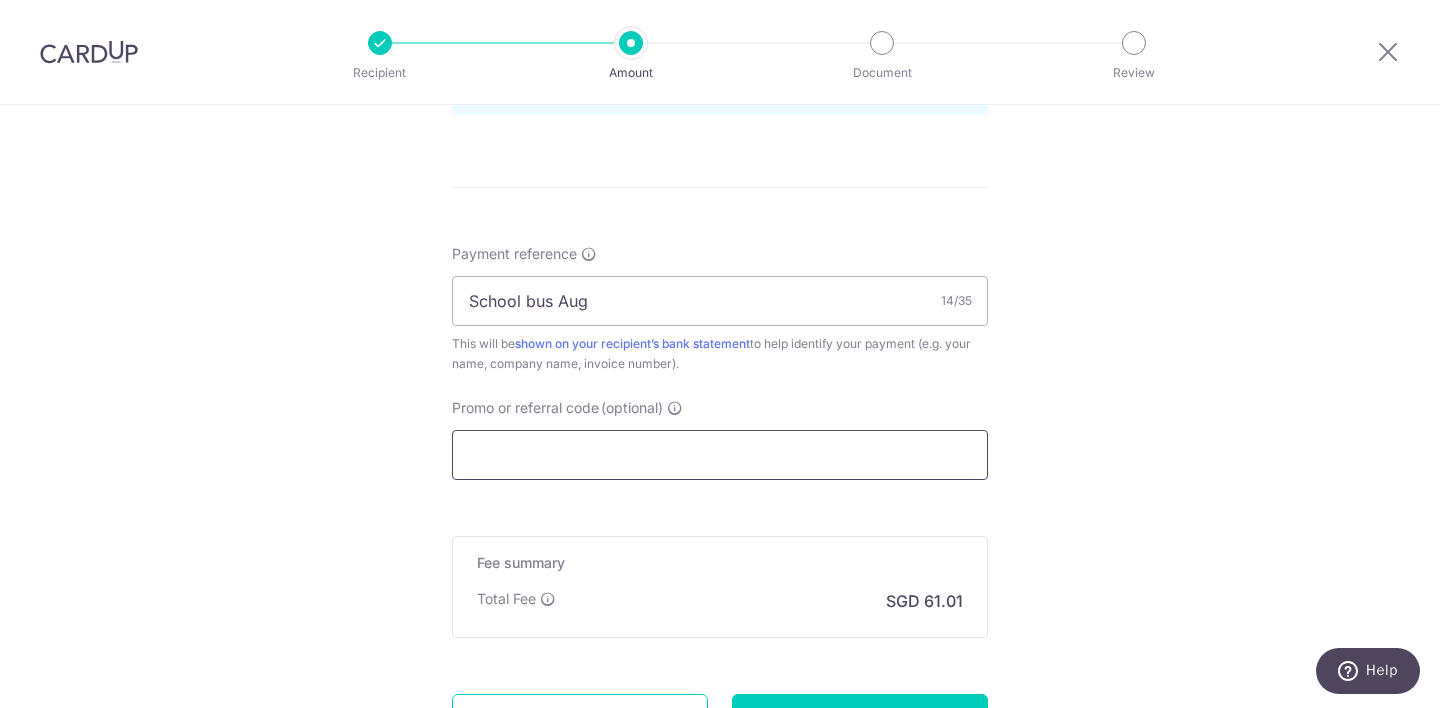 scroll, scrollTop: 1288, scrollLeft: 0, axis: vertical 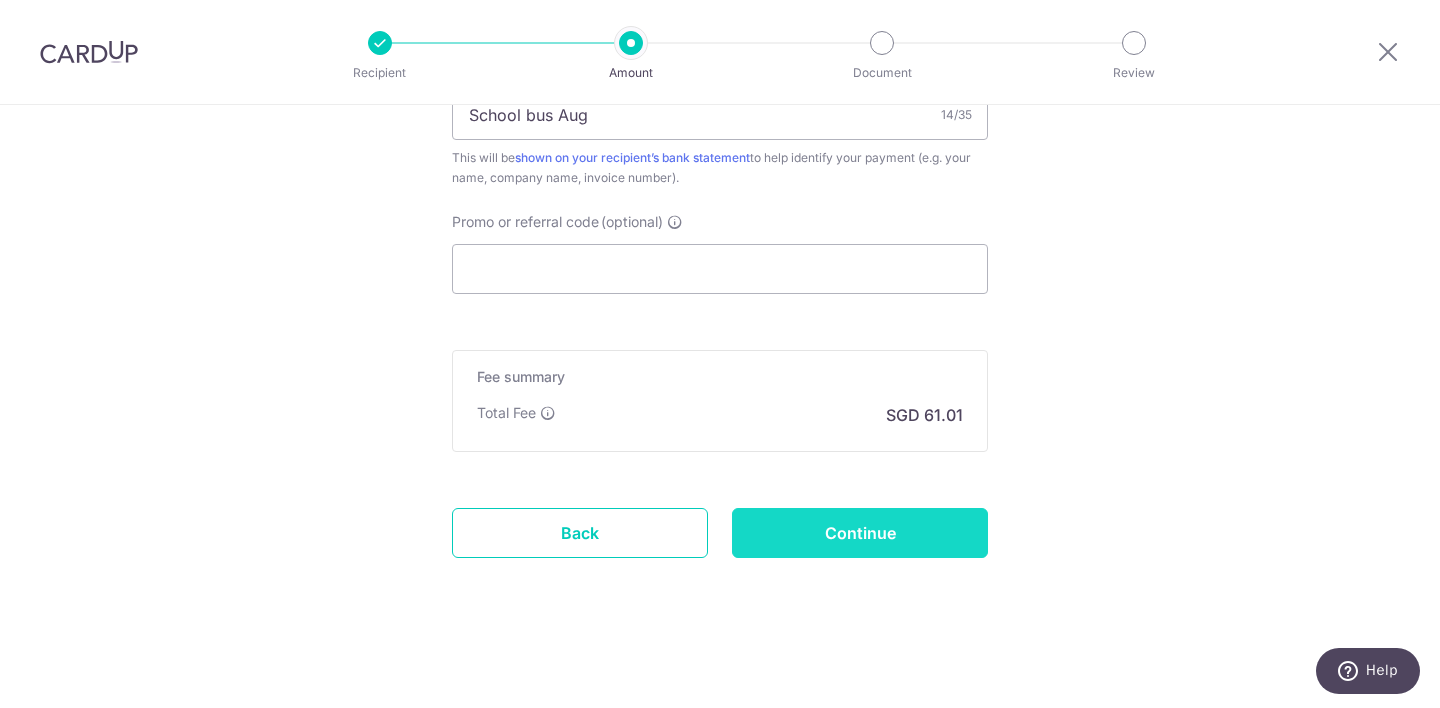 click on "Continue" at bounding box center (860, 533) 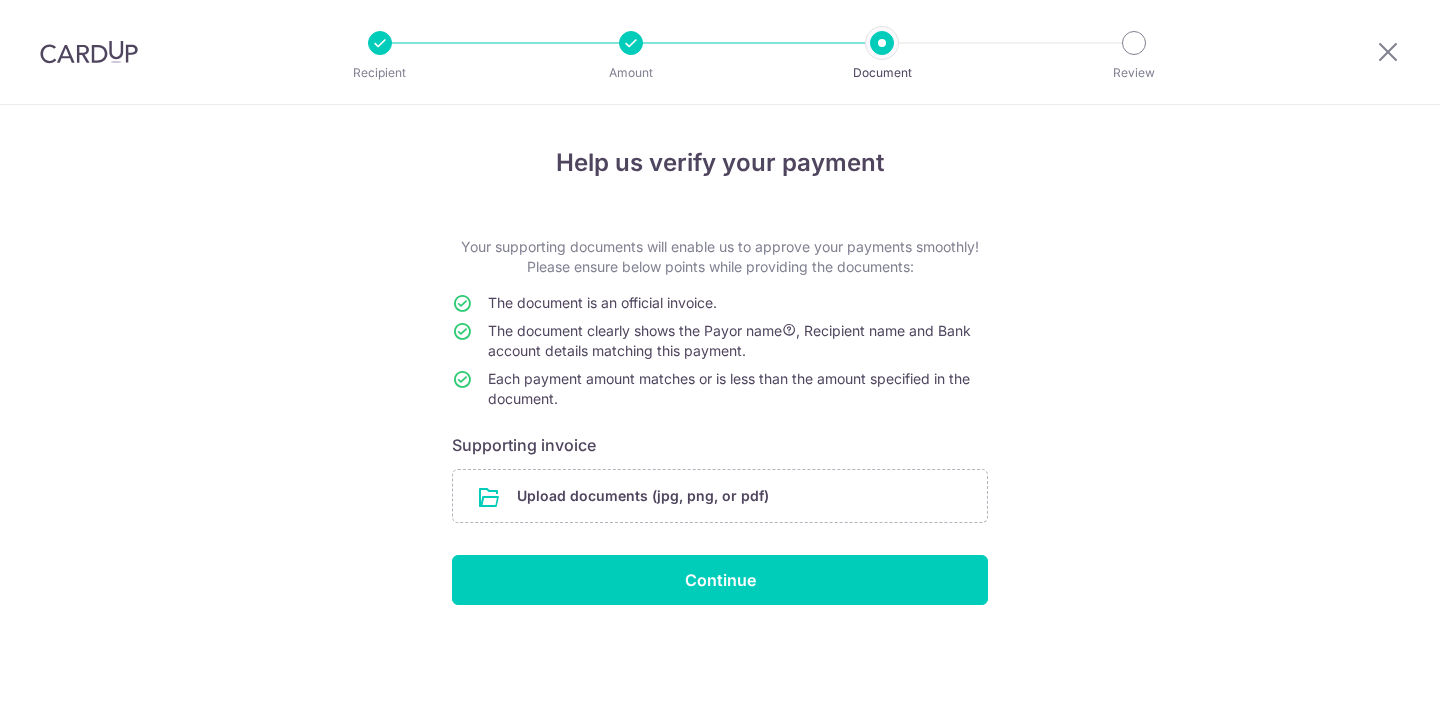 scroll, scrollTop: 0, scrollLeft: 0, axis: both 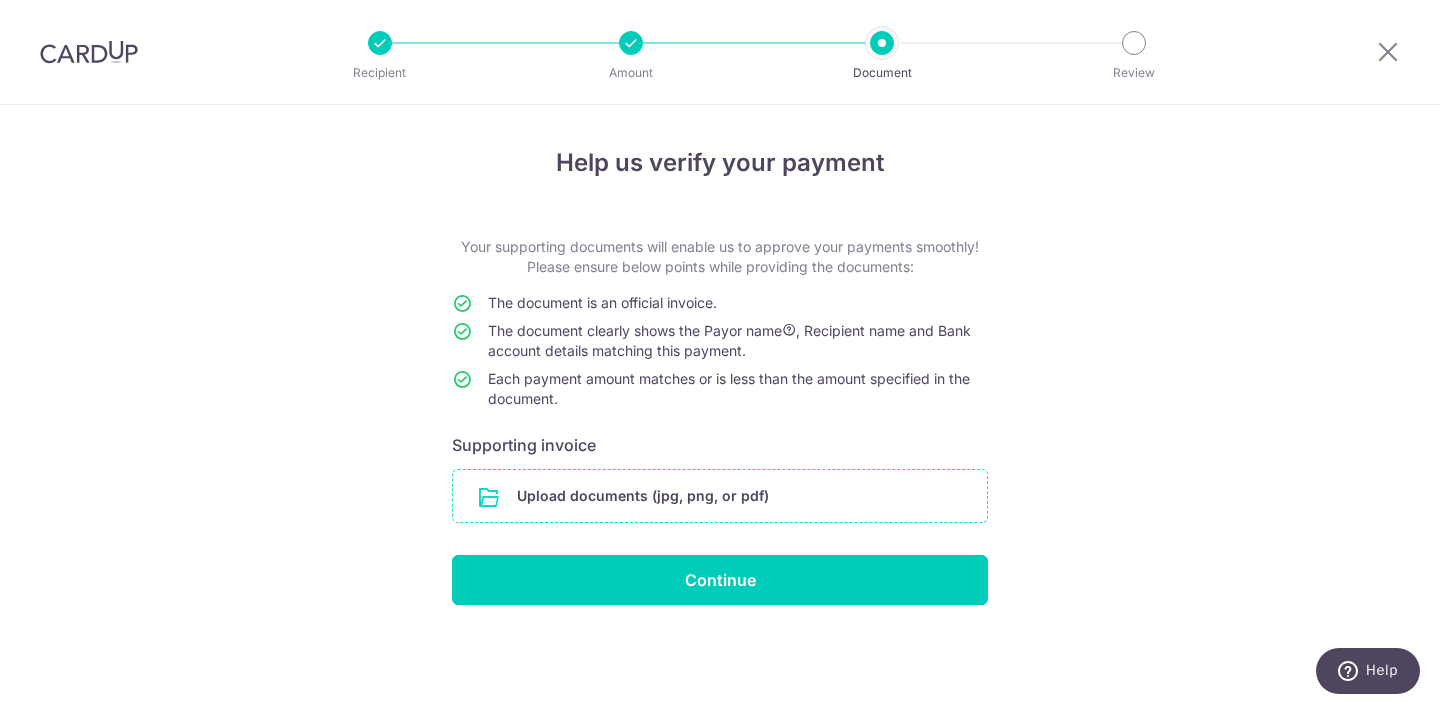 click at bounding box center [720, 496] 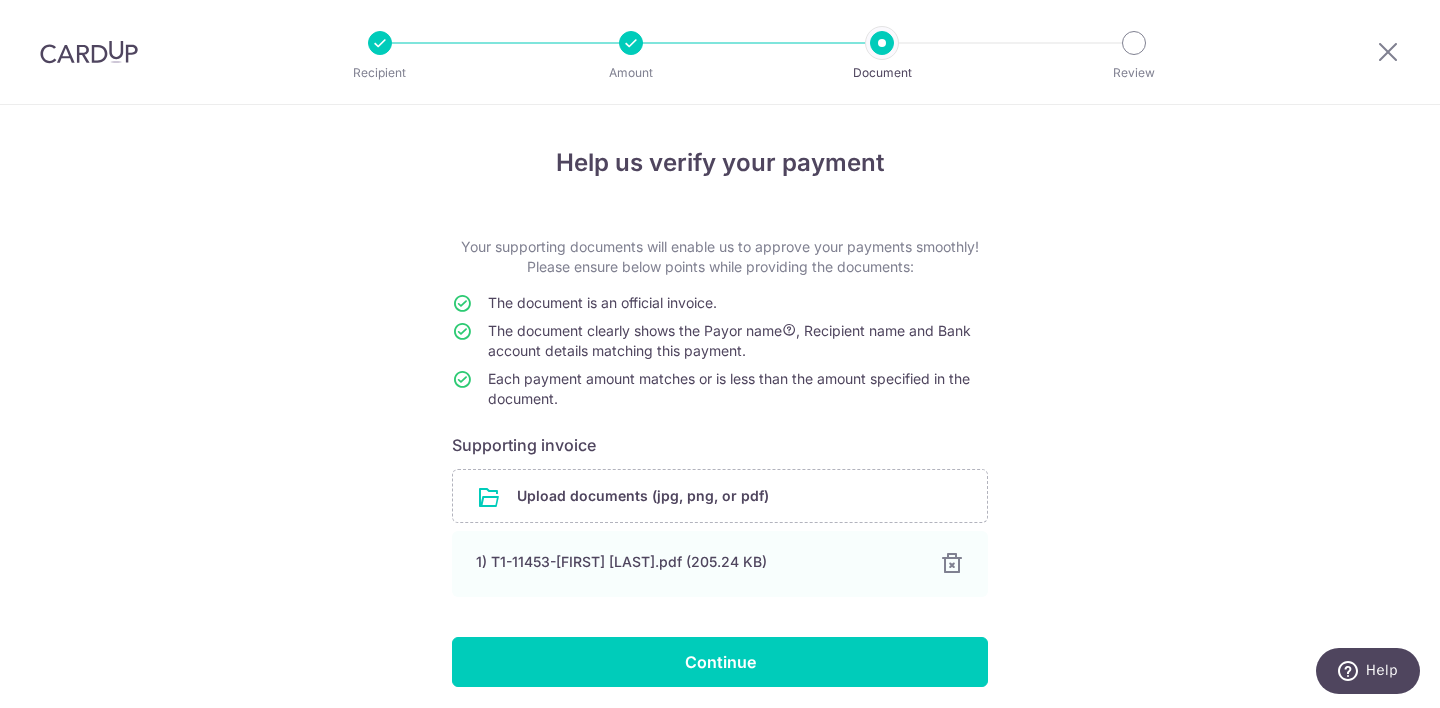 scroll, scrollTop: 73, scrollLeft: 0, axis: vertical 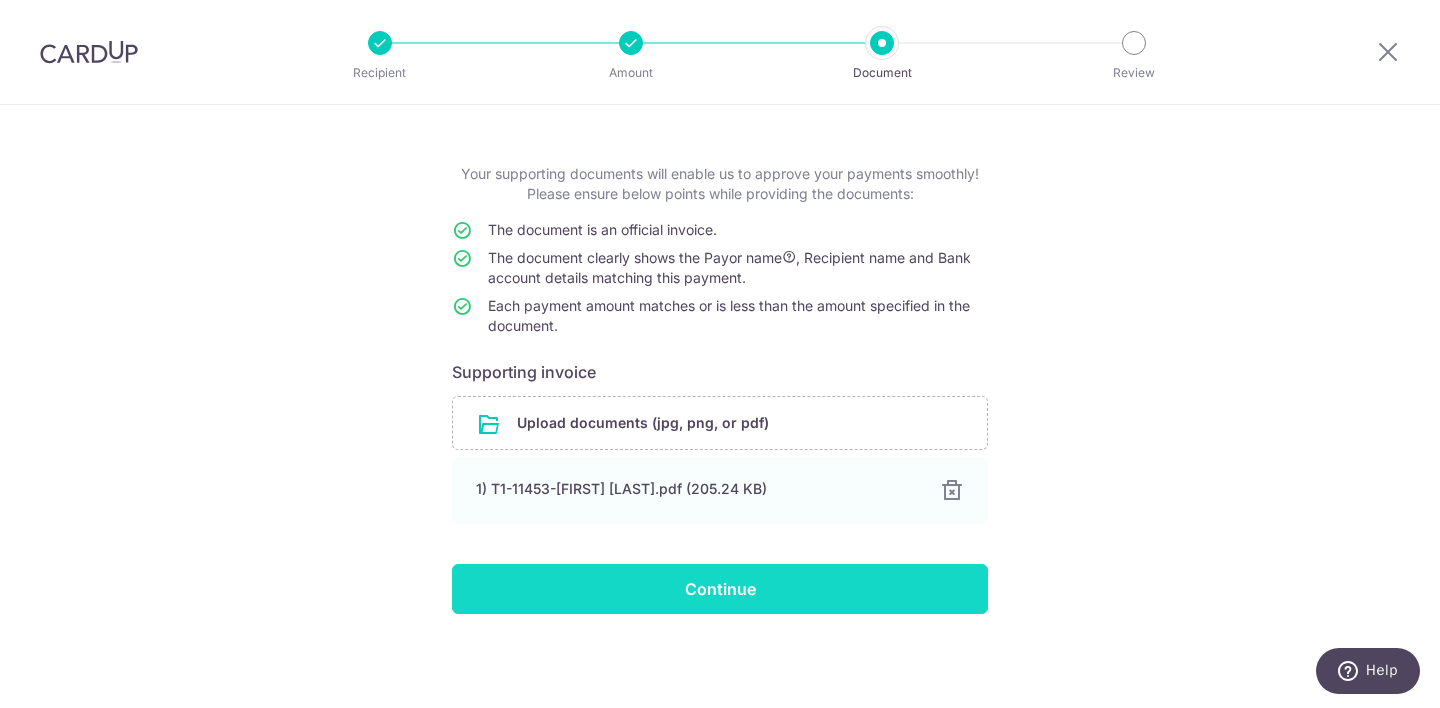 click on "Continue" at bounding box center [720, 589] 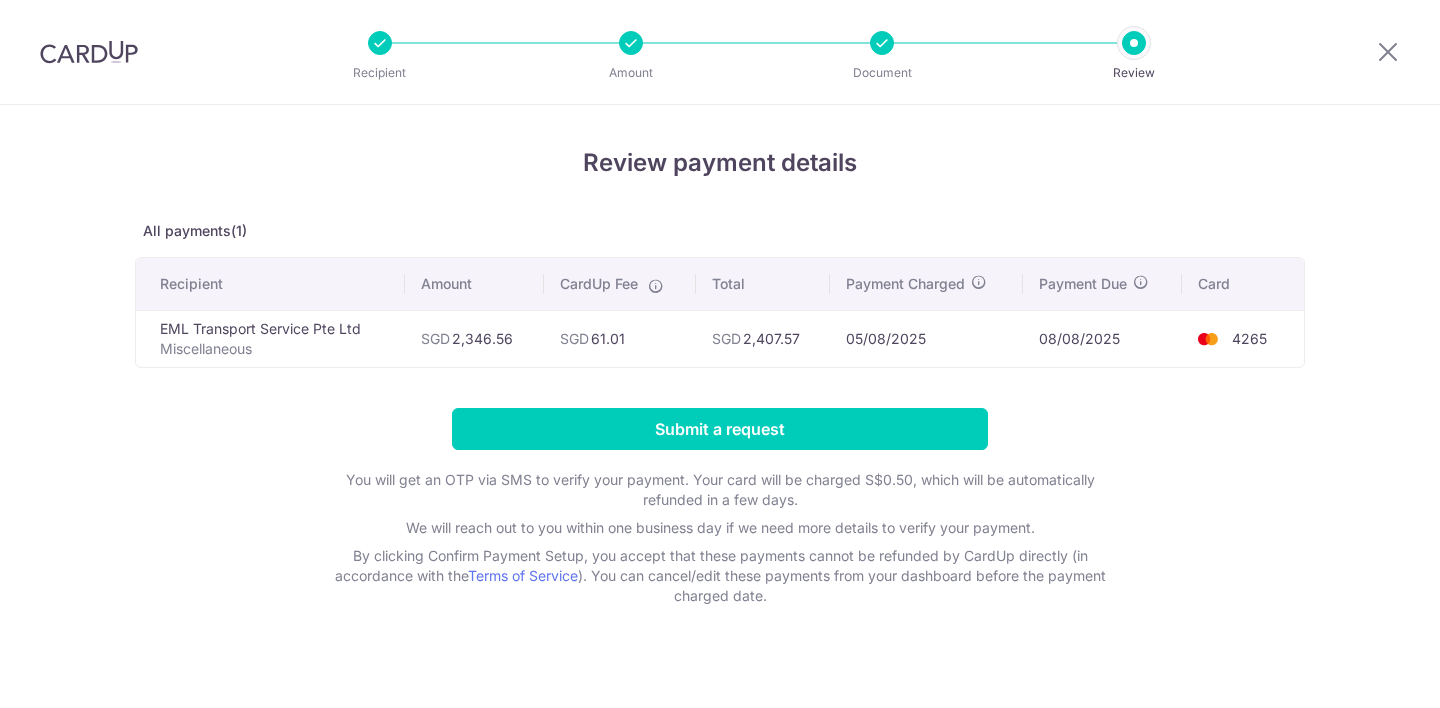 scroll, scrollTop: 0, scrollLeft: 0, axis: both 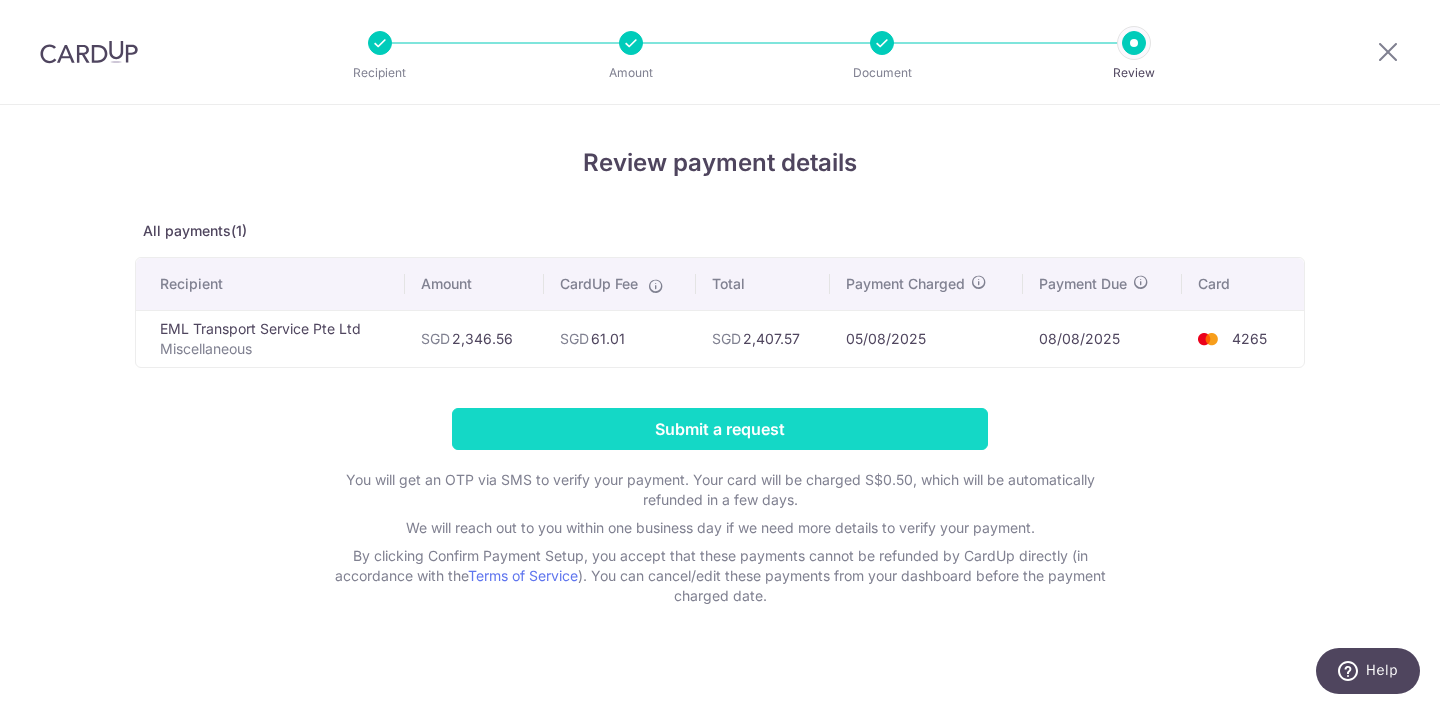 click on "Submit a request" at bounding box center (720, 429) 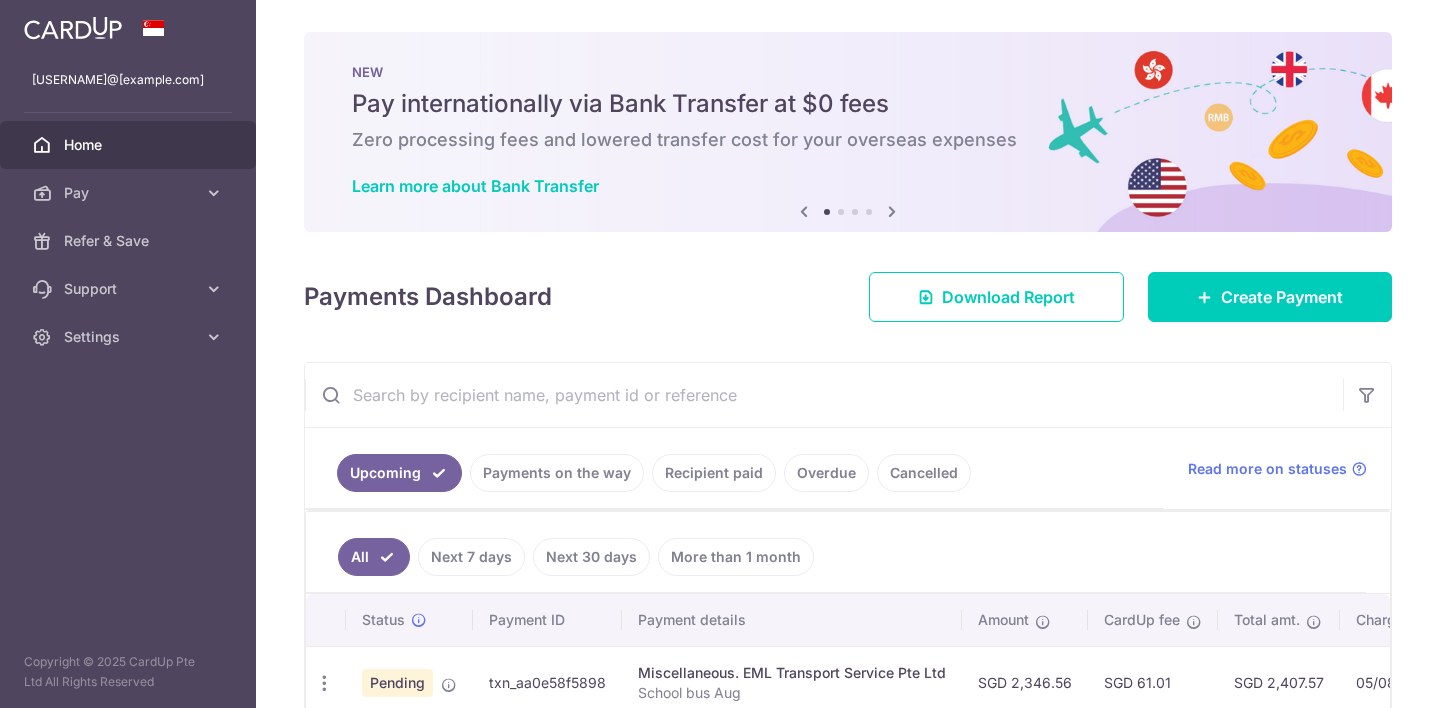 scroll, scrollTop: 0, scrollLeft: 0, axis: both 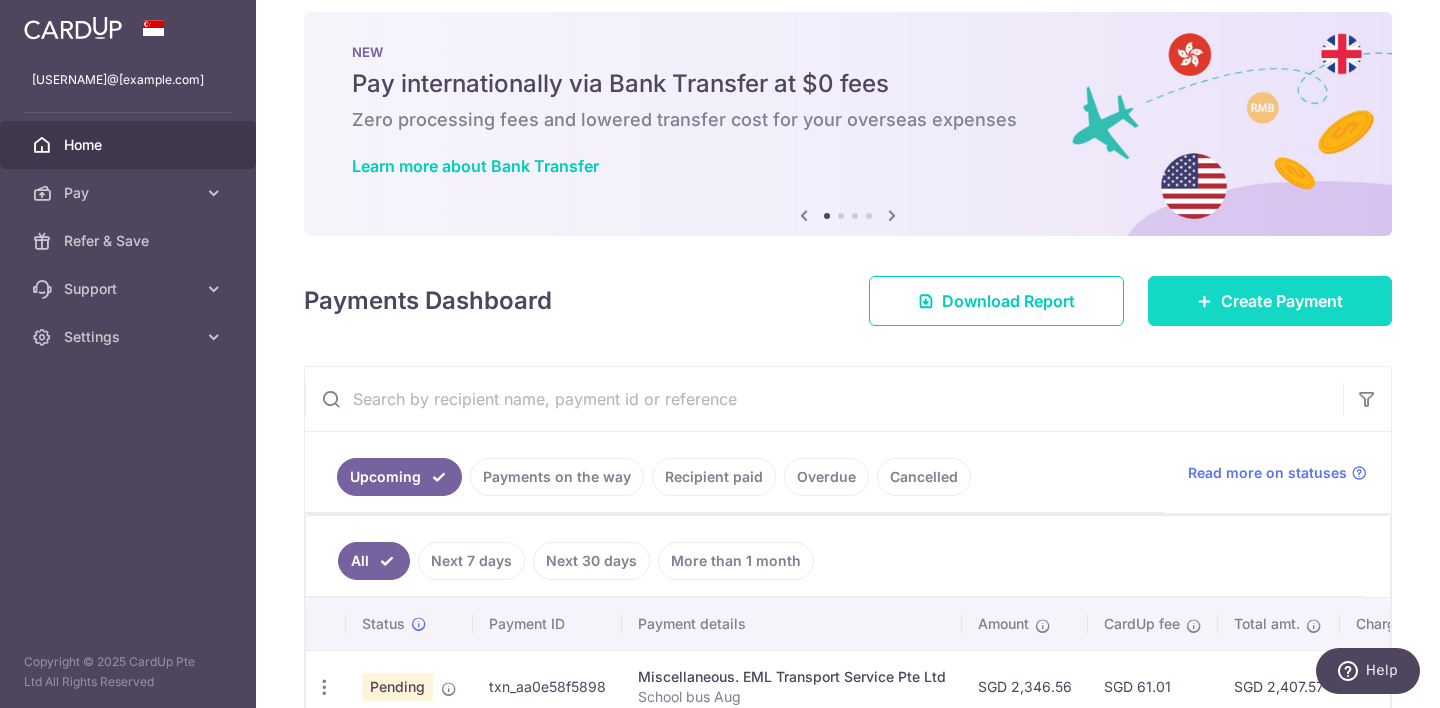 click on "Create Payment" at bounding box center (1282, 301) 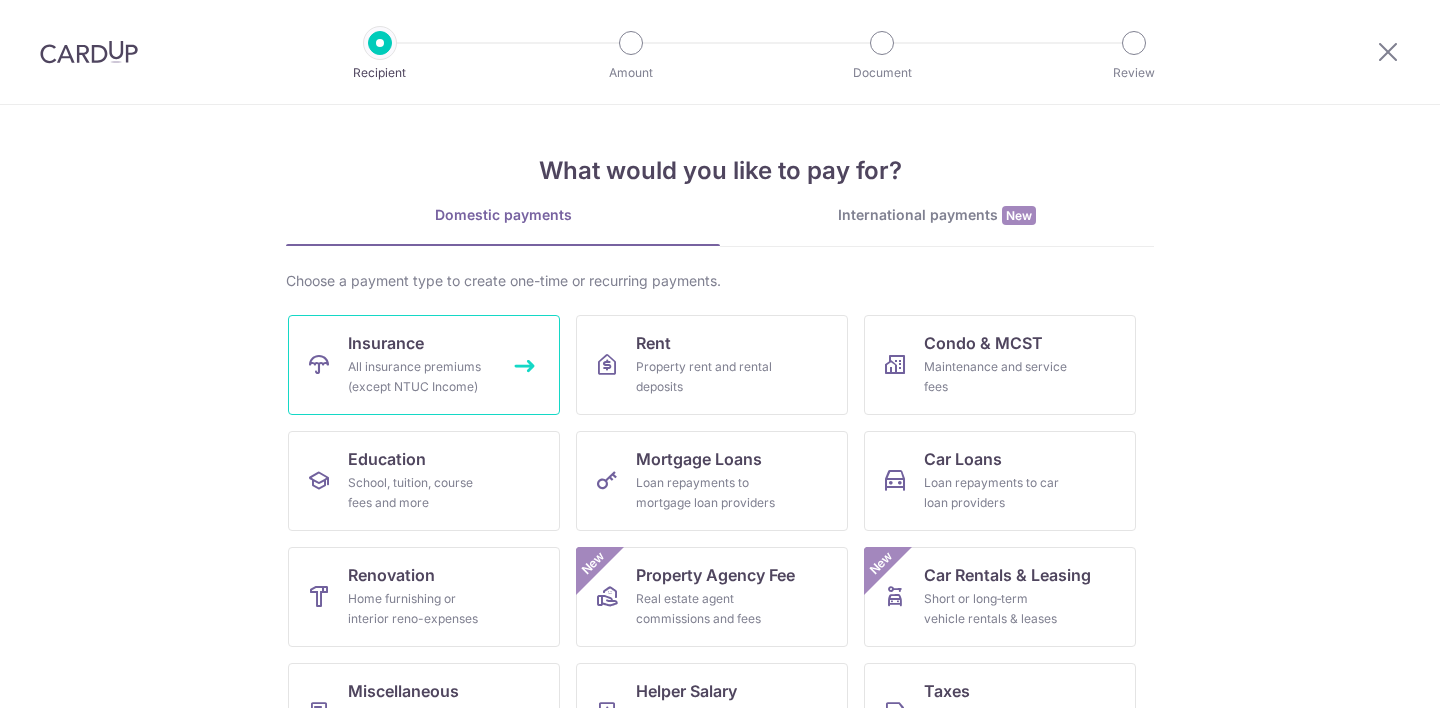 scroll, scrollTop: 0, scrollLeft: 0, axis: both 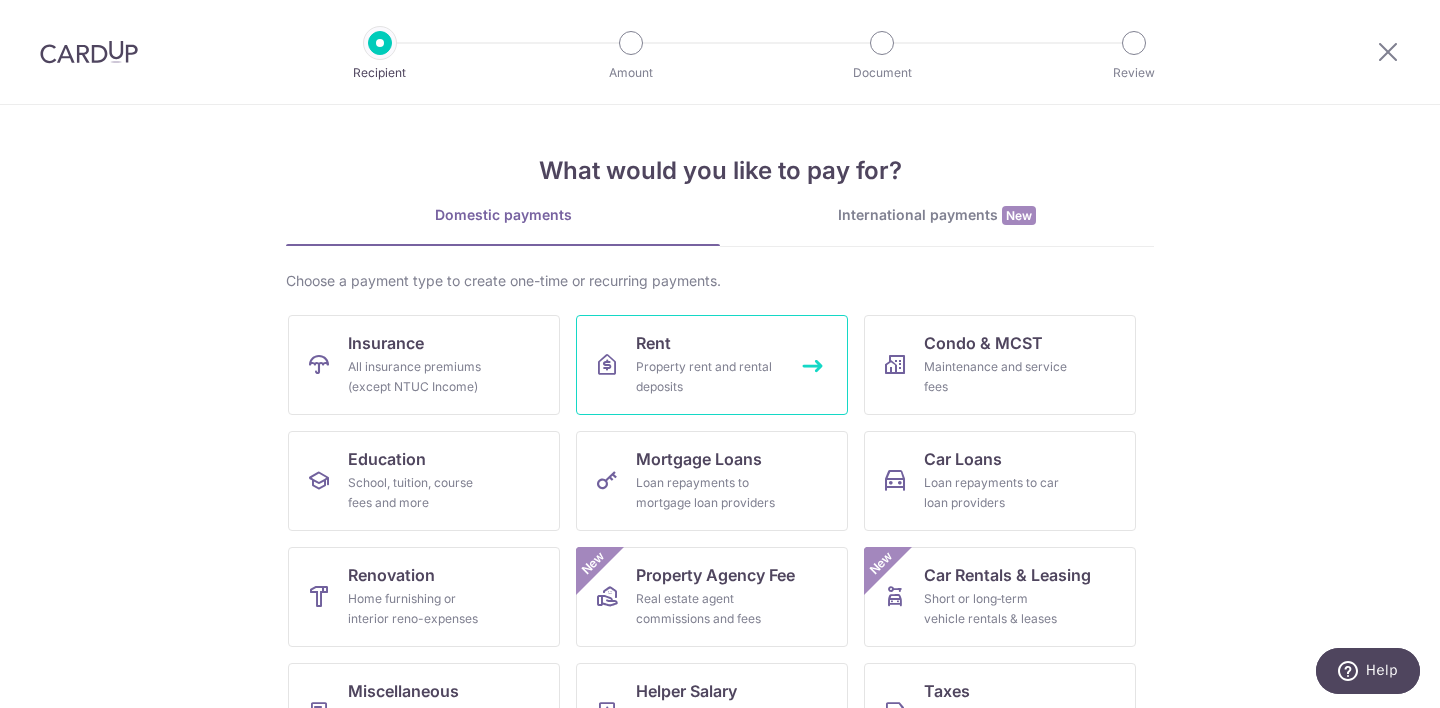 click on "Rent Property rent and rental deposits" at bounding box center [712, 365] 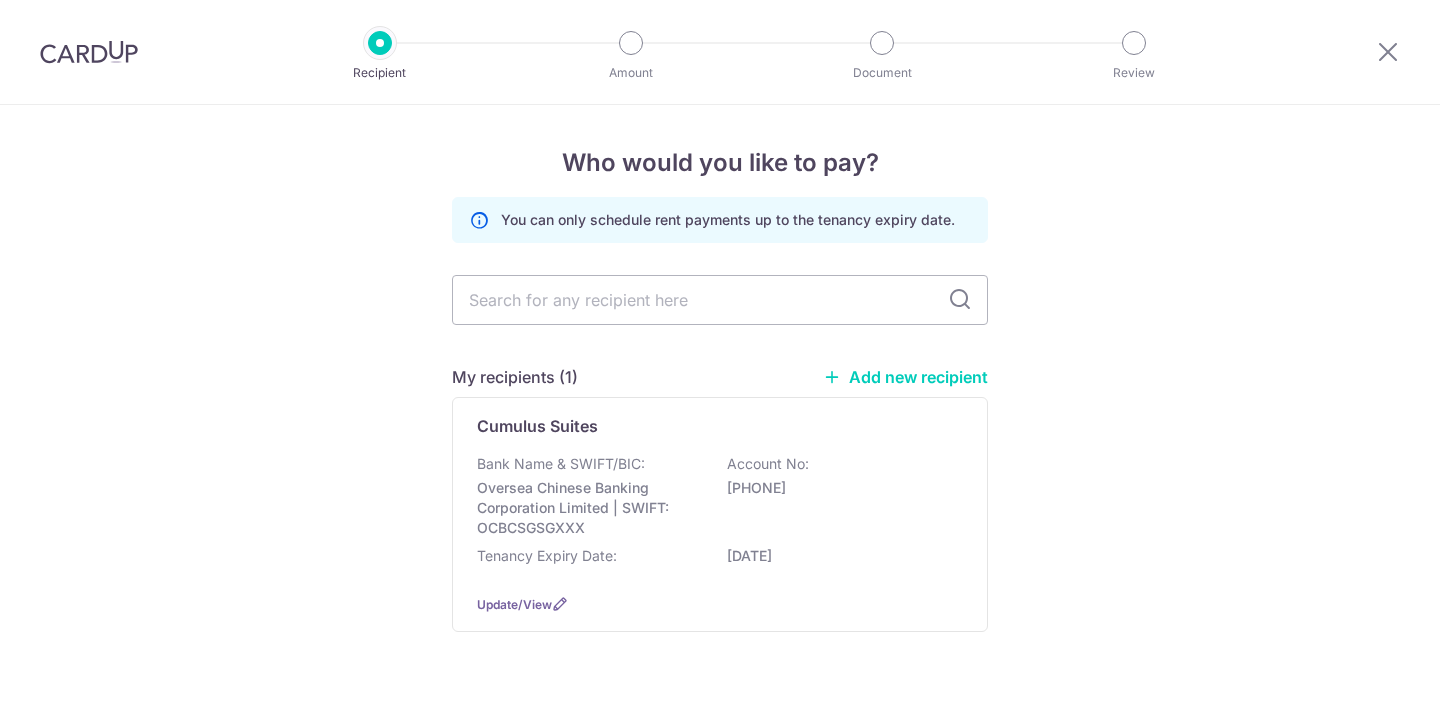 scroll, scrollTop: 0, scrollLeft: 0, axis: both 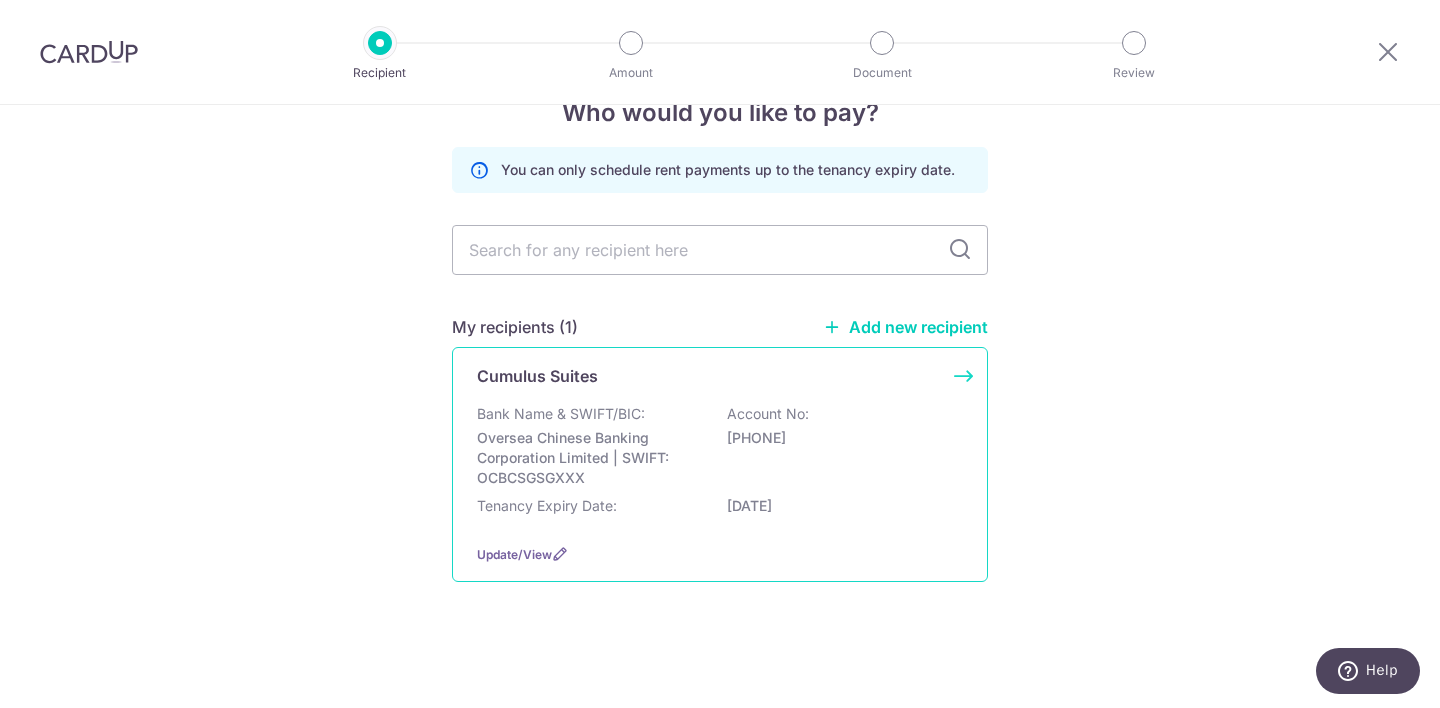 click on "Oversea Chinese Banking Corporation Limited | SWIFT: OCBCSGSGXXX" at bounding box center (589, 458) 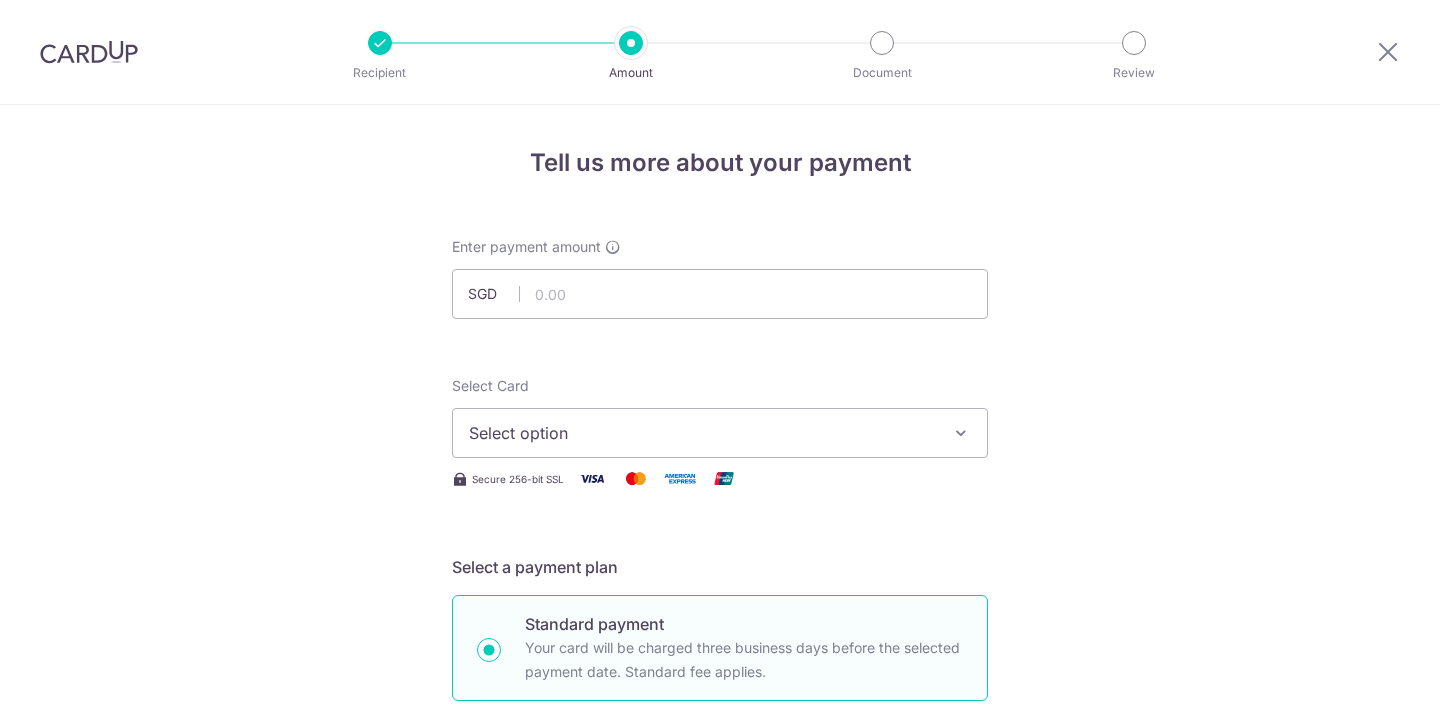 scroll, scrollTop: 0, scrollLeft: 0, axis: both 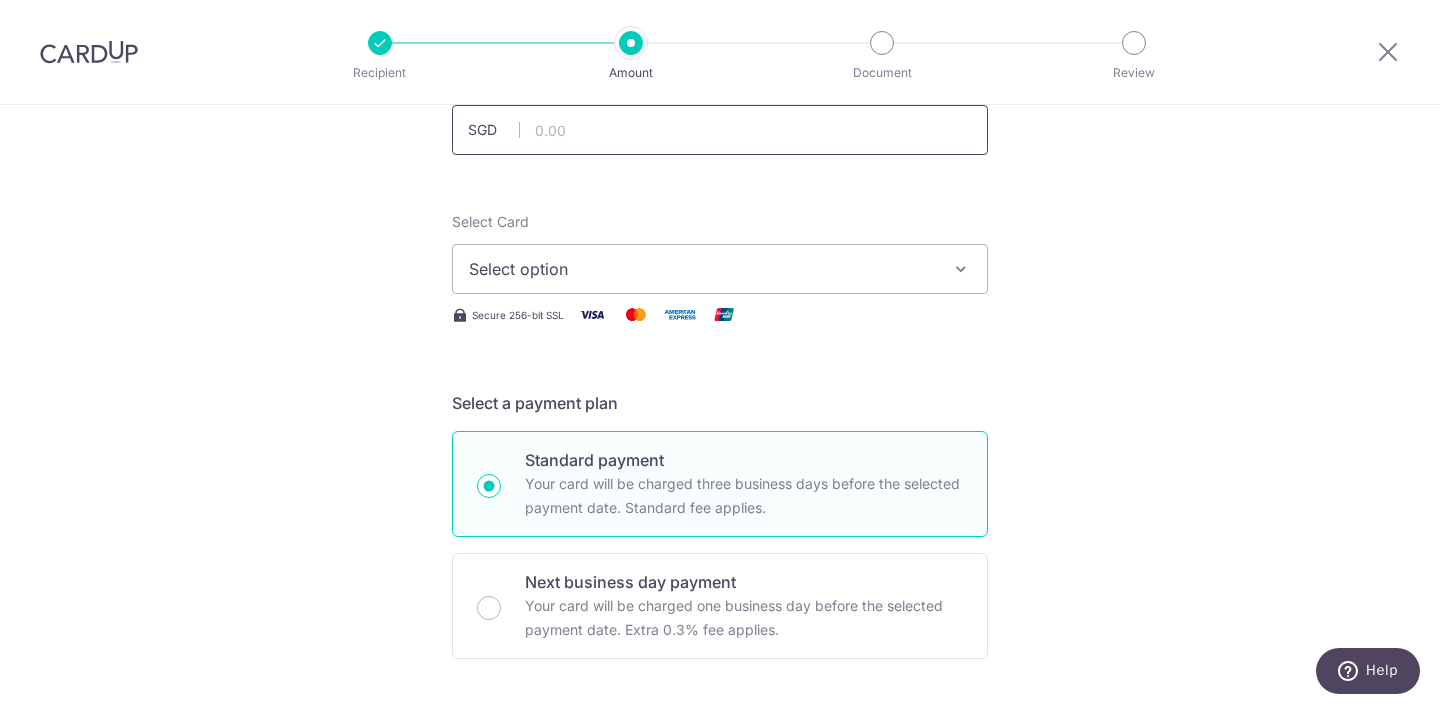 click at bounding box center [720, 130] 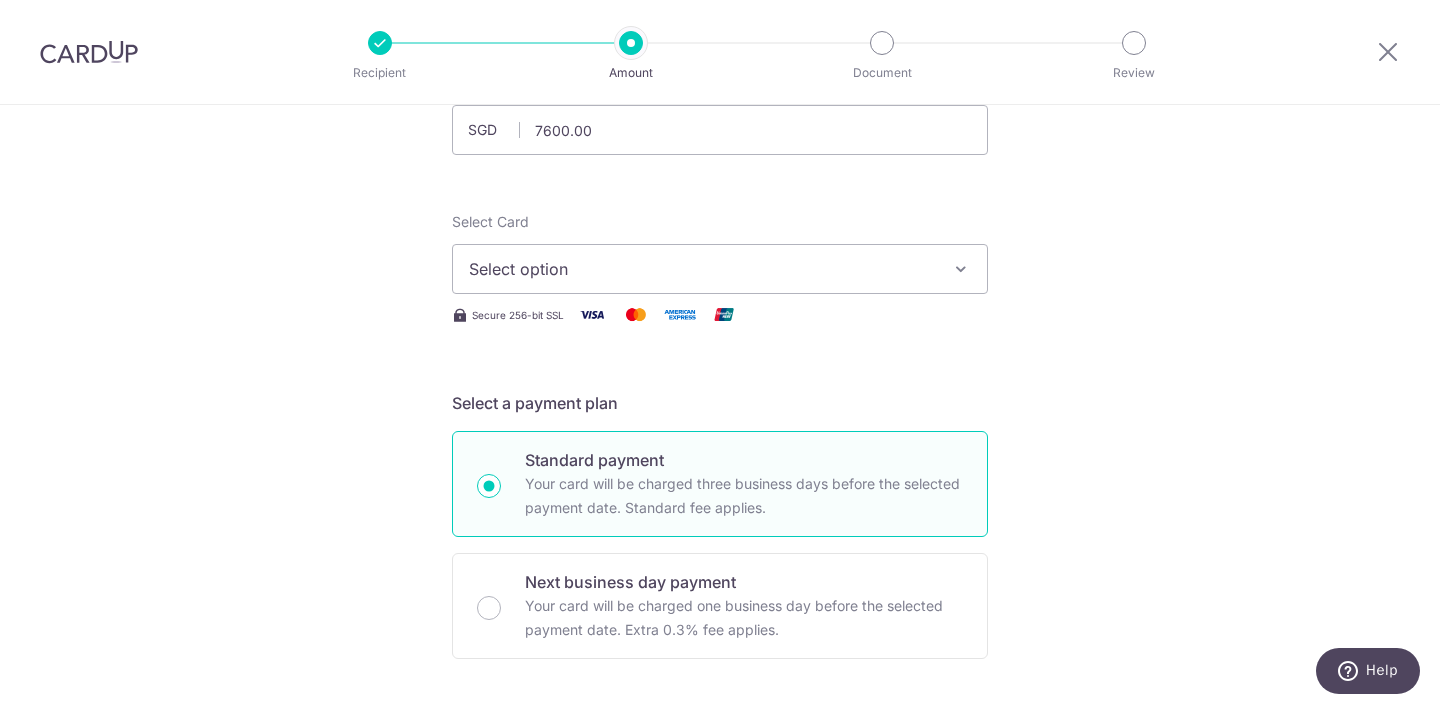 type on "7,600.00" 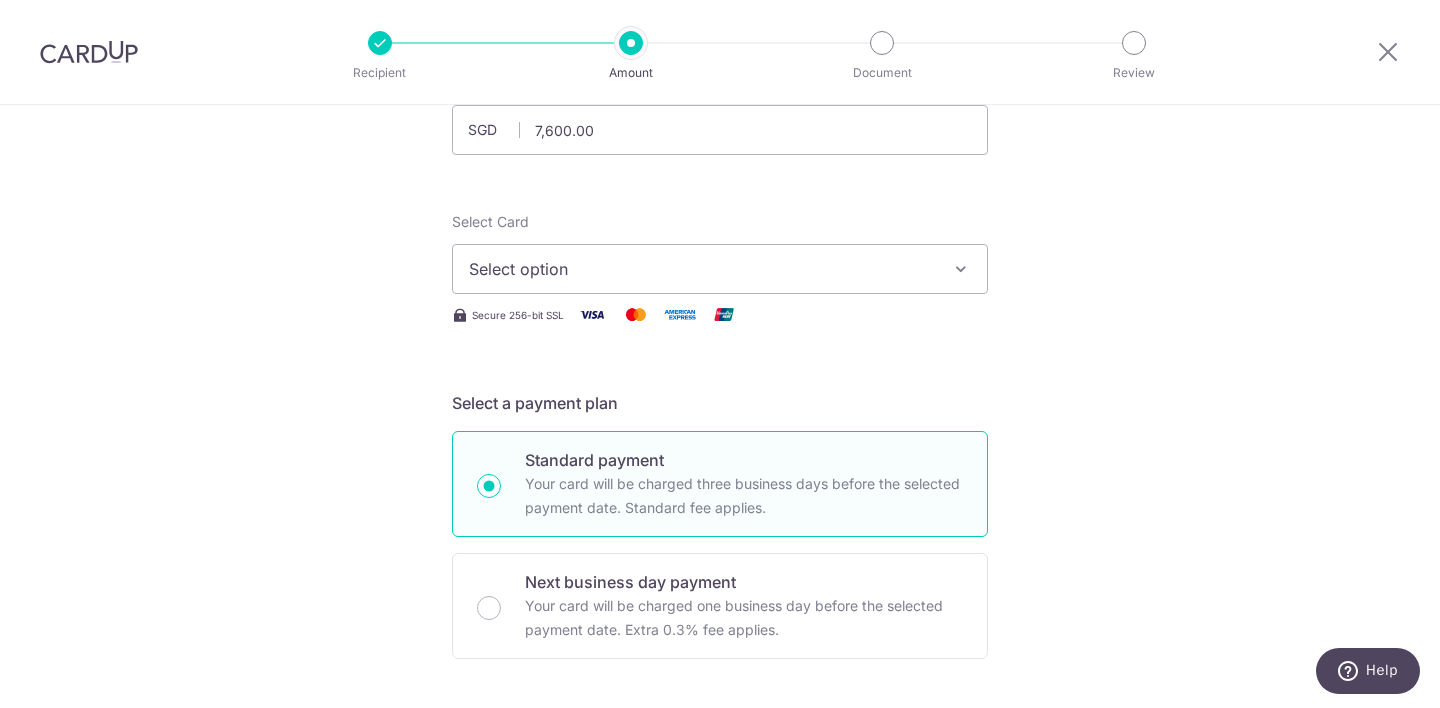 click on "Select option" at bounding box center (720, 269) 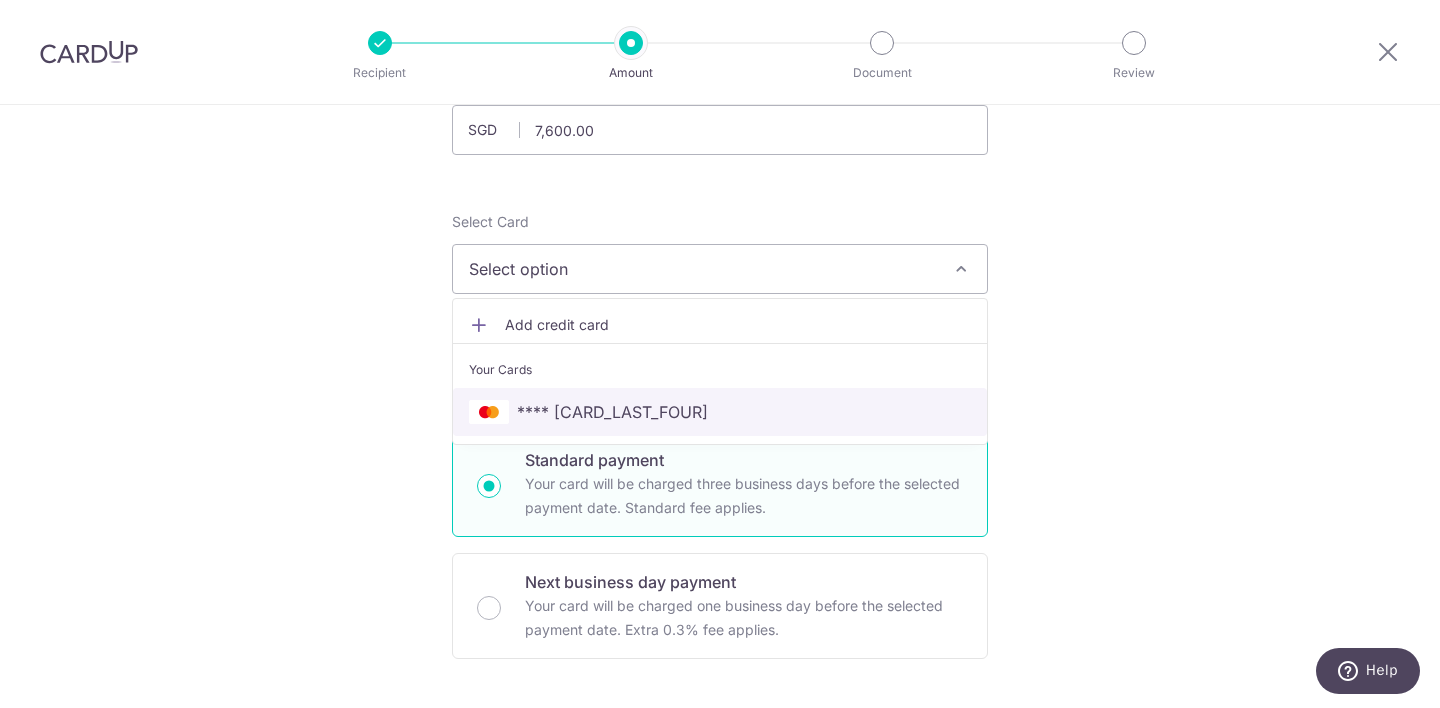 click on "**** [CARD_LAST_FOUR]" at bounding box center [612, 412] 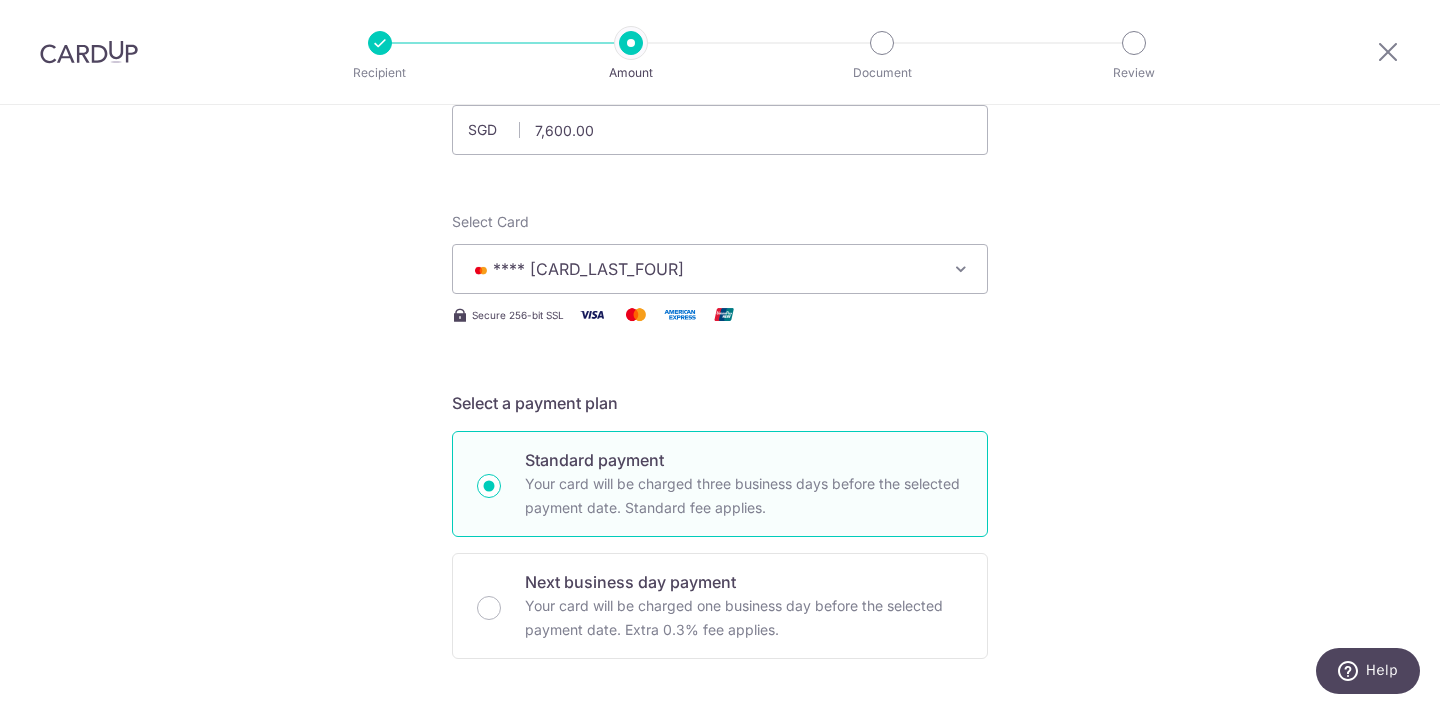 click on "Tell us more about your payment
SGD
7,600.00
7600.00
Select Card
**** [CARD_LAST_FOUR]
Add credit card
Your Cards
**** [CARD_LAST_FOUR]
Secure 256-bit SSL
Text
New card details
Card
Secure 256-bit SSL" at bounding box center (720, 845) 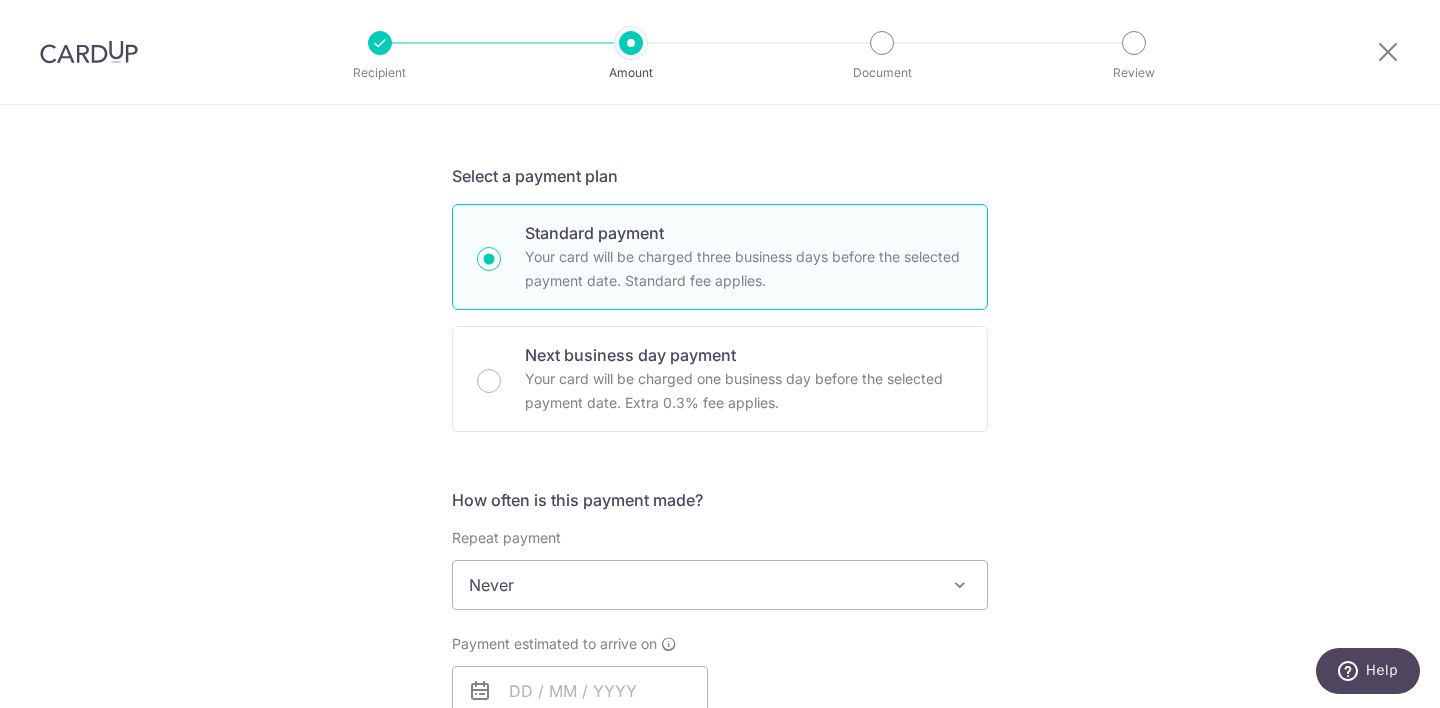 scroll, scrollTop: 611, scrollLeft: 0, axis: vertical 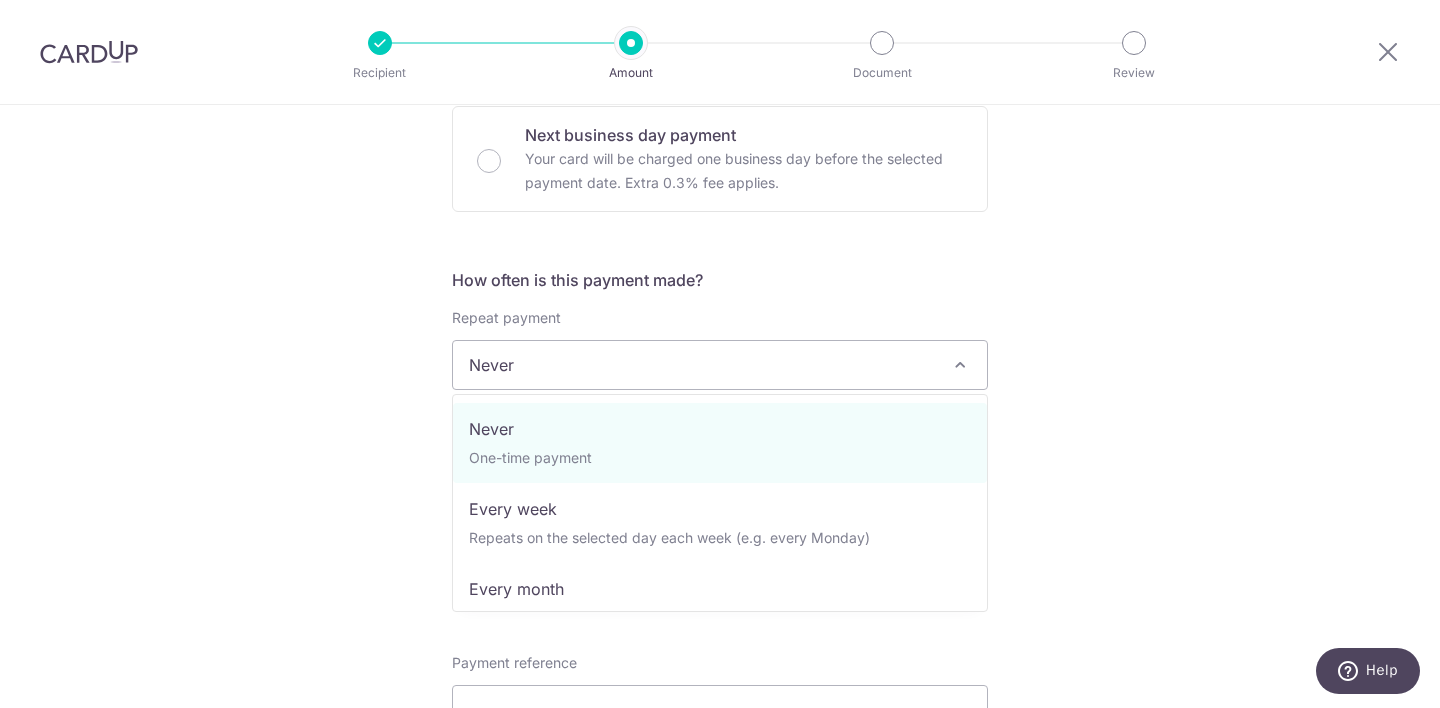 click on "Never" at bounding box center [720, 365] 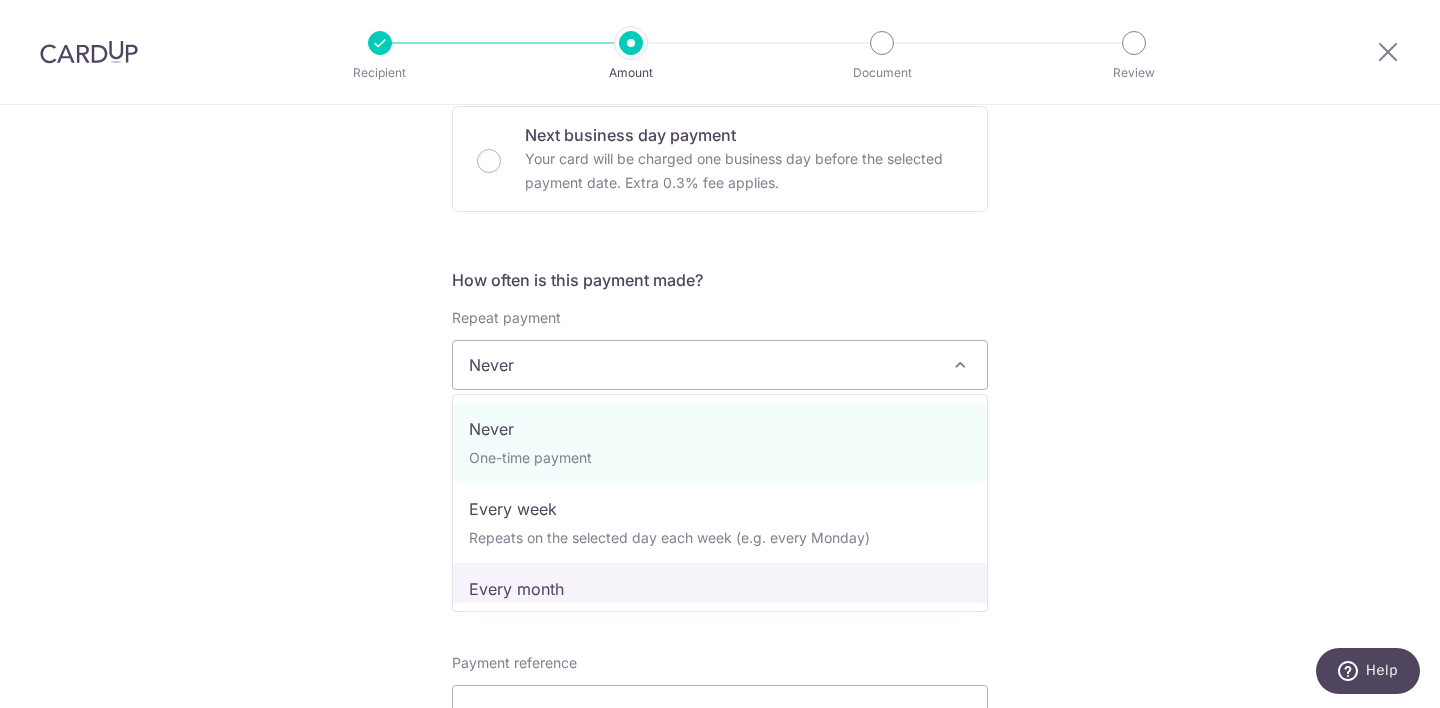 select on "3" 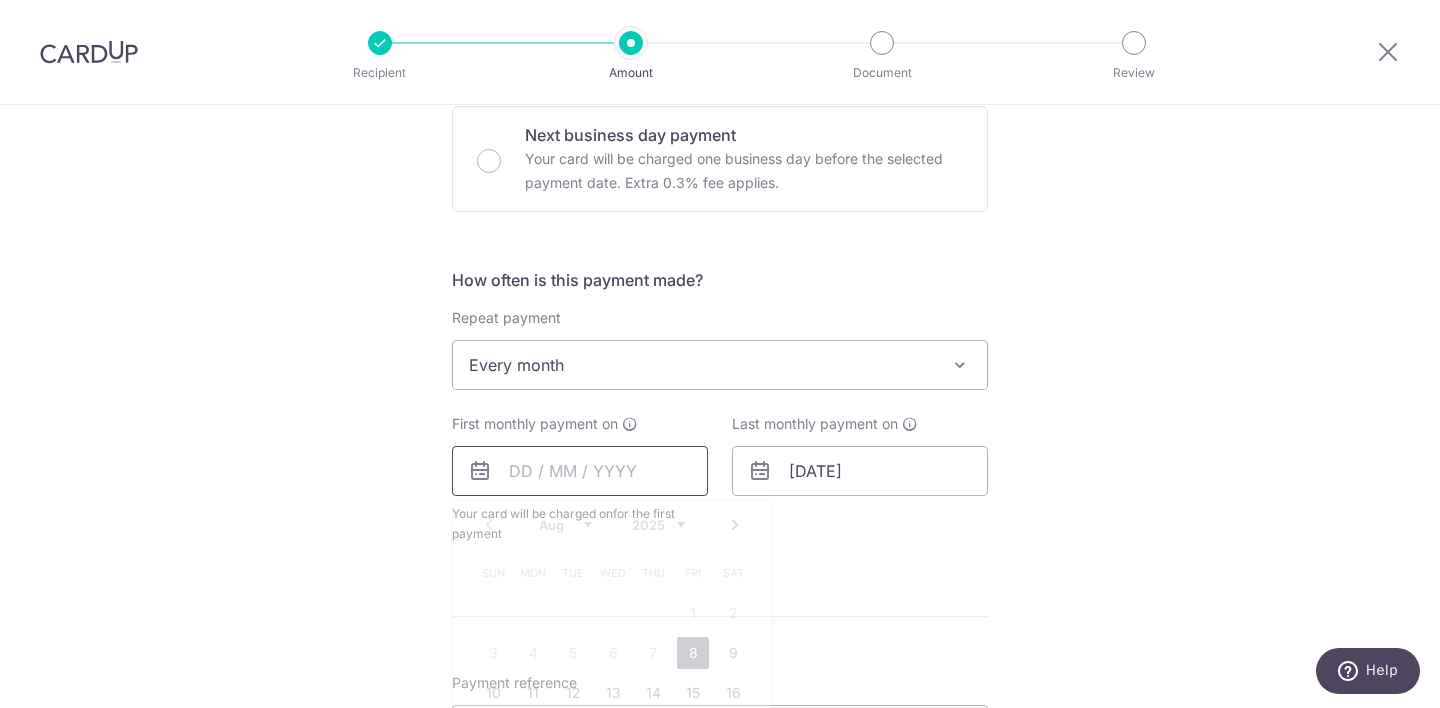 click at bounding box center [580, 471] 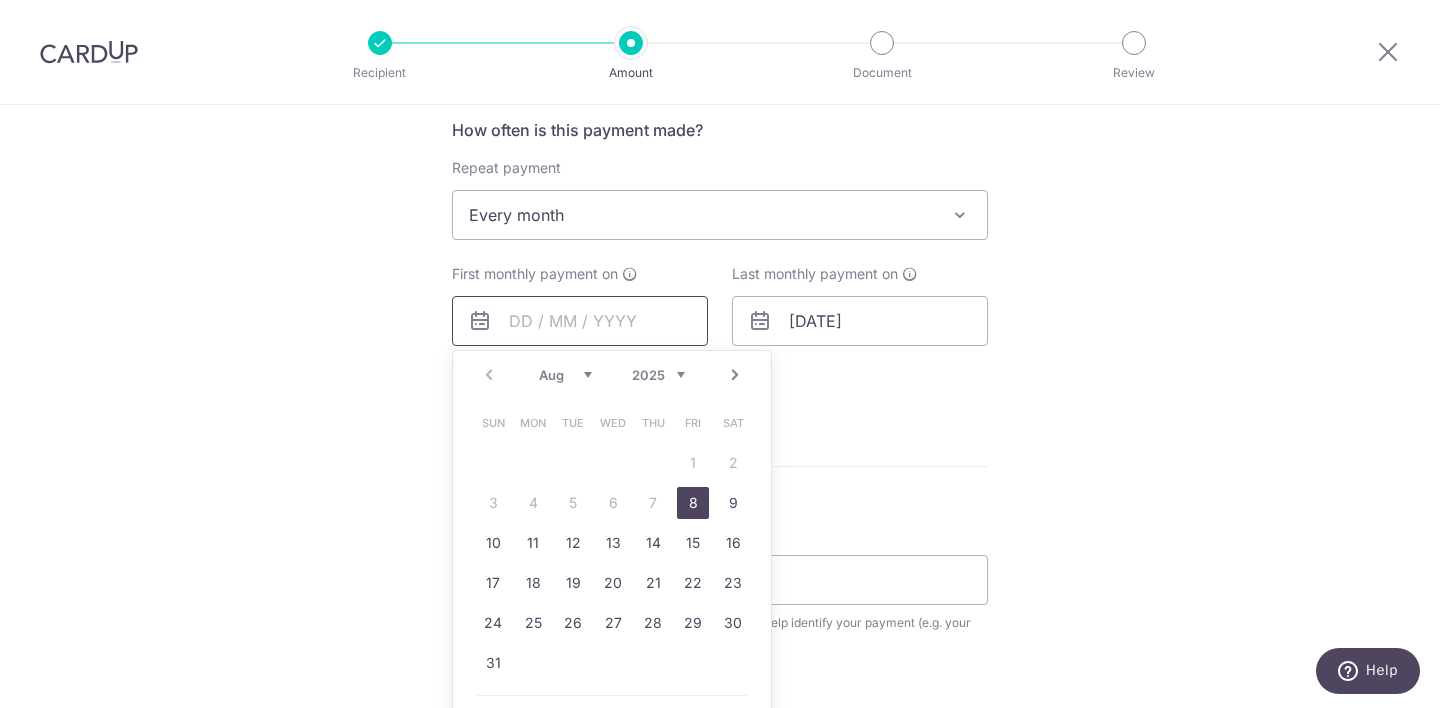 scroll, scrollTop: 762, scrollLeft: 0, axis: vertical 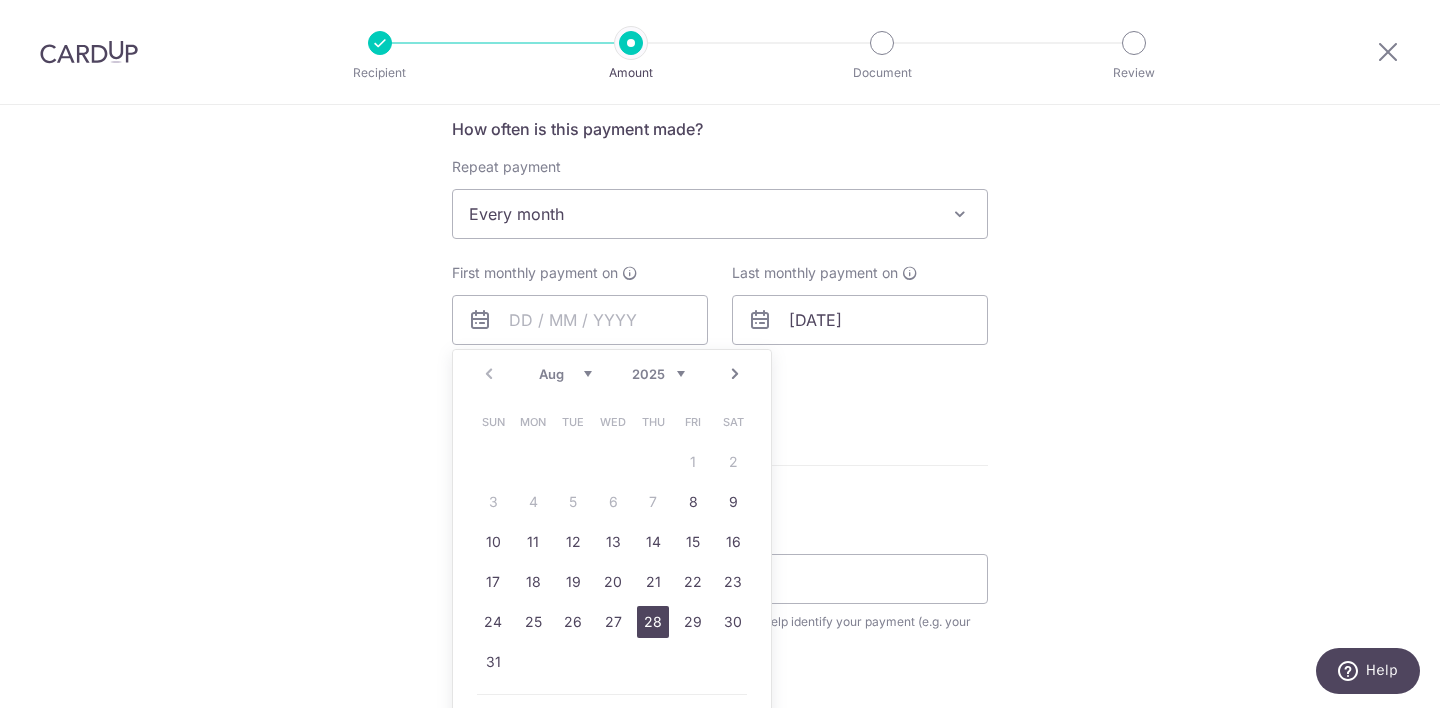 click on "28" at bounding box center [653, 622] 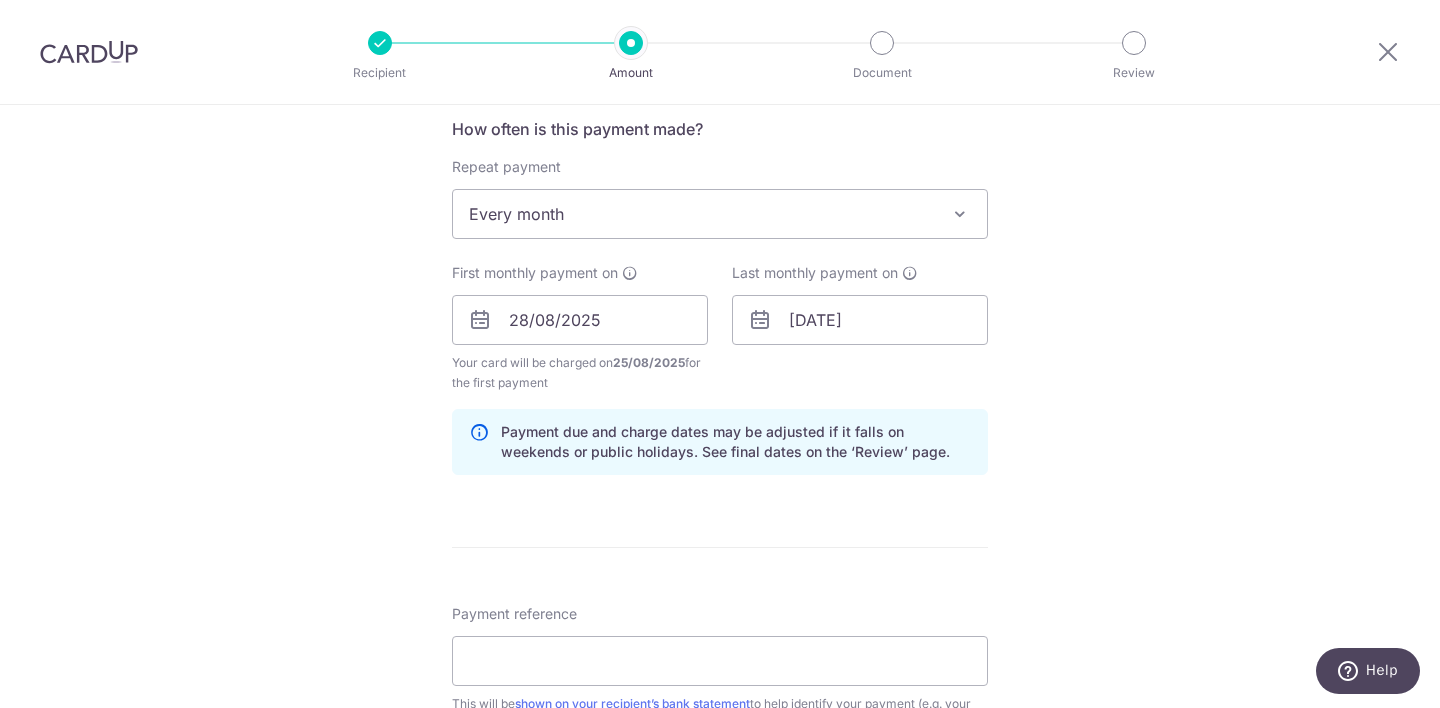 click at bounding box center (760, 320) 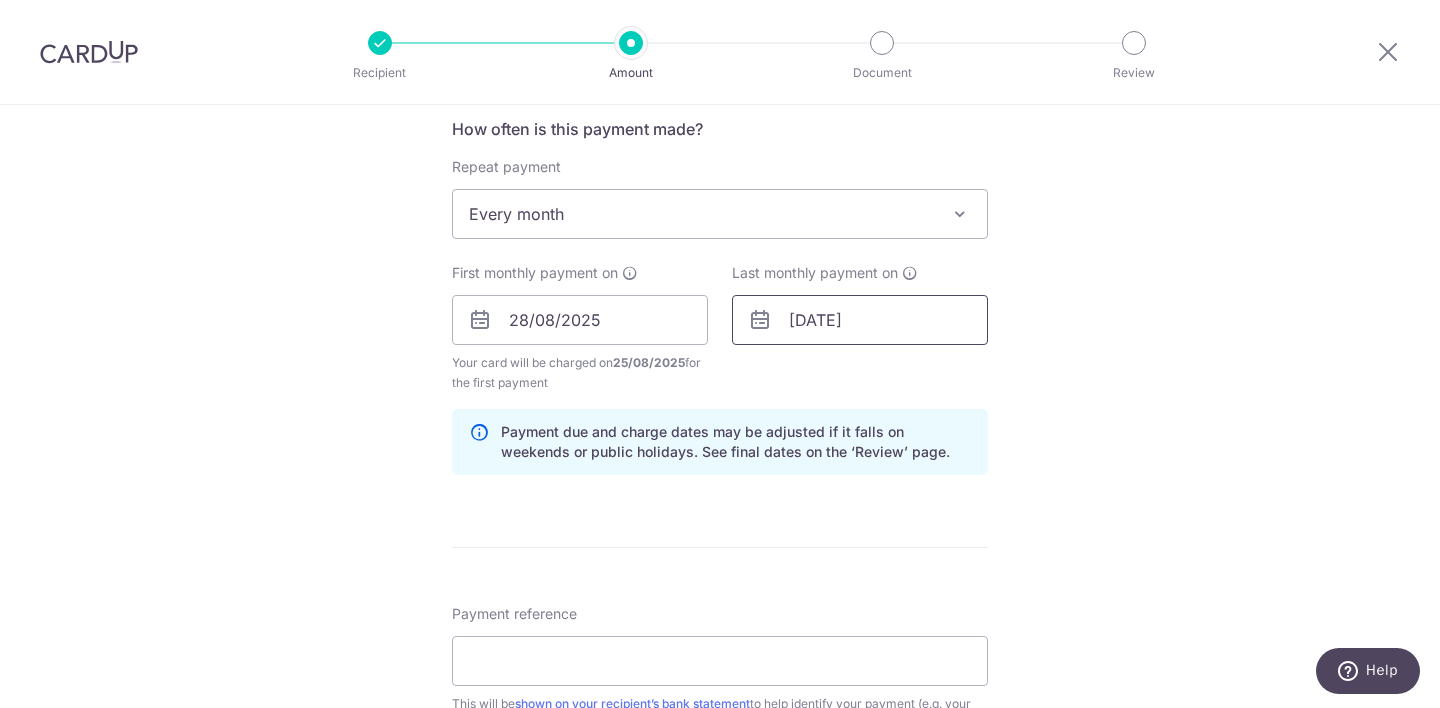 click on "07/01/2027" at bounding box center (860, 320) 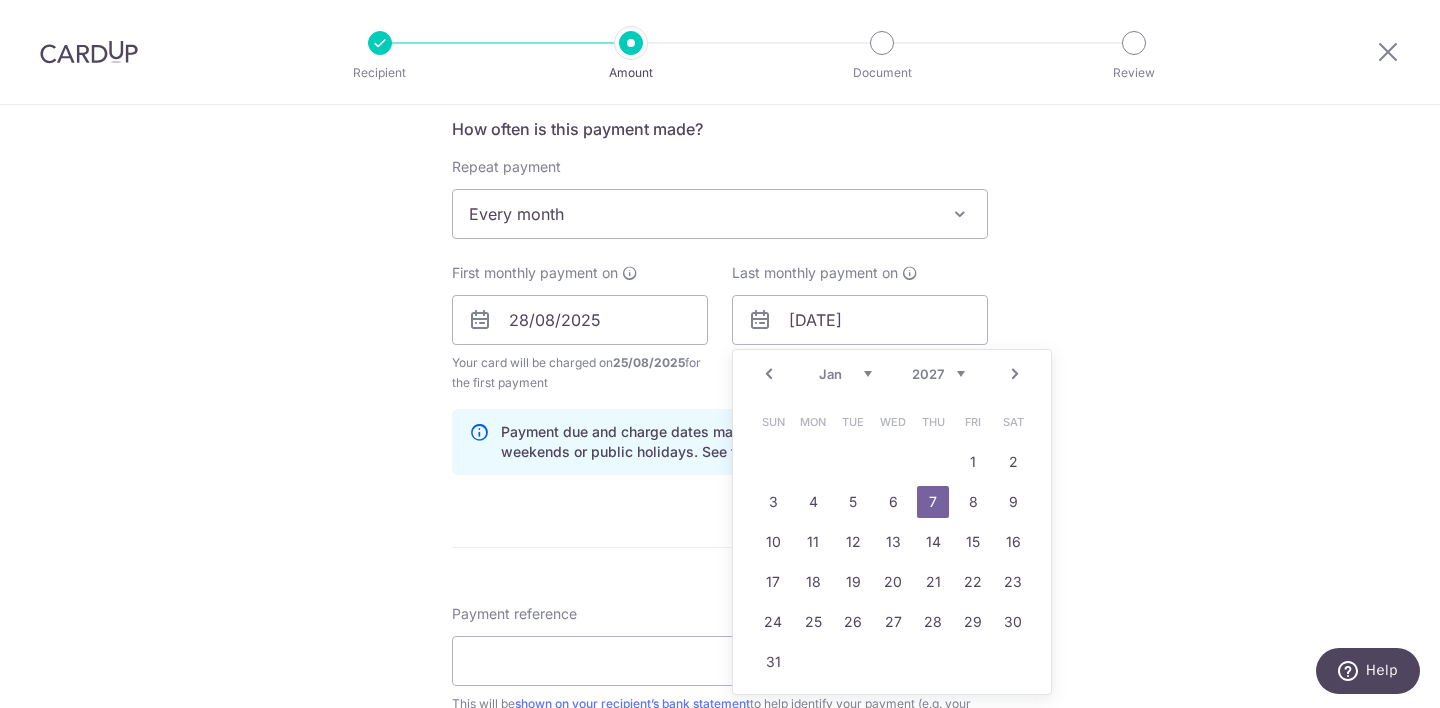 click on "2025 2026 2027 2028 2029 2030 2031 2032 2033 2034 2035" at bounding box center [938, 374] 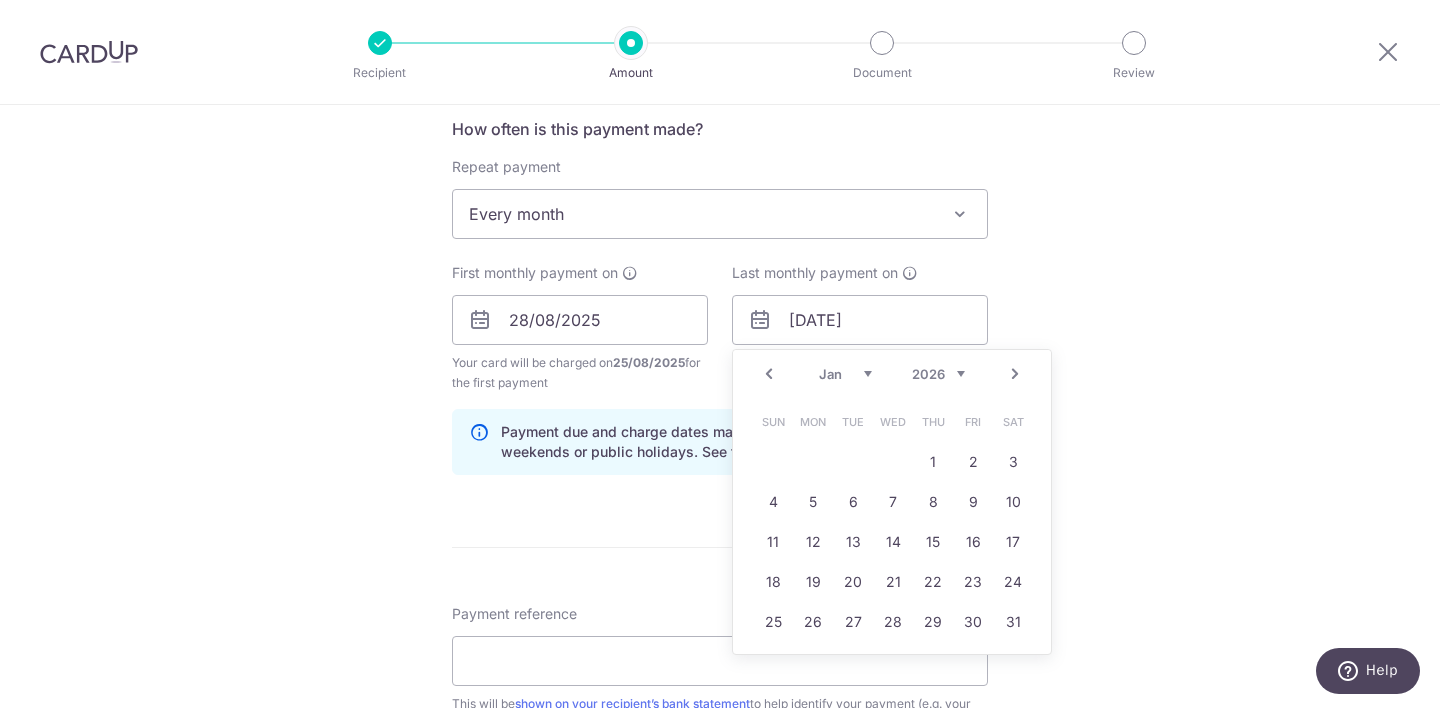 click on "Jan Feb Mar Apr May Jun Jul Aug Sep Oct Nov Dec" at bounding box center [845, 374] 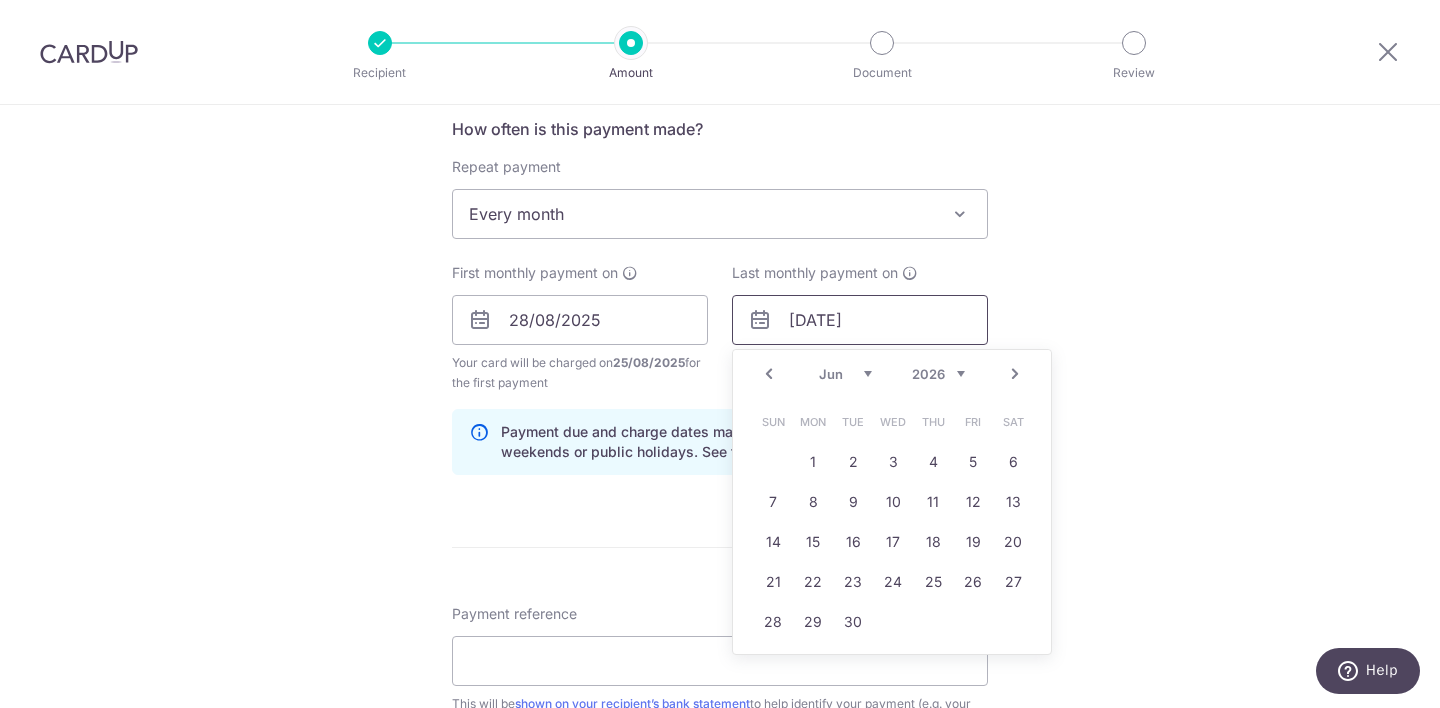 click on "07/01/2027" at bounding box center (860, 320) 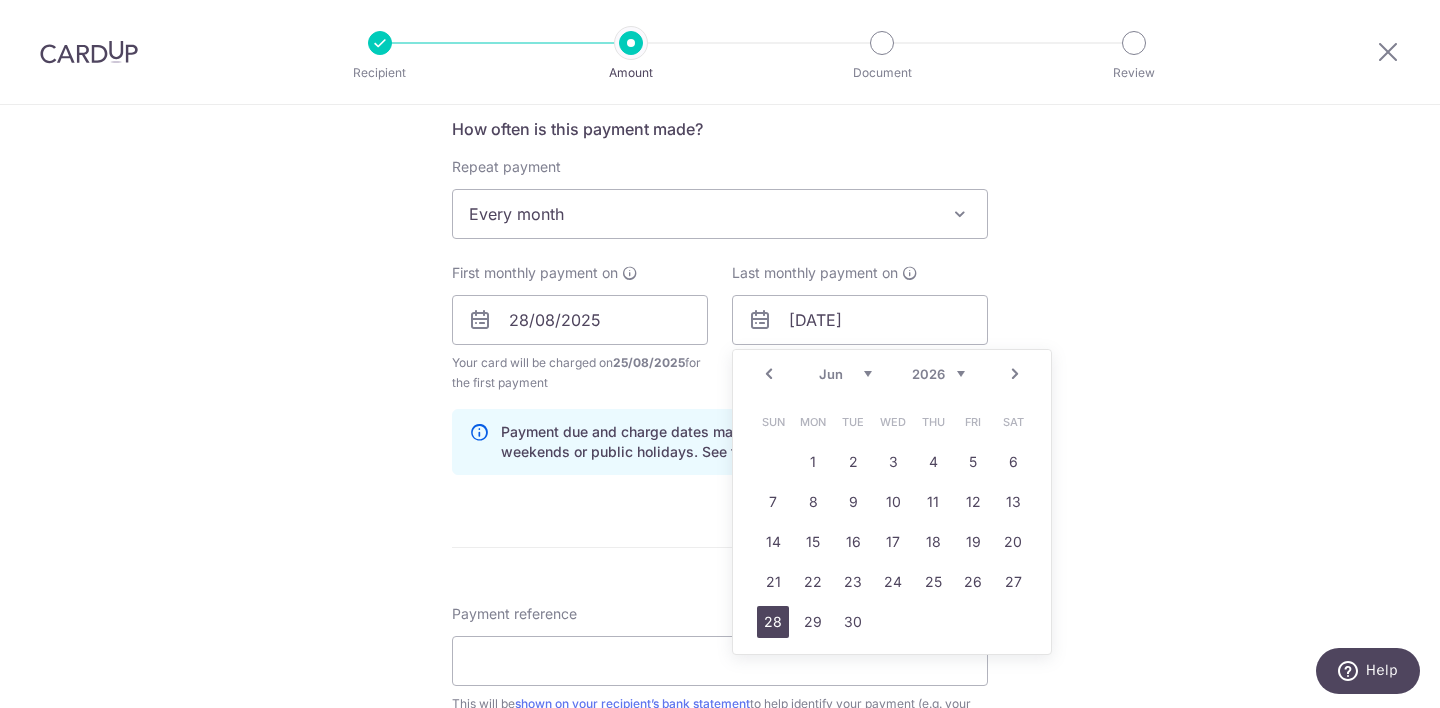 click on "28" at bounding box center [773, 622] 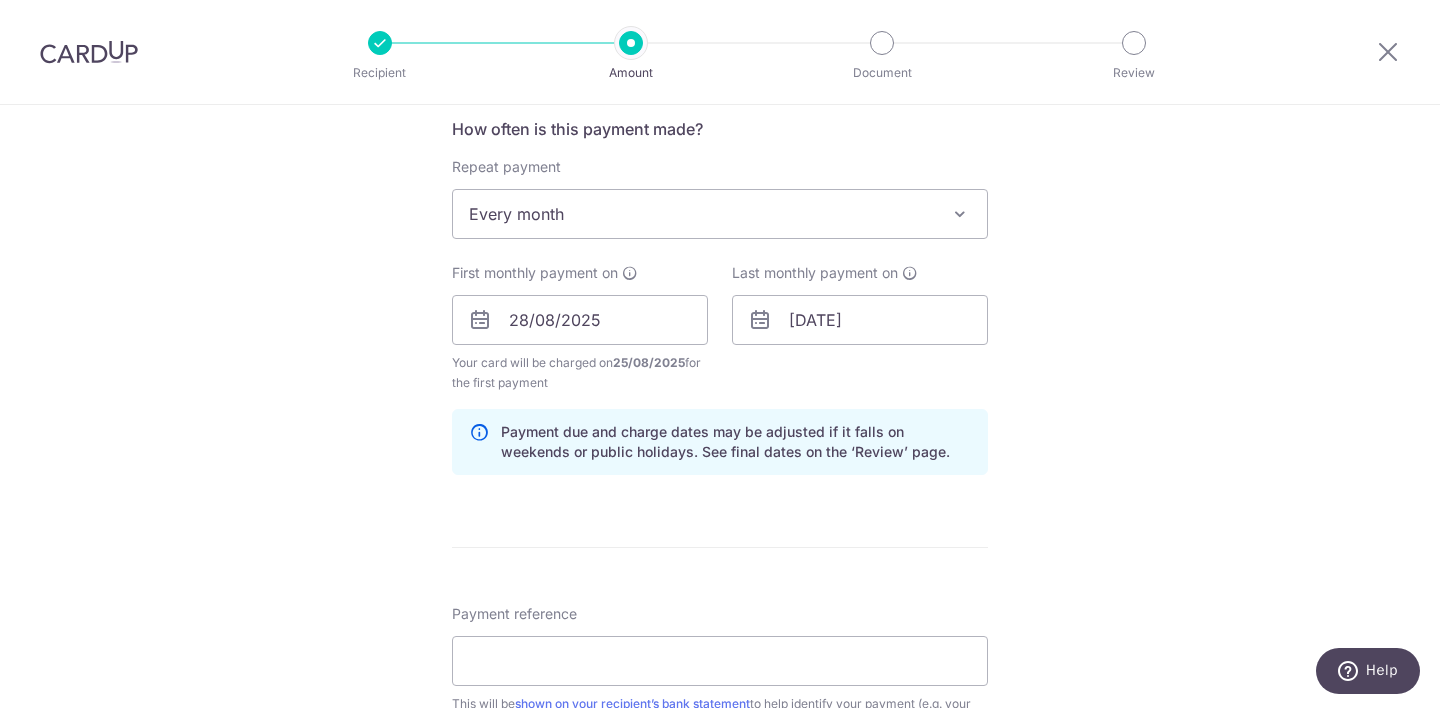 click on "Tell us more about your payment
Enter payment amount
SGD
7,600.00
7600.00
Select Card
**** 4265
Add credit card
Your Cards
**** 4265
Secure 256-bit SSL
Text
New card details
Card
Secure 256-bit SSL" at bounding box center [720, 298] 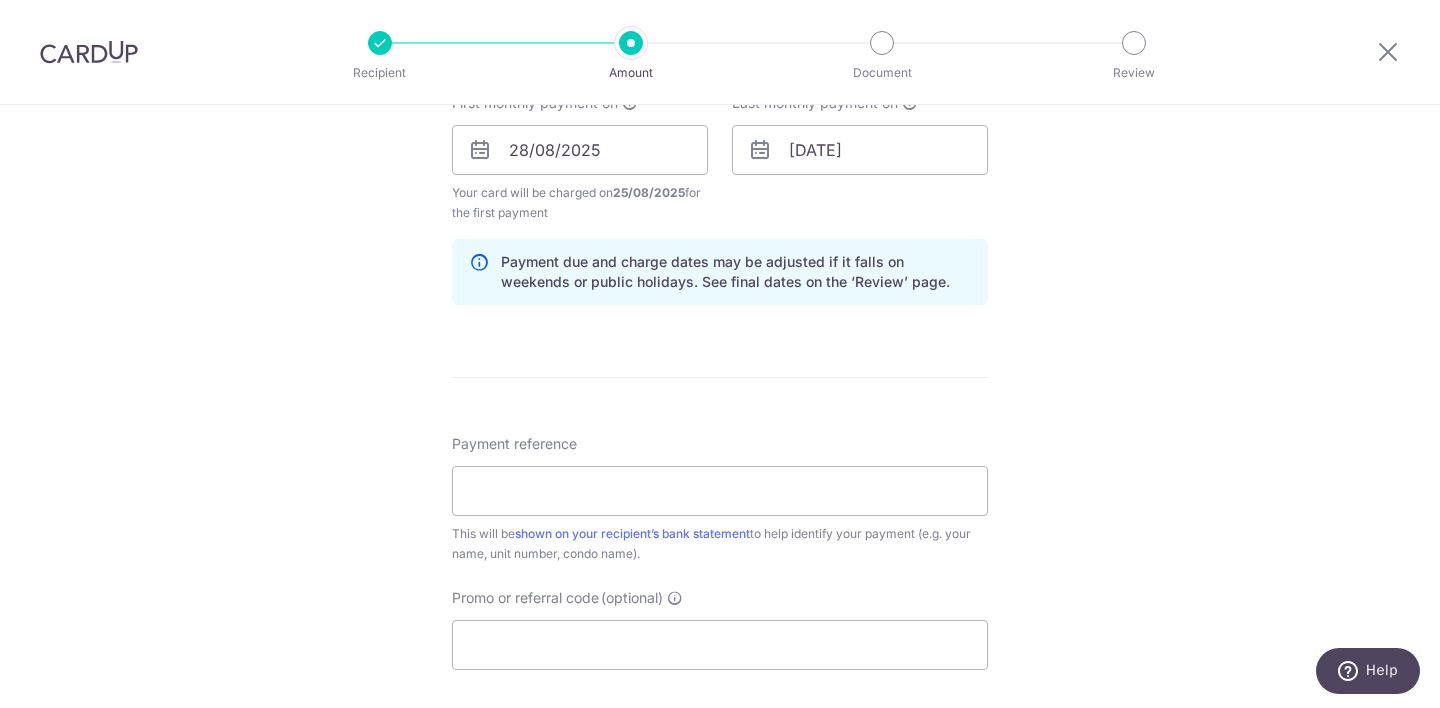 scroll, scrollTop: 941, scrollLeft: 0, axis: vertical 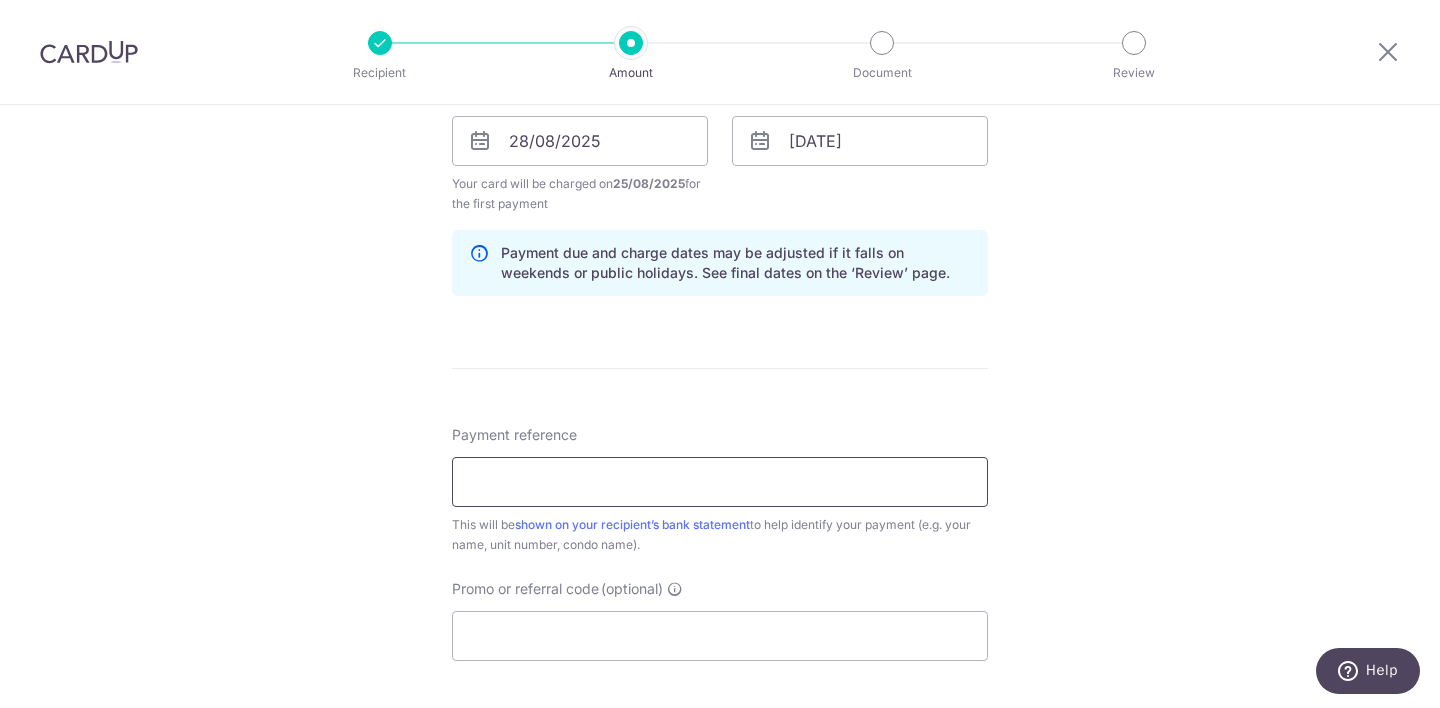 click on "Payment reference" at bounding box center (720, 482) 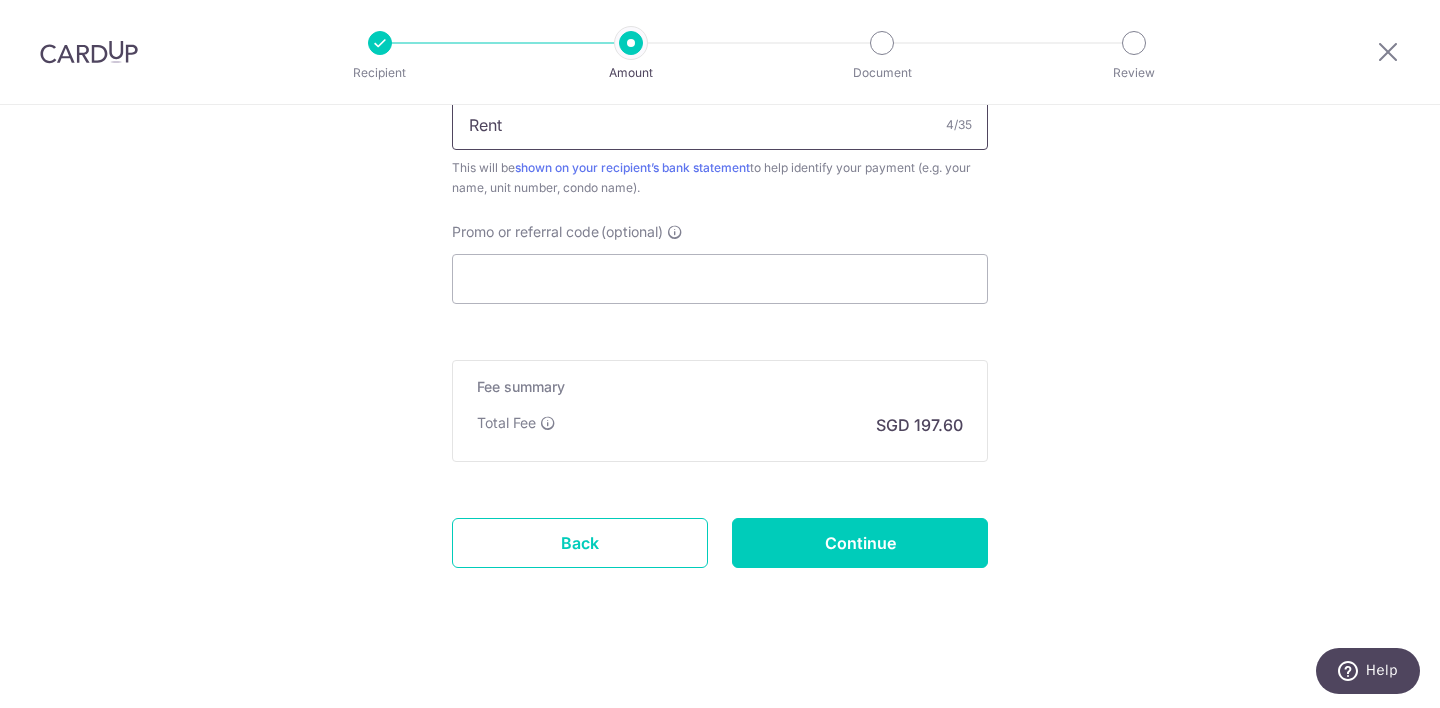 scroll, scrollTop: 1308, scrollLeft: 0, axis: vertical 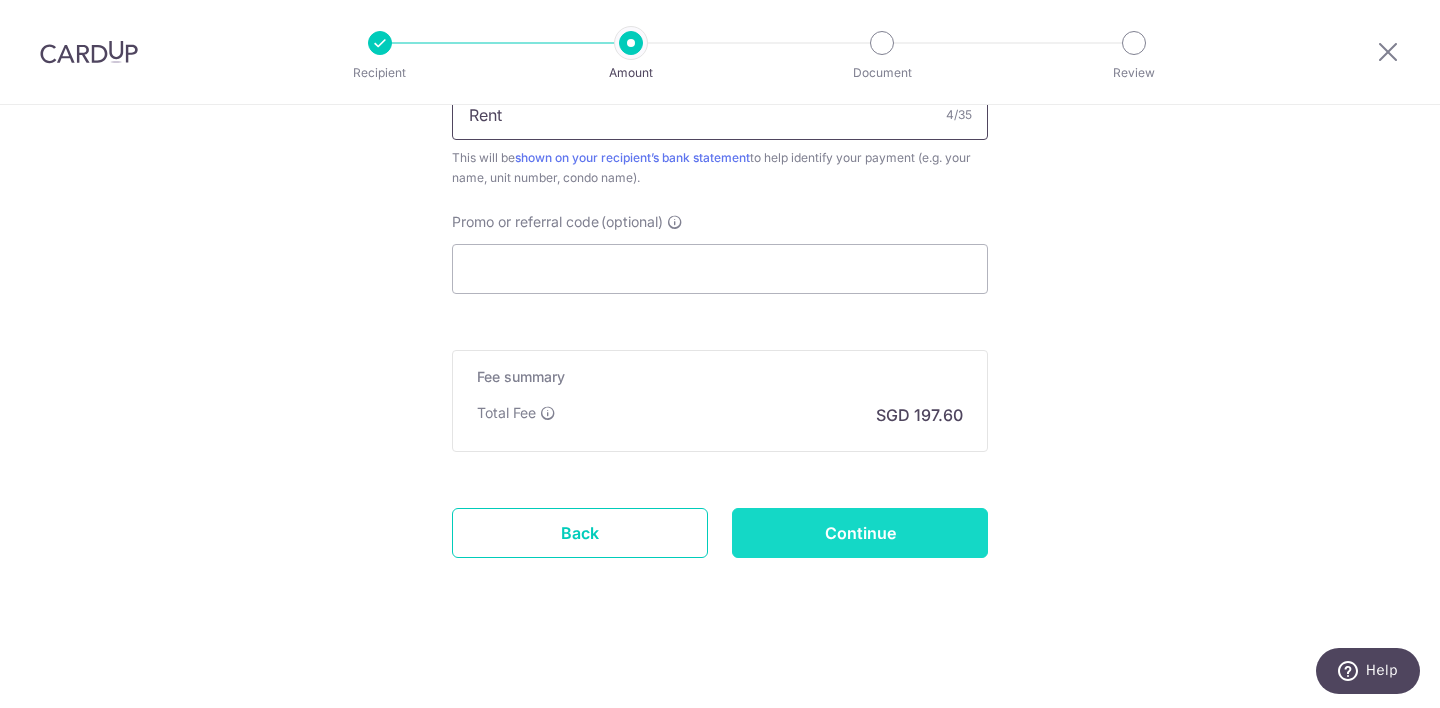 type on "Rent" 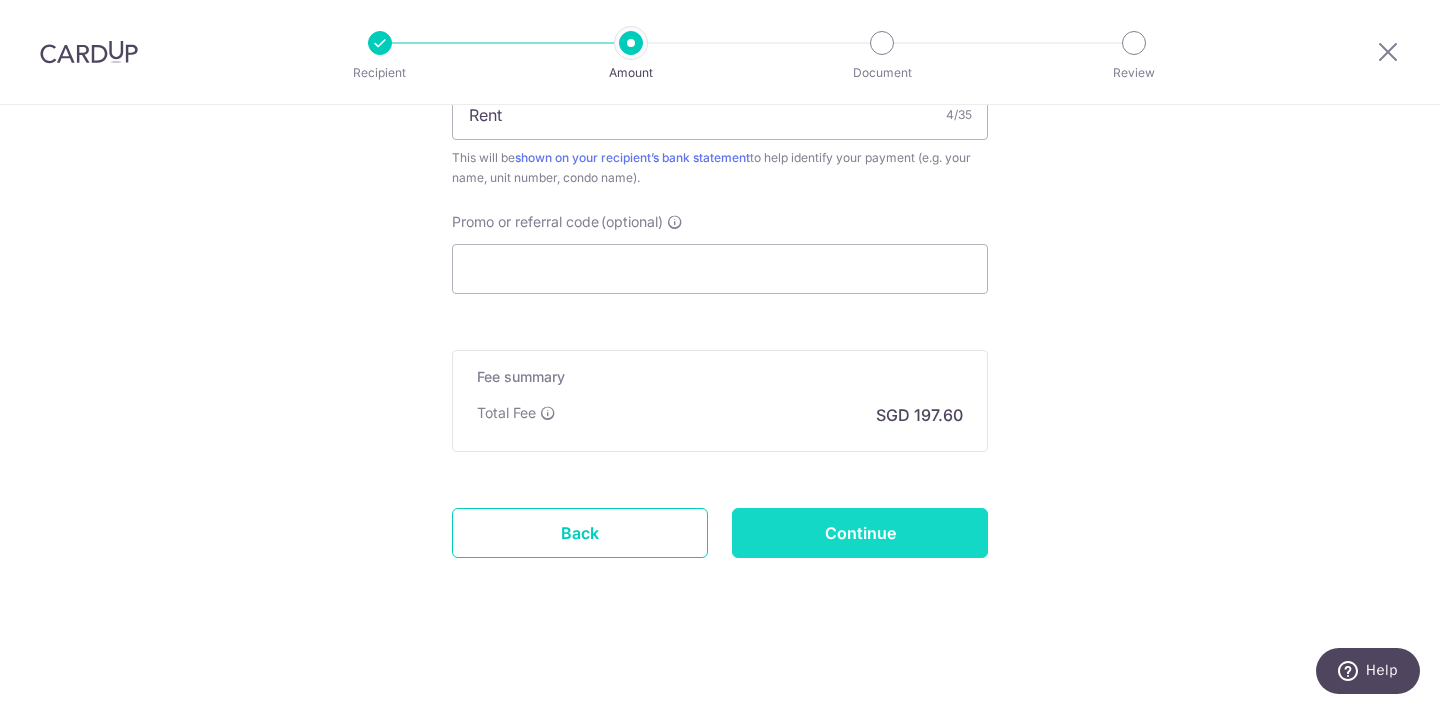 click on "Continue" at bounding box center [860, 533] 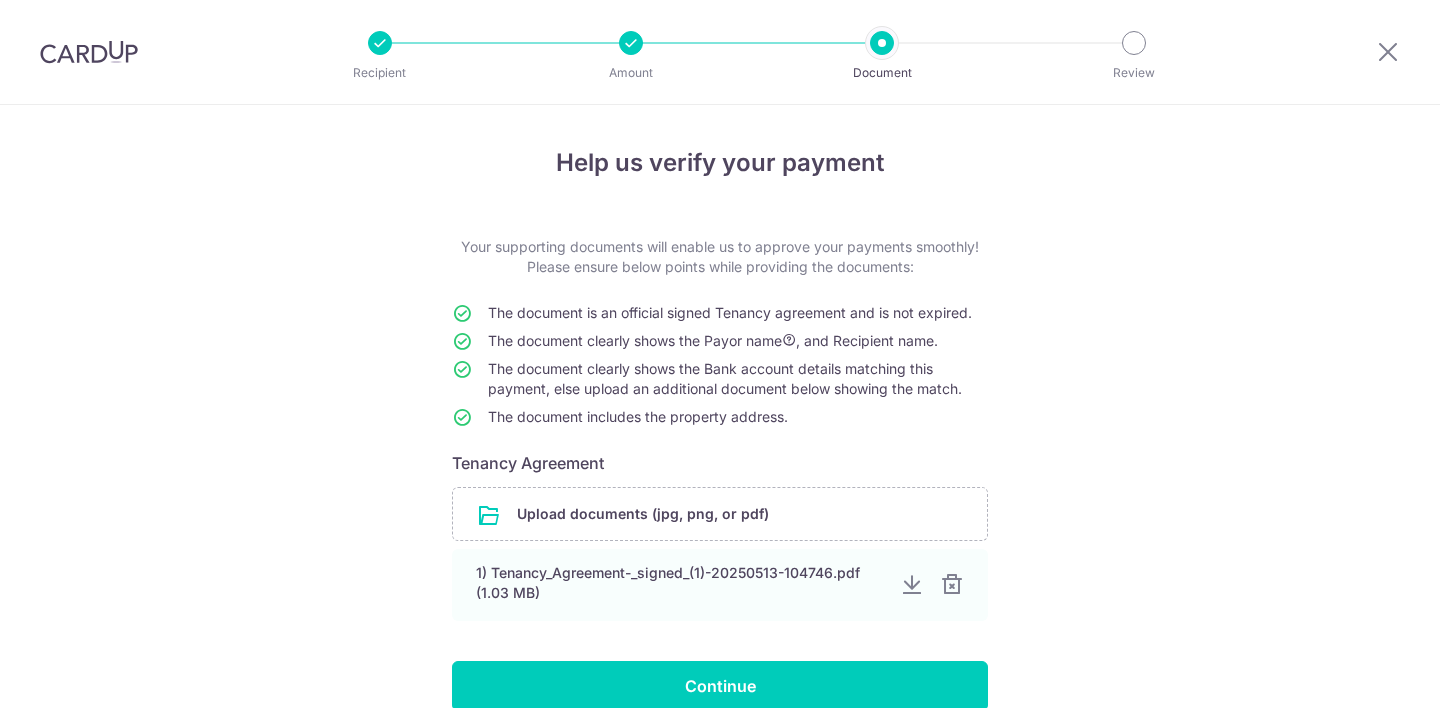 scroll, scrollTop: 0, scrollLeft: 0, axis: both 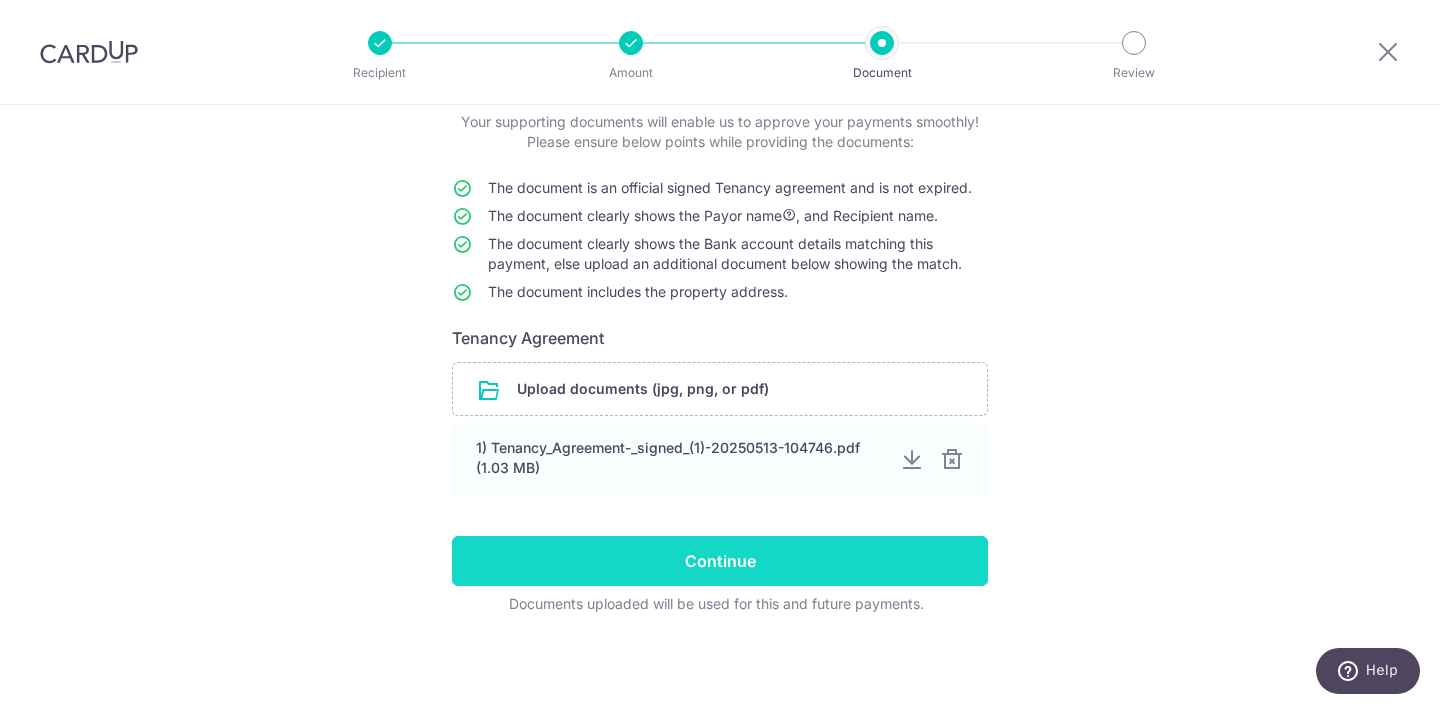 click on "Continue" at bounding box center (720, 561) 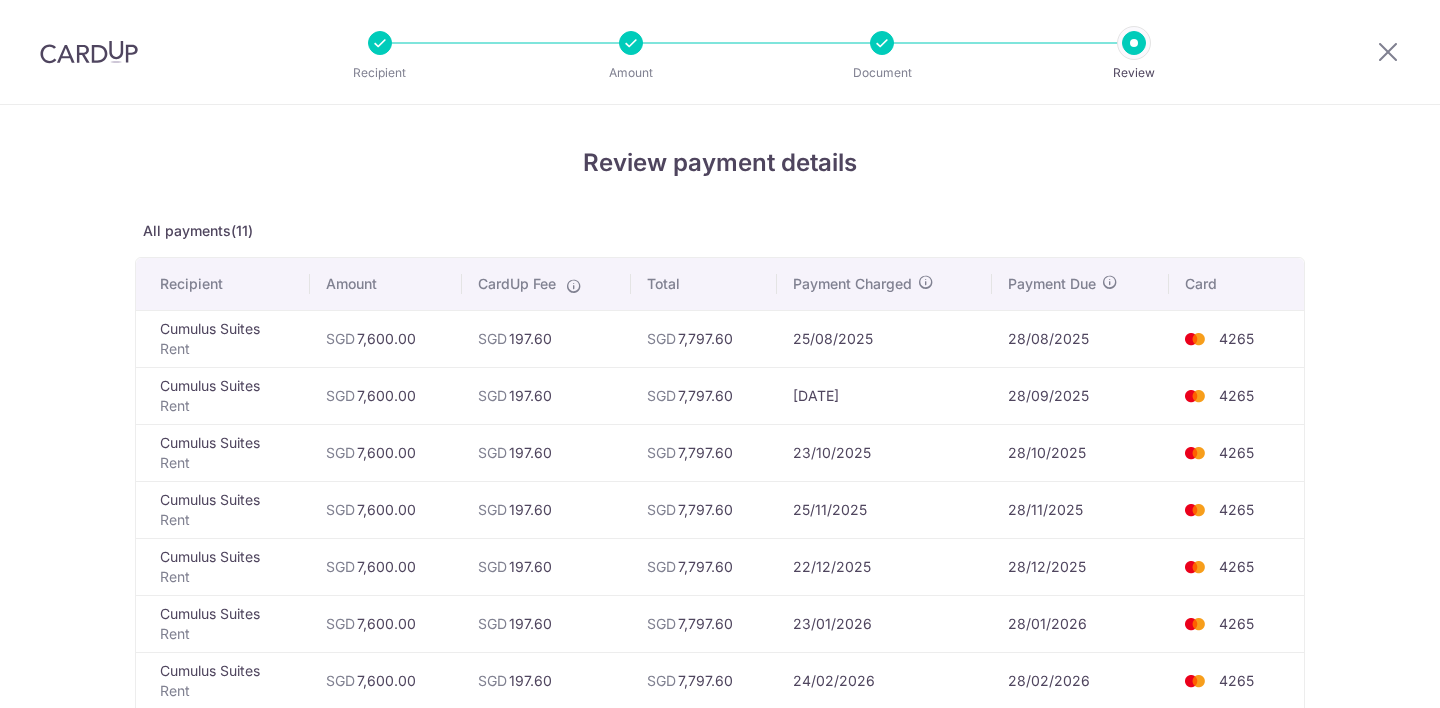 scroll, scrollTop: 0, scrollLeft: 0, axis: both 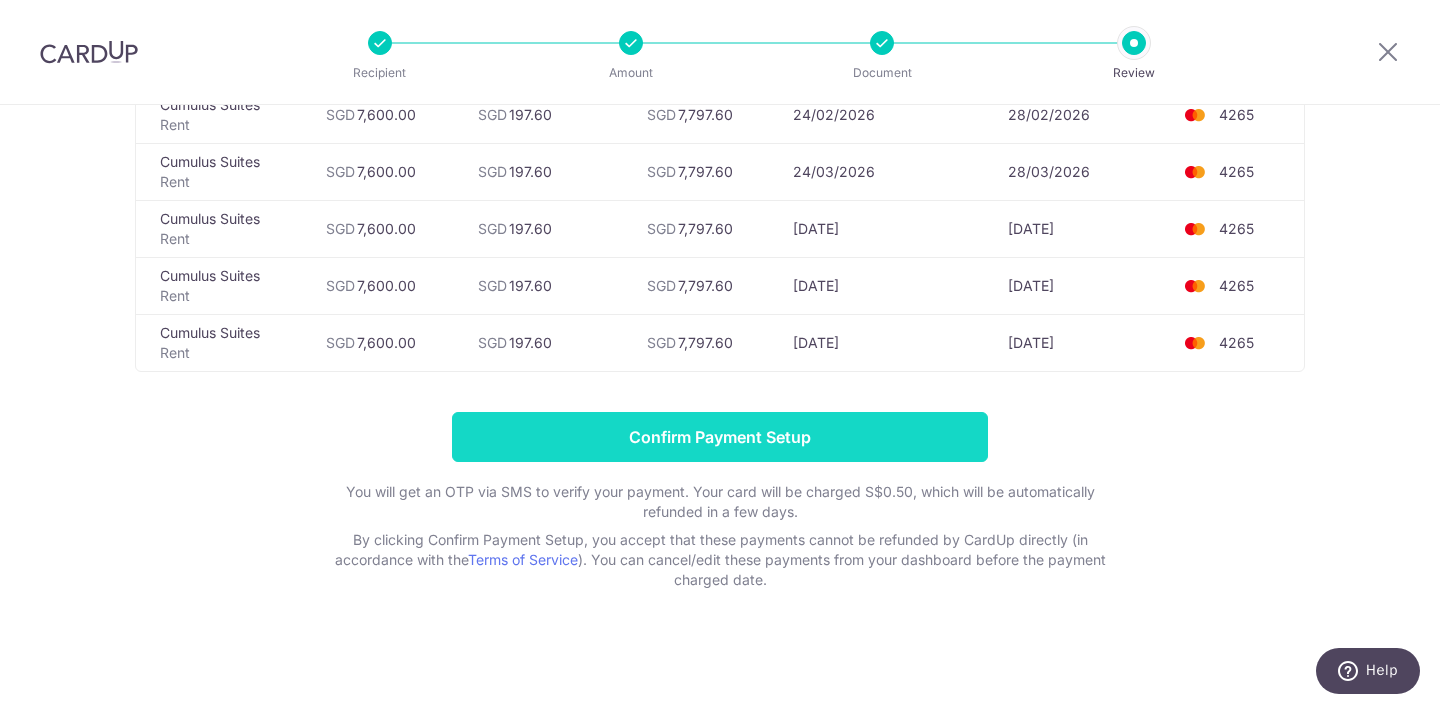 click on "Confirm Payment Setup" at bounding box center (720, 437) 